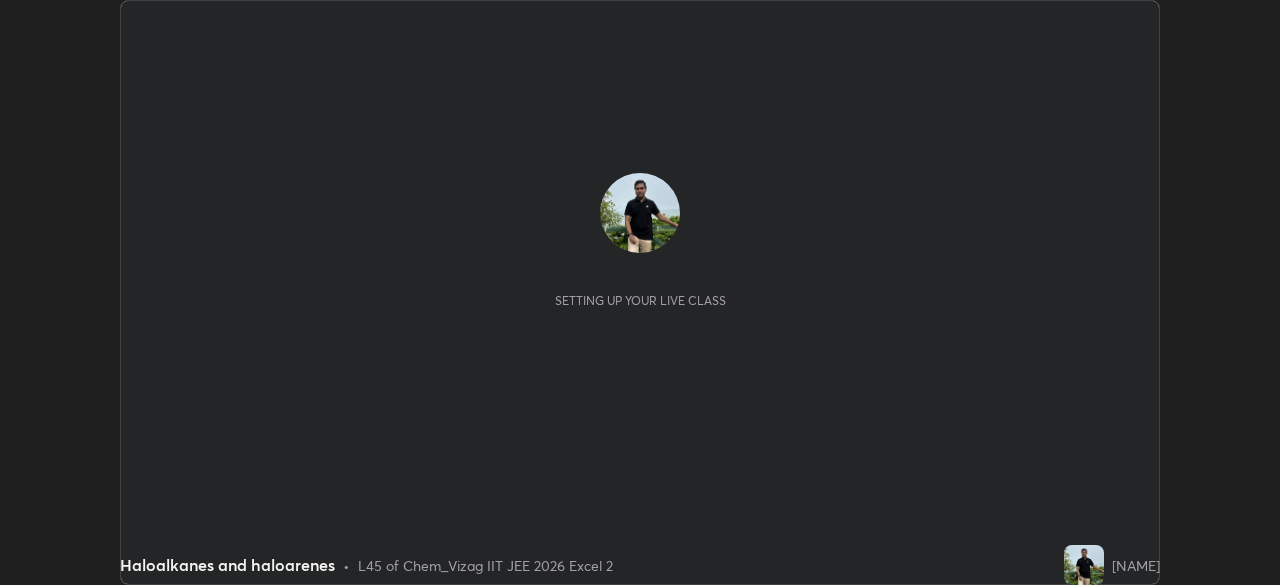 scroll, scrollTop: 0, scrollLeft: 0, axis: both 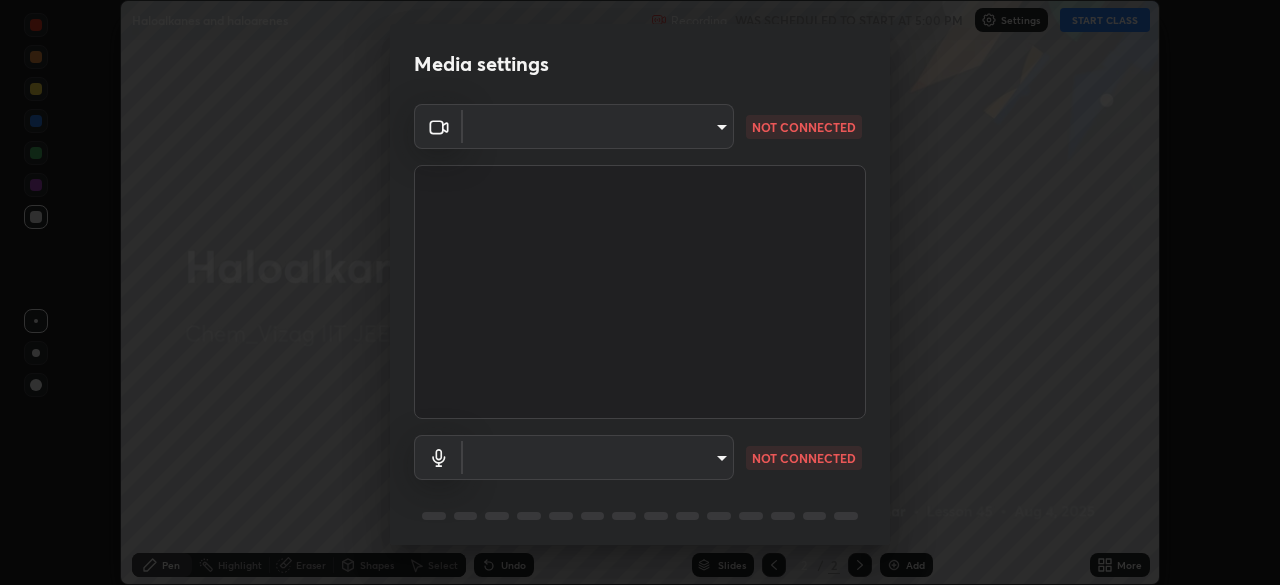 type on "fab681ba750bf75f06921e7f17ca069de0a3581fc79c581edb37af7783f8bcbb" 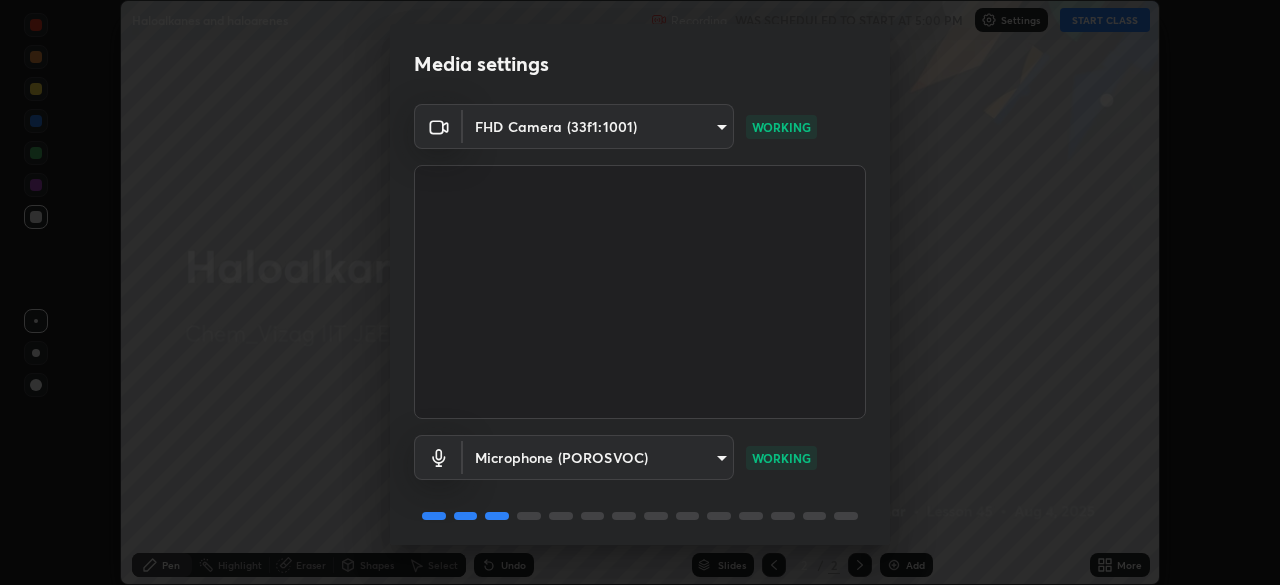 scroll, scrollTop: 71, scrollLeft: 0, axis: vertical 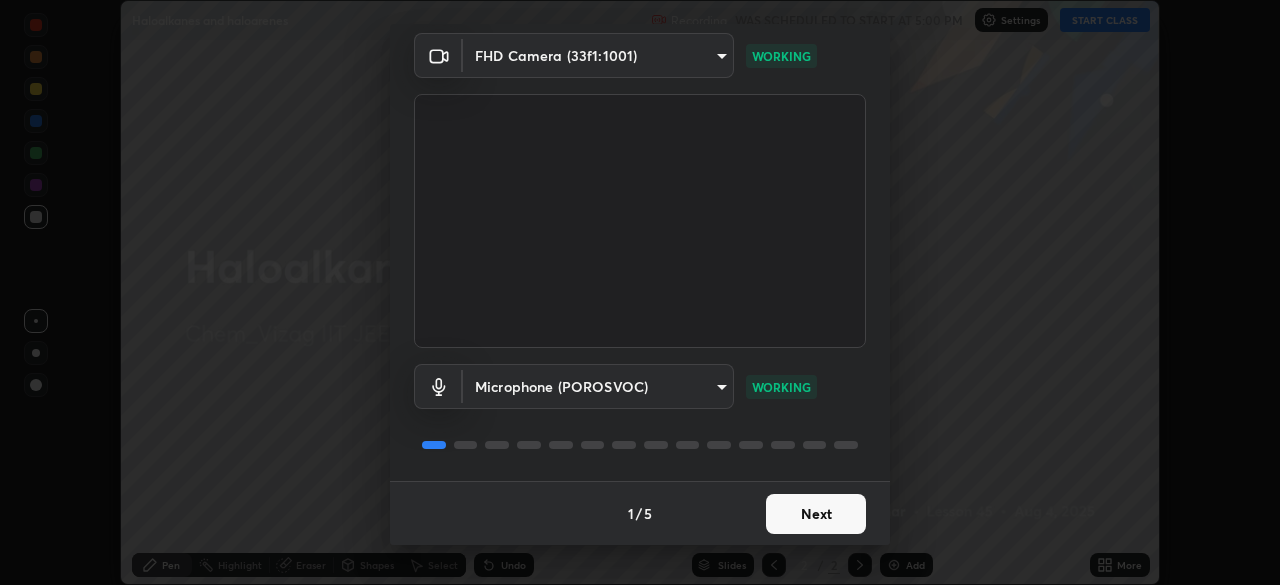 click on "Next" at bounding box center (816, 514) 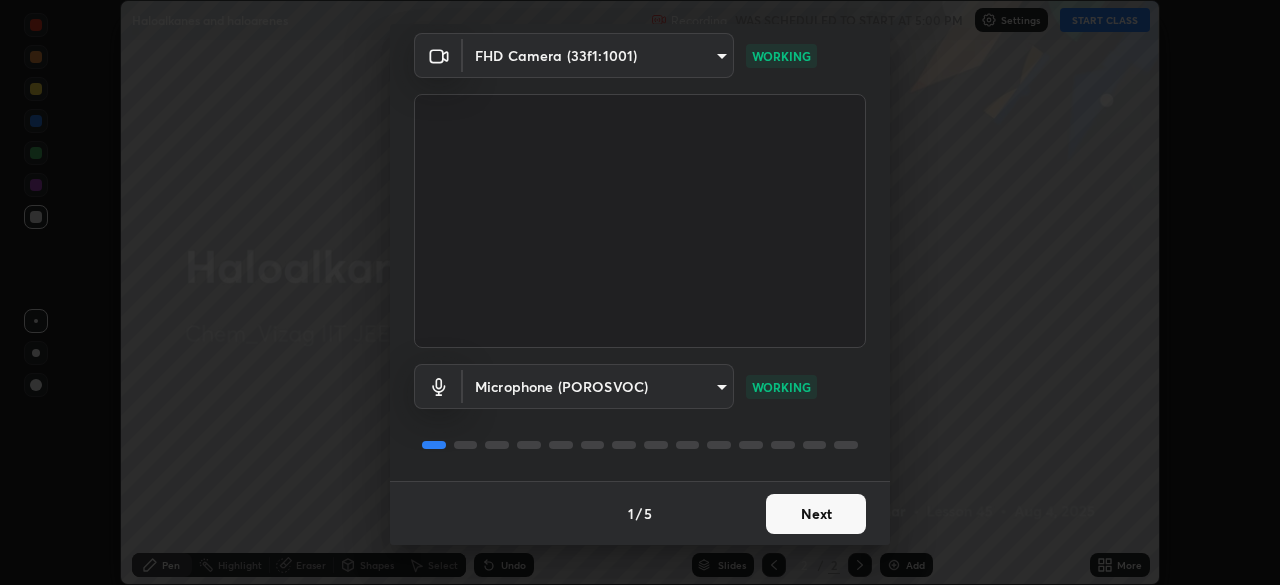 scroll, scrollTop: 0, scrollLeft: 0, axis: both 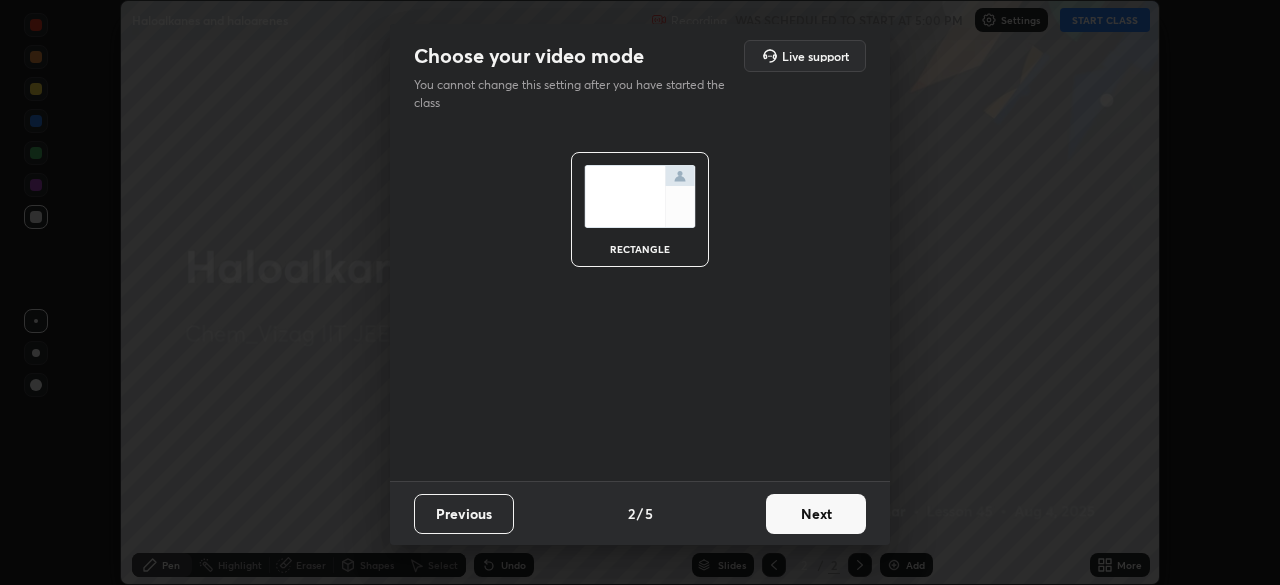 click on "Next" at bounding box center (816, 514) 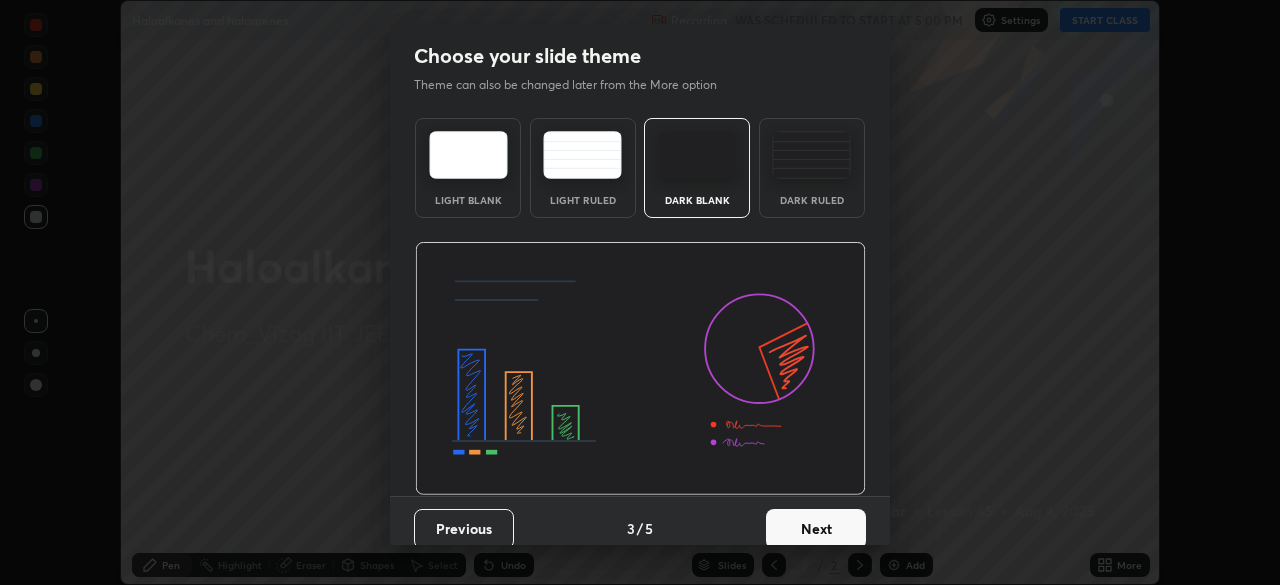 click on "Next" at bounding box center (816, 529) 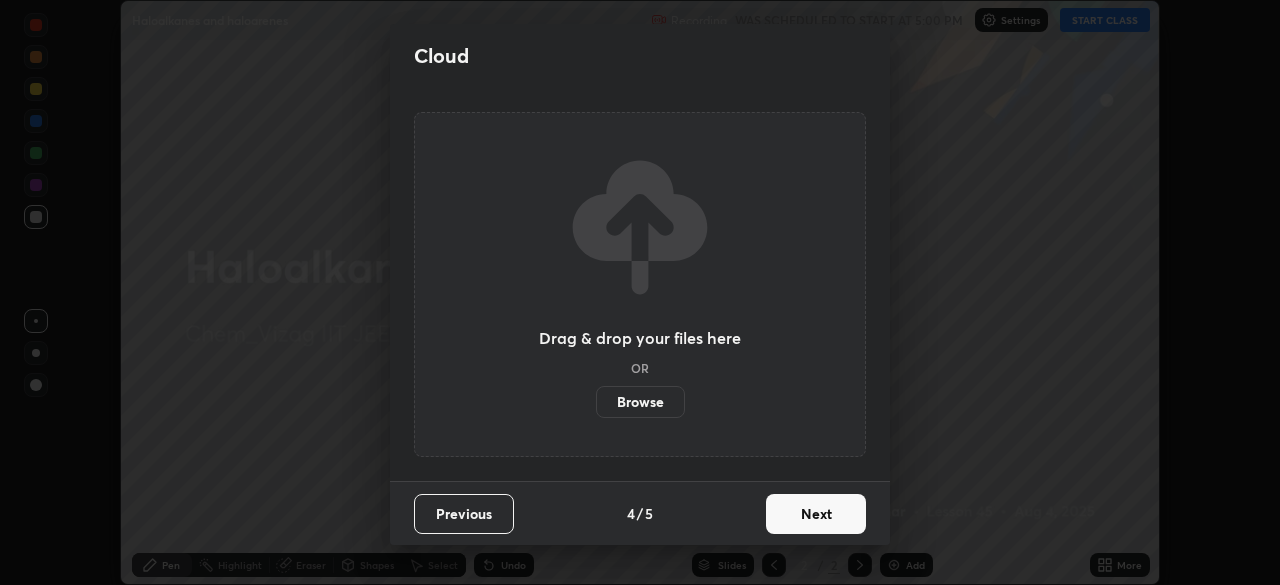 click on "Next" at bounding box center [816, 514] 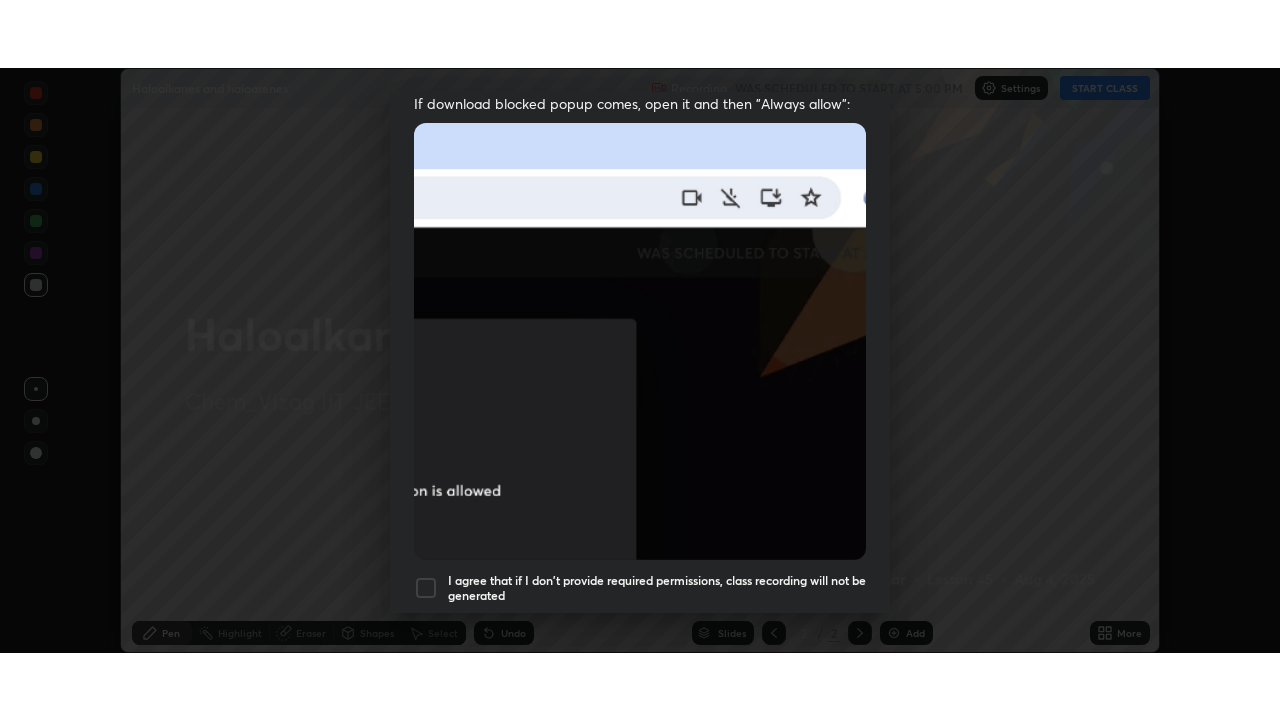 scroll, scrollTop: 479, scrollLeft: 0, axis: vertical 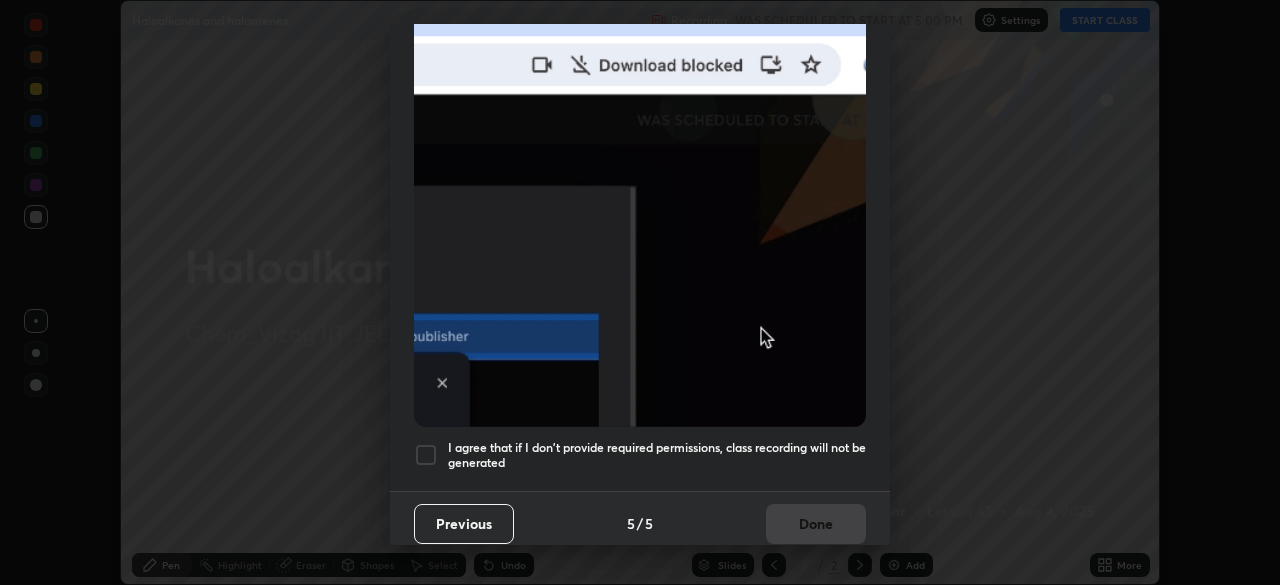 click on "I agree that if I don't provide required permissions, class recording will not be generated" at bounding box center [657, 455] 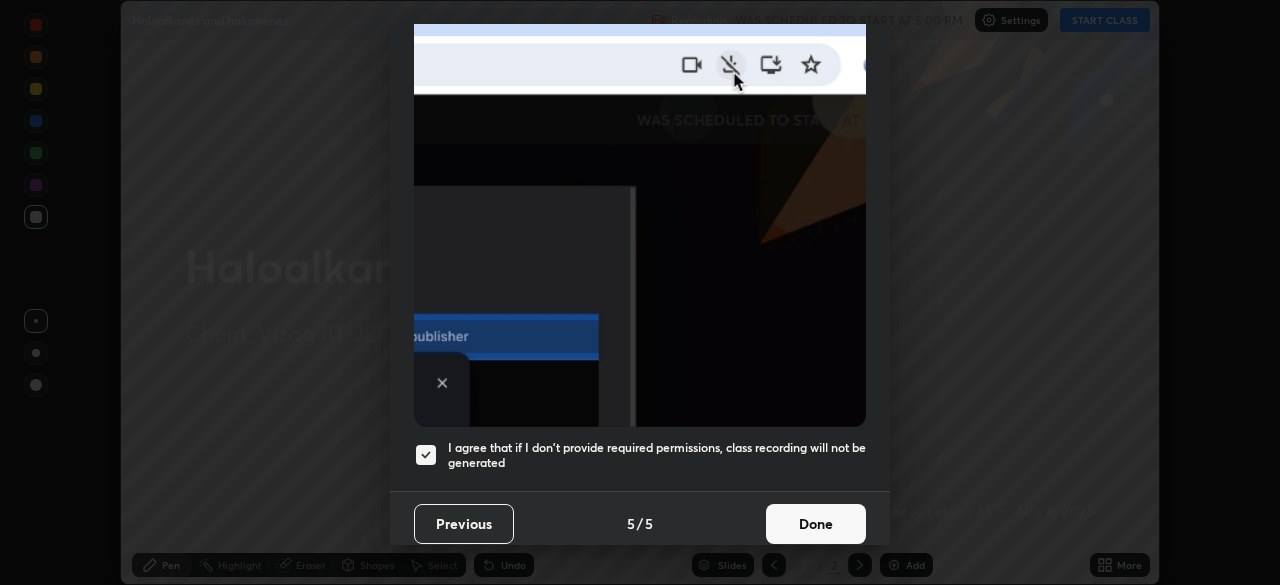 click on "Done" at bounding box center (816, 524) 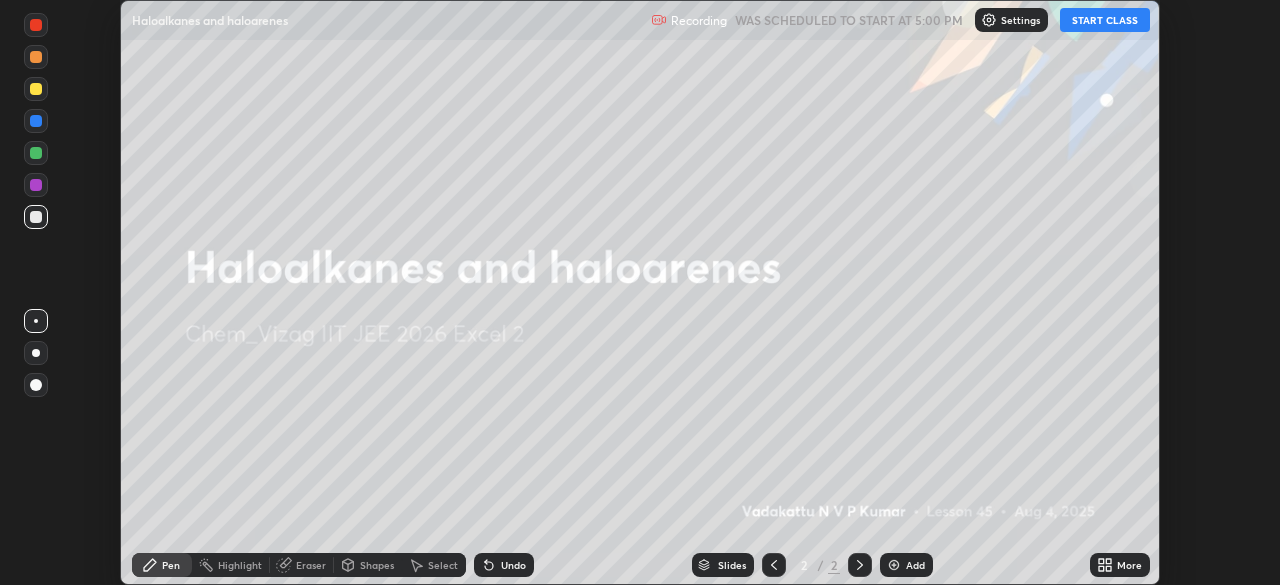 click on "START CLASS" at bounding box center [1105, 20] 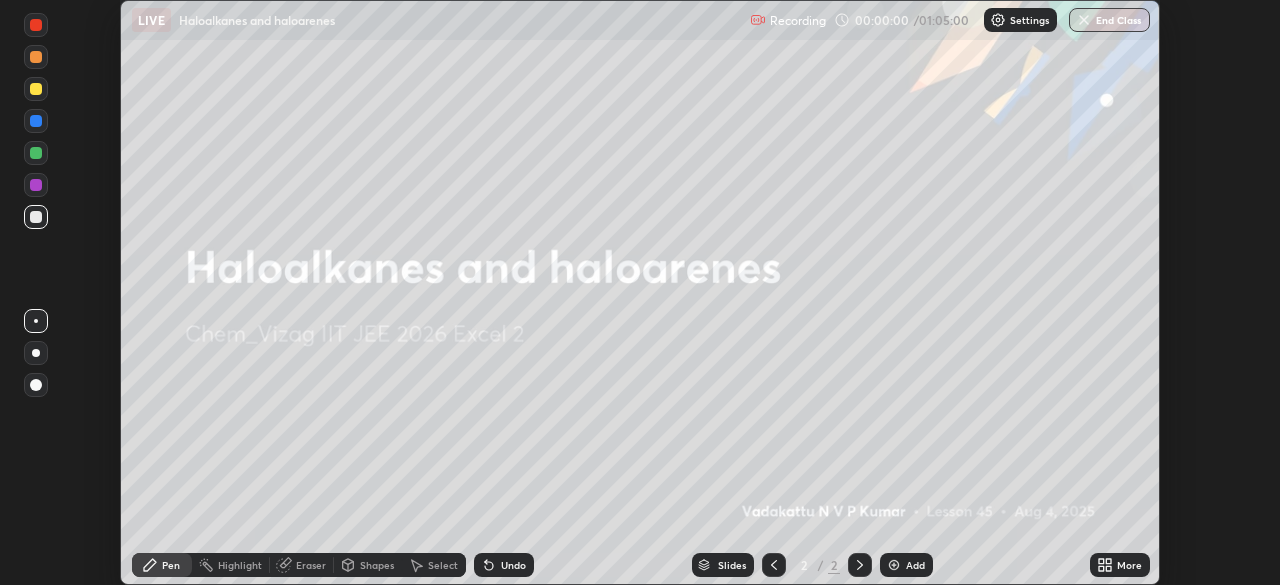 click 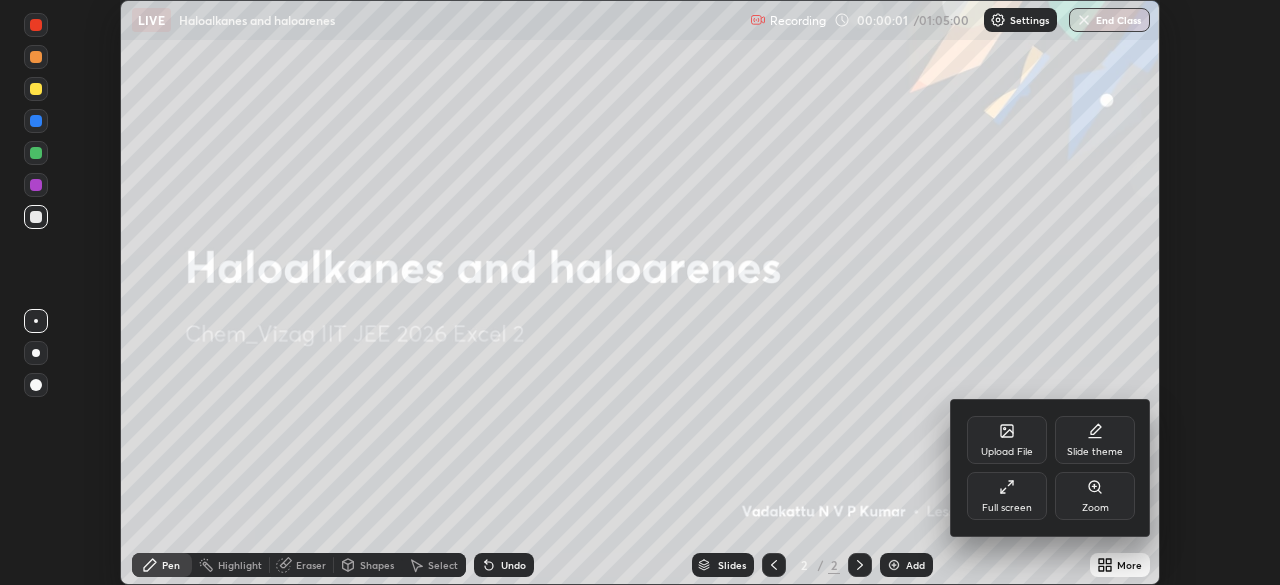 click 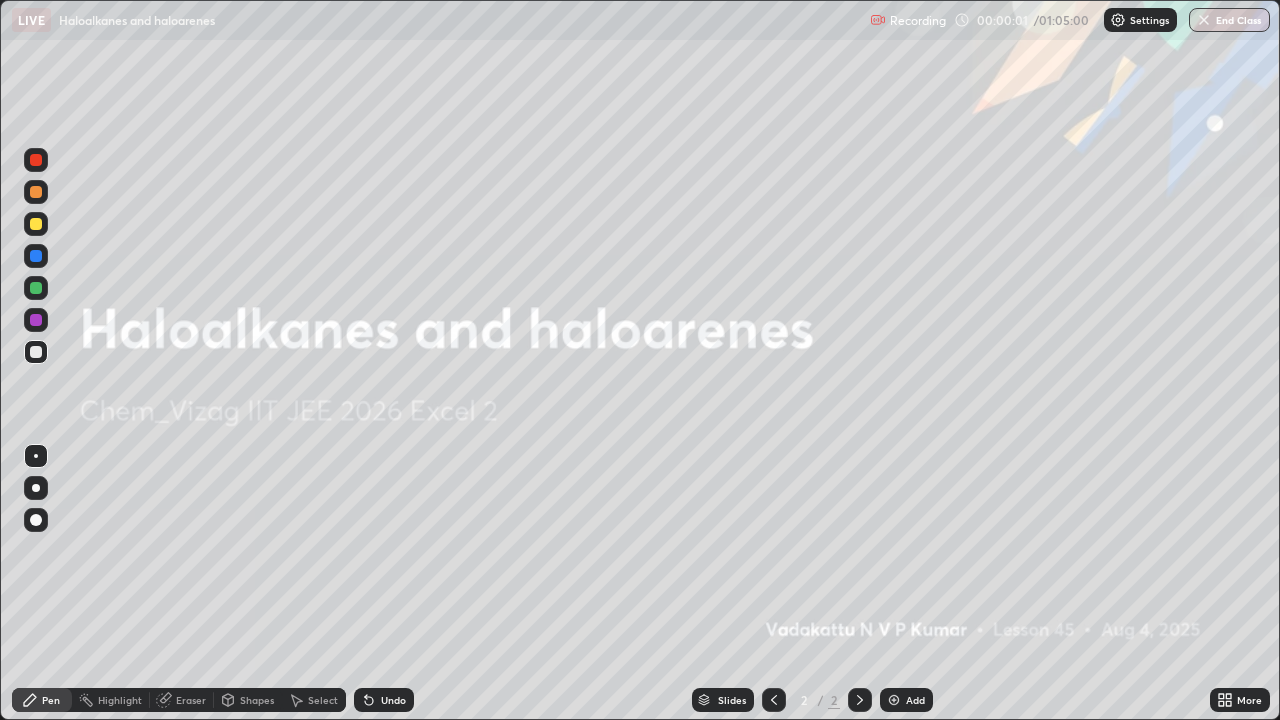 scroll, scrollTop: 99280, scrollLeft: 98720, axis: both 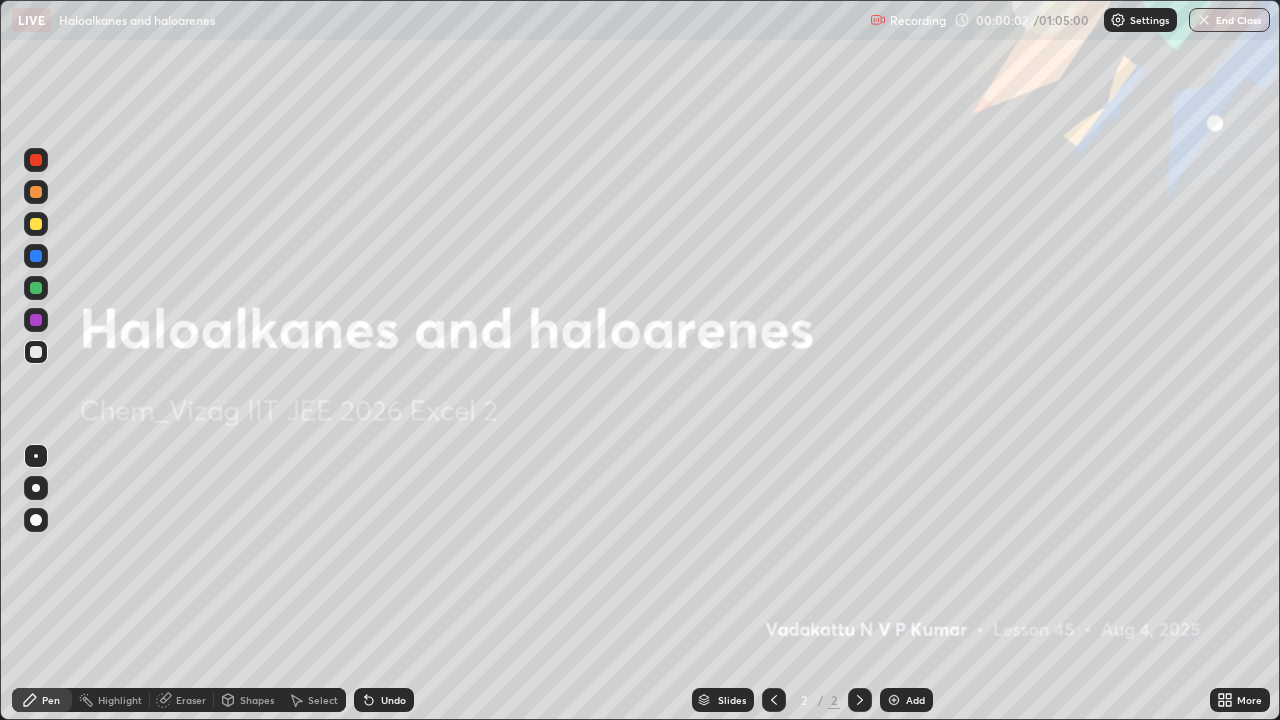 click at bounding box center (894, 700) 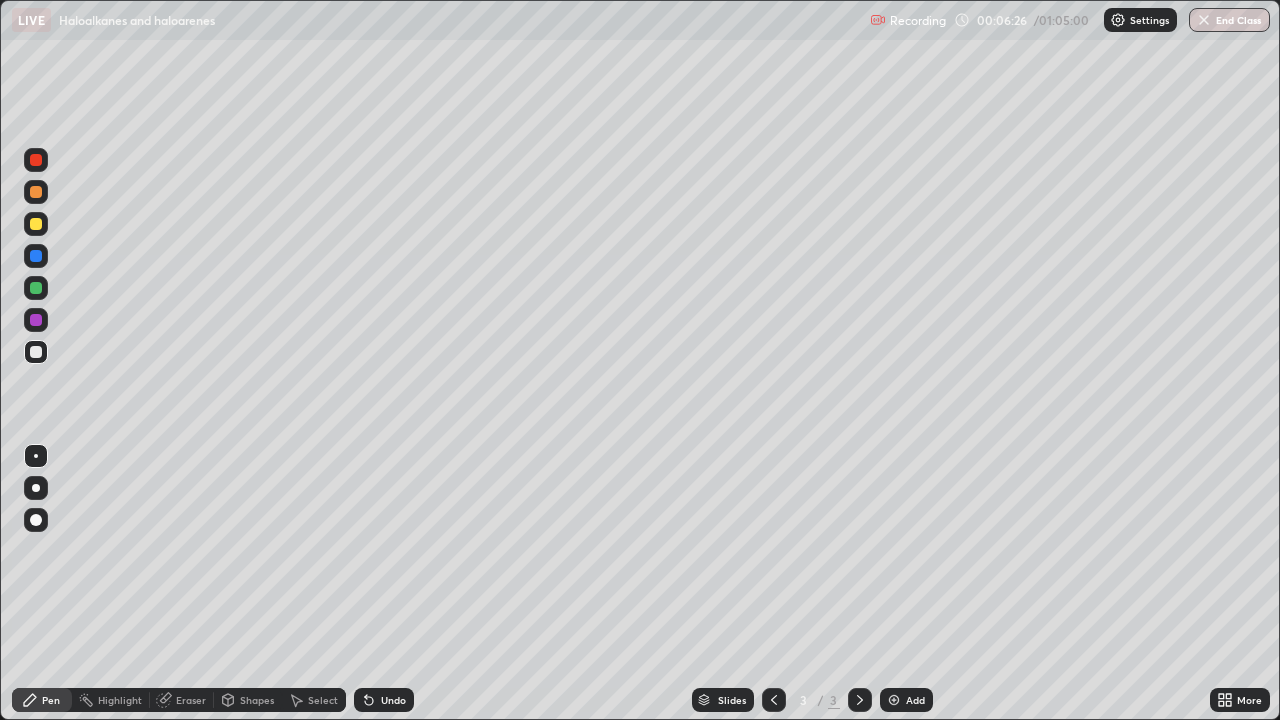 click on "Select" at bounding box center (323, 700) 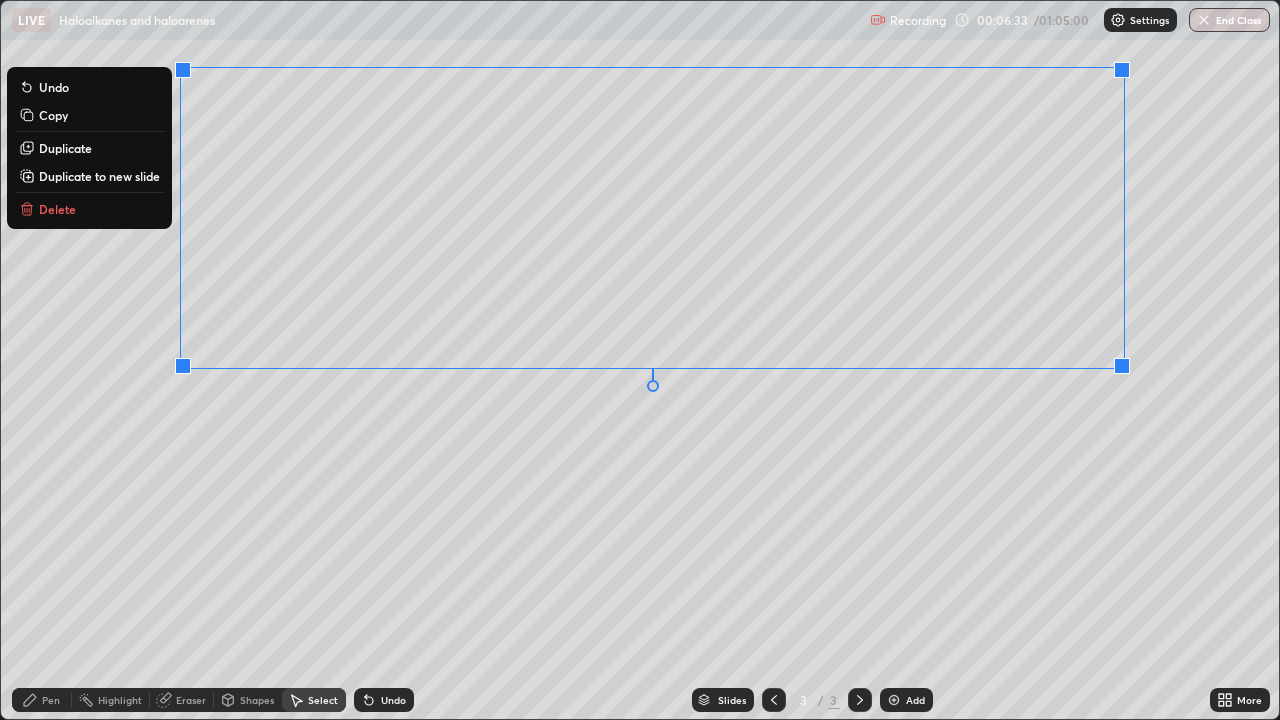 click on "Delete" at bounding box center (57, 209) 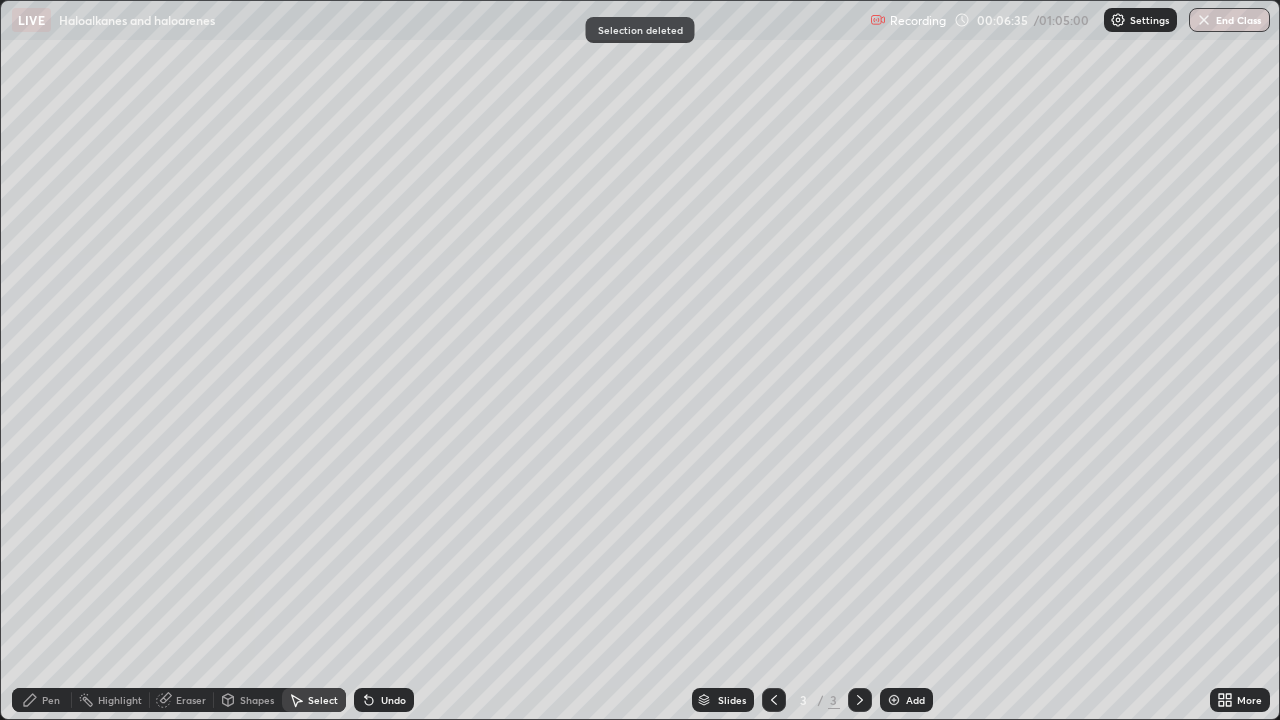 click on "Pen" at bounding box center (51, 700) 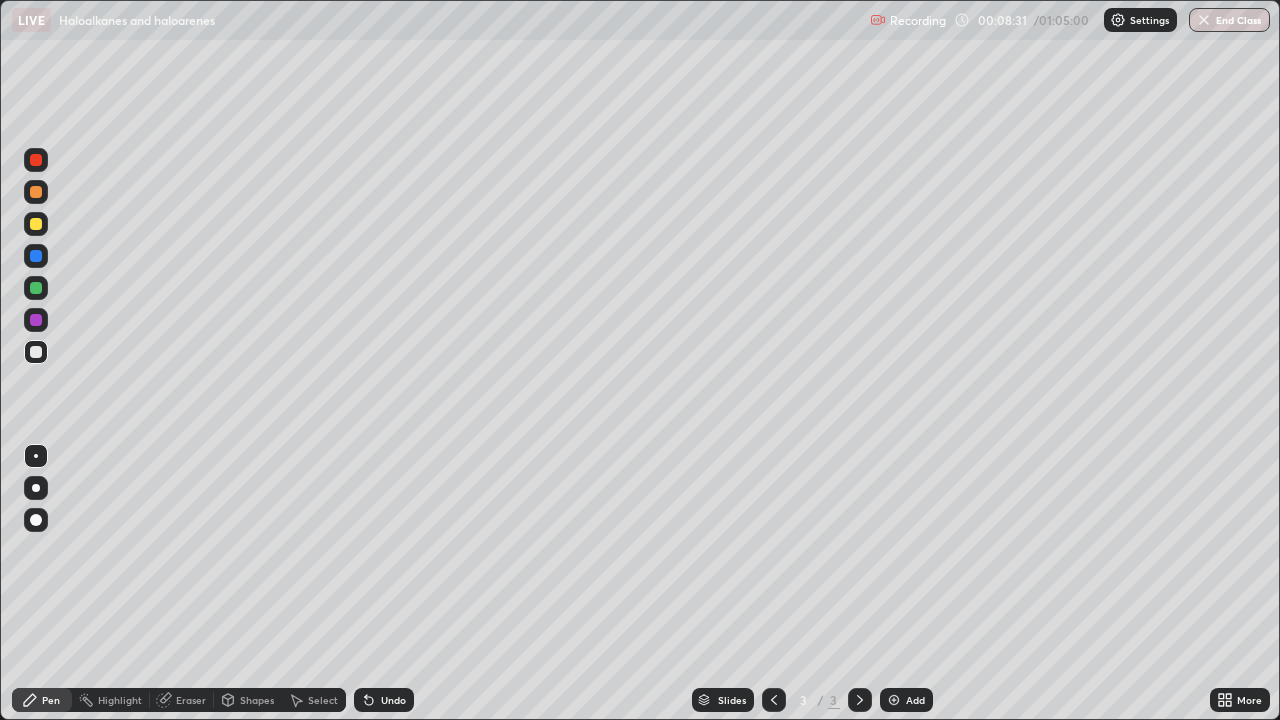 click on "Eraser" at bounding box center (182, 700) 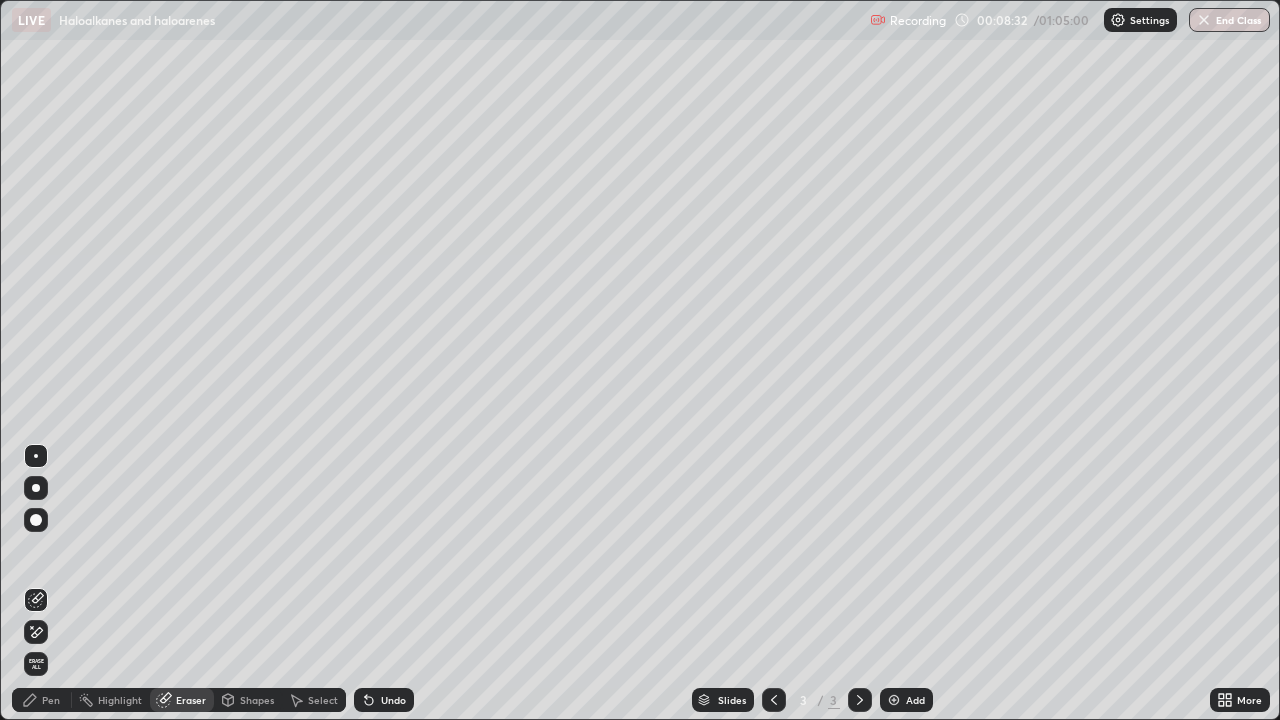 click at bounding box center [36, 520] 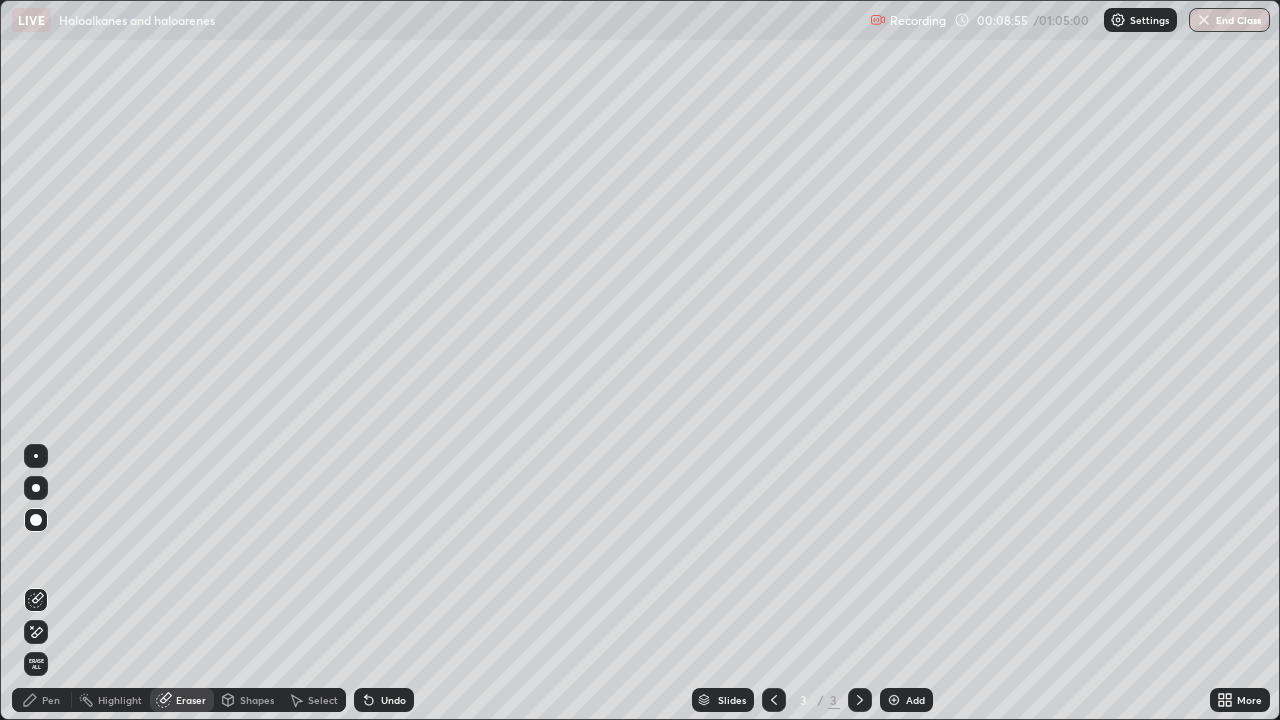 click on "Pen" at bounding box center (51, 700) 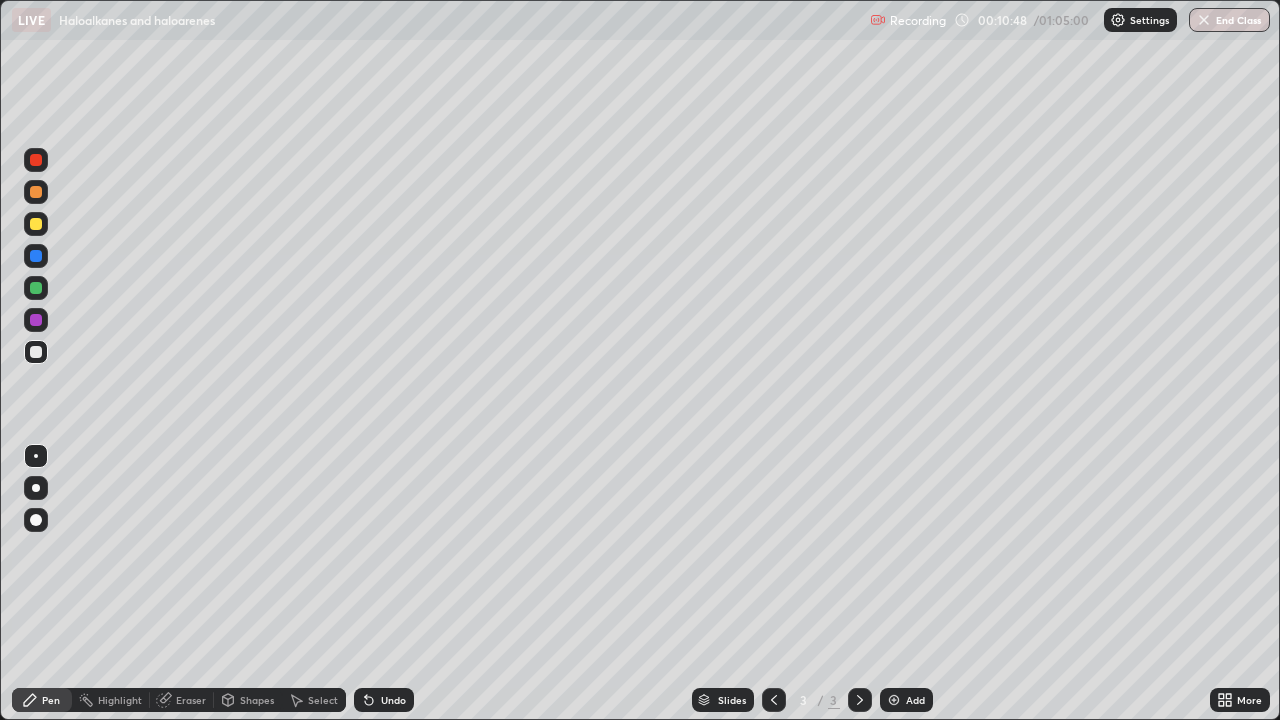 click on "Select" at bounding box center [323, 700] 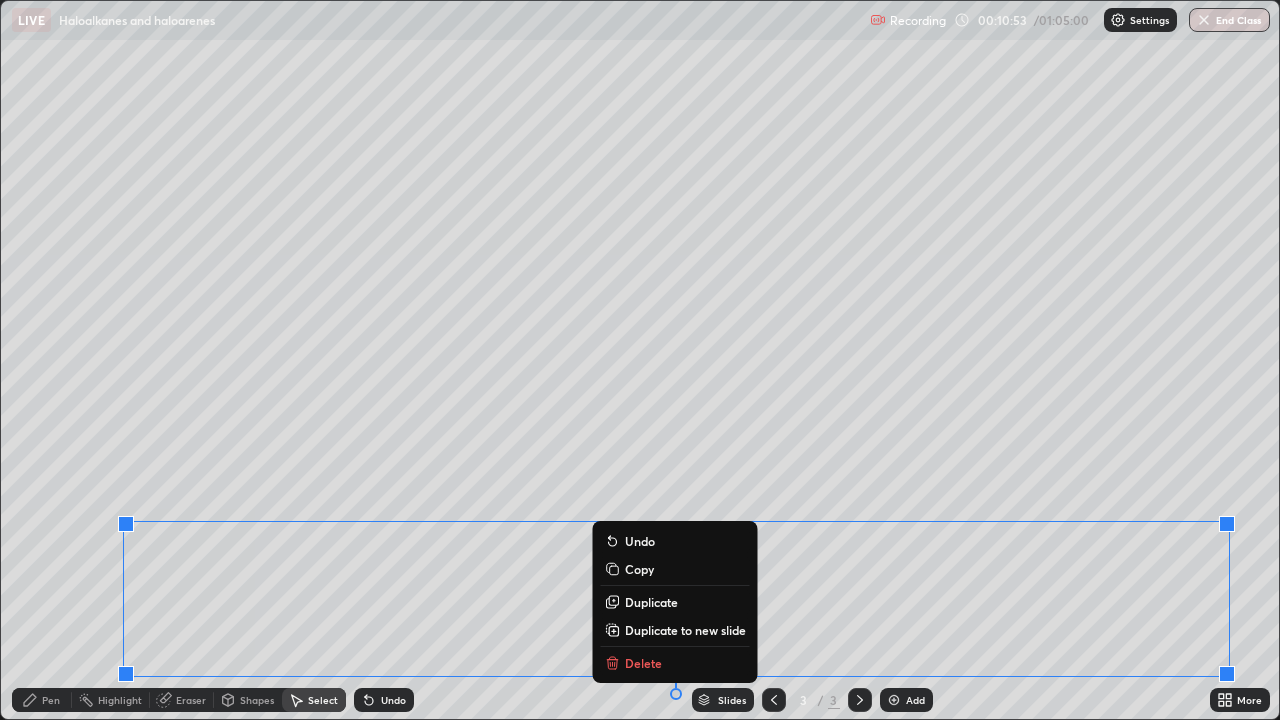 click at bounding box center [1227, 674] 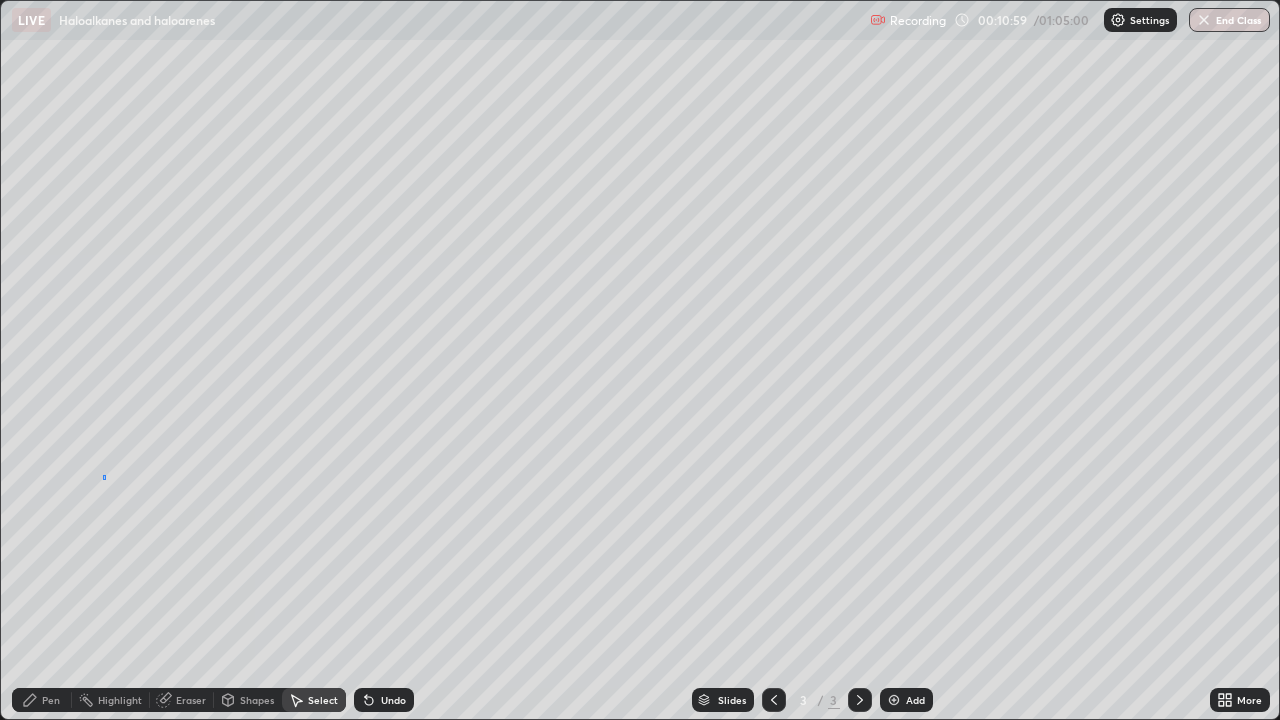 click on "0 ° Undo Copy Duplicate Duplicate to new slide Delete" at bounding box center (640, 360) 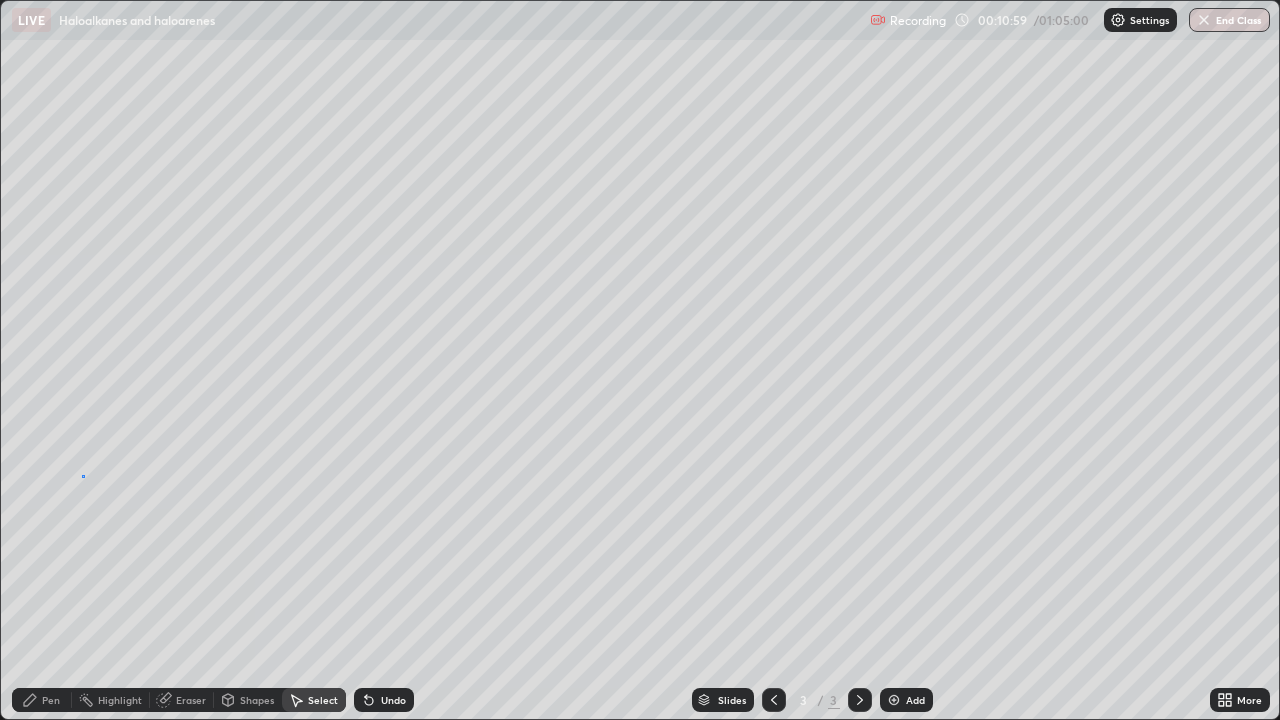 click on "0 ° Undo Copy Duplicate Duplicate to new slide Delete" at bounding box center [640, 360] 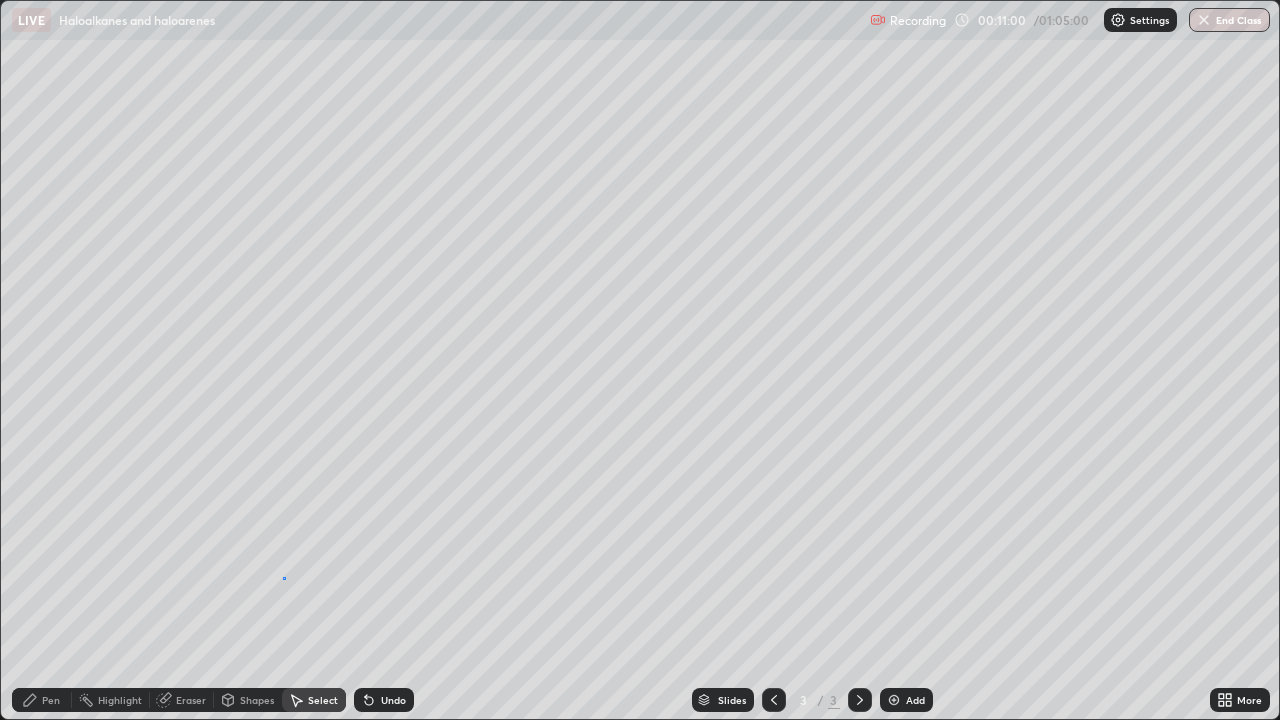 click on "0 ° Undo Copy Duplicate Duplicate to new slide Delete" at bounding box center [640, 360] 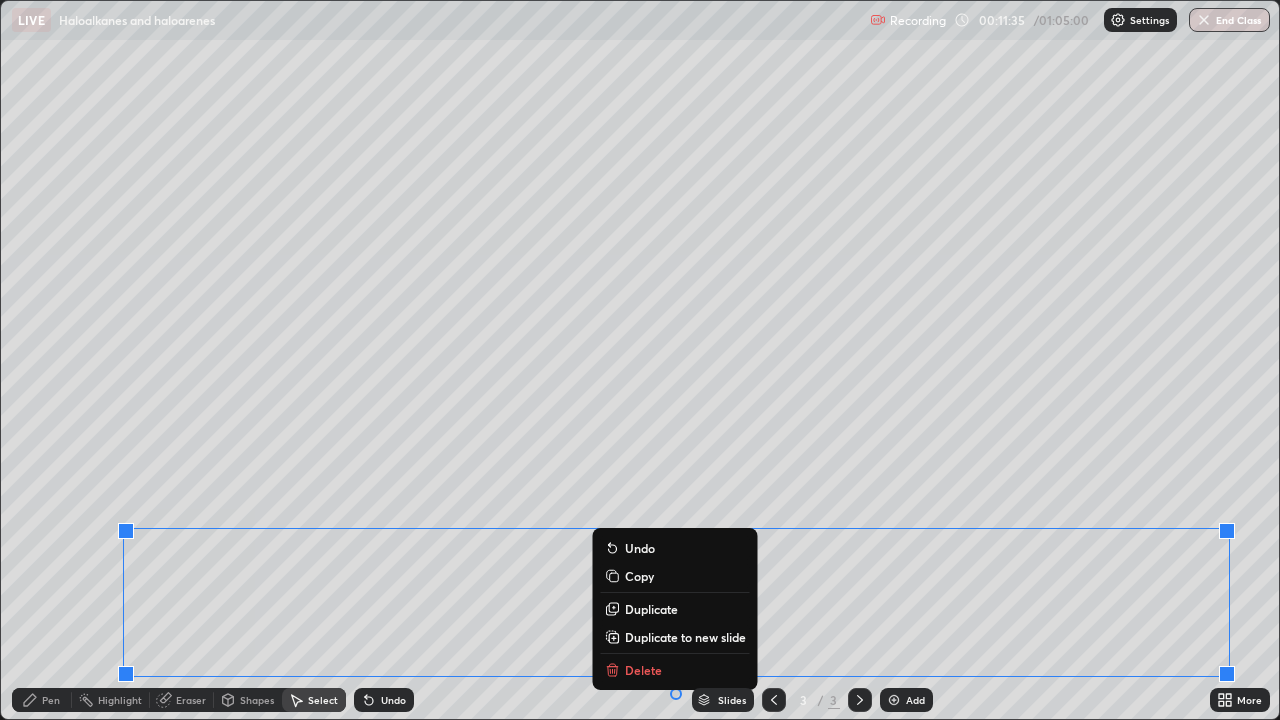 click on "Delete" at bounding box center [643, 670] 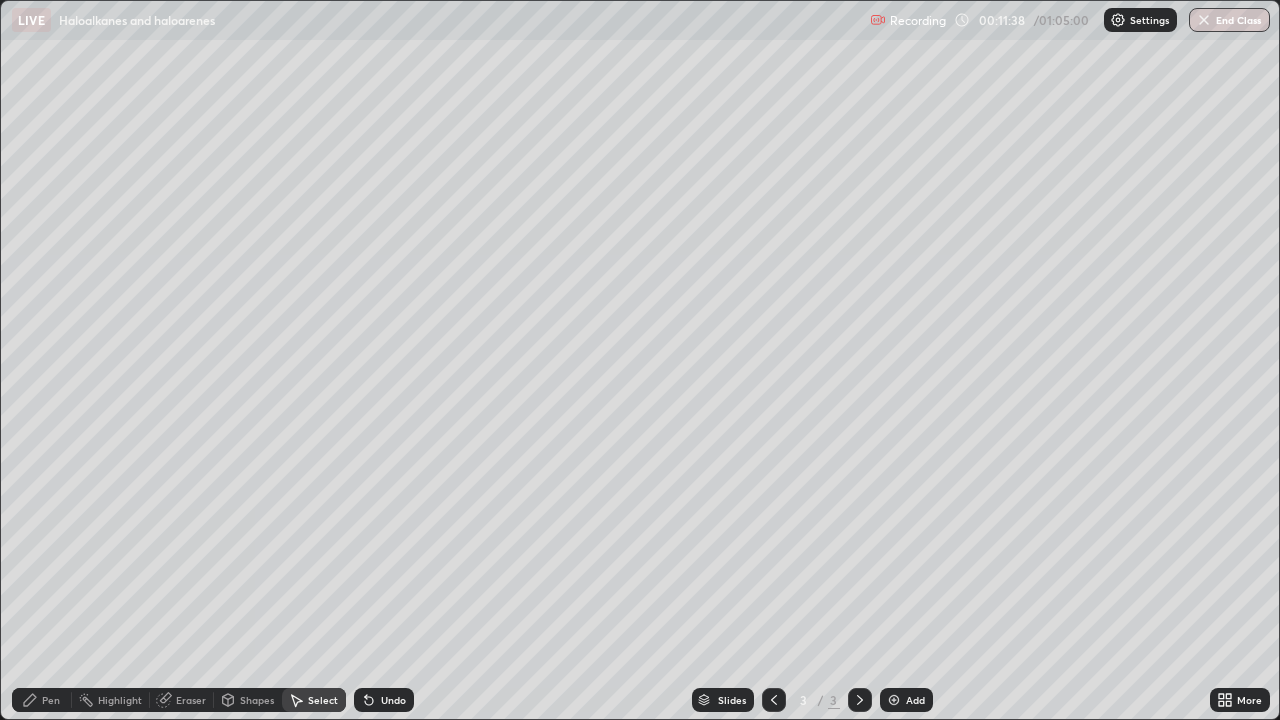 click on "Pen" at bounding box center [51, 700] 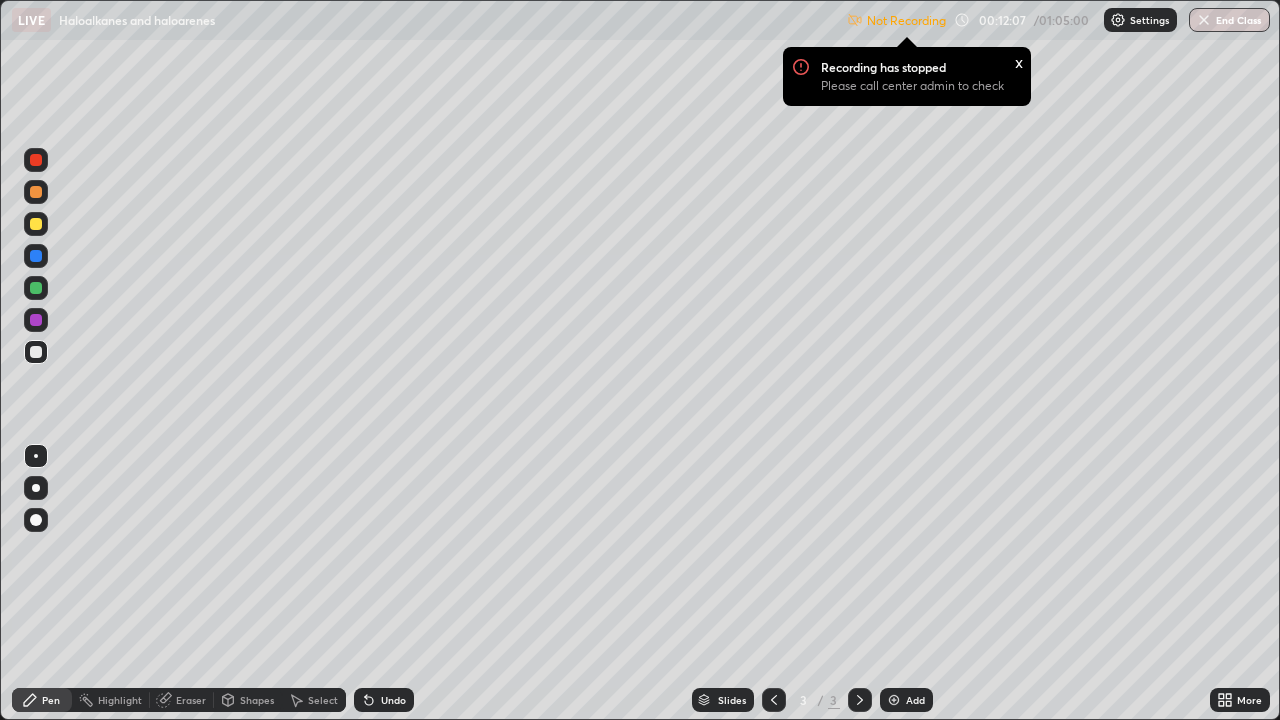 click on "Settings" at bounding box center (1140, 20) 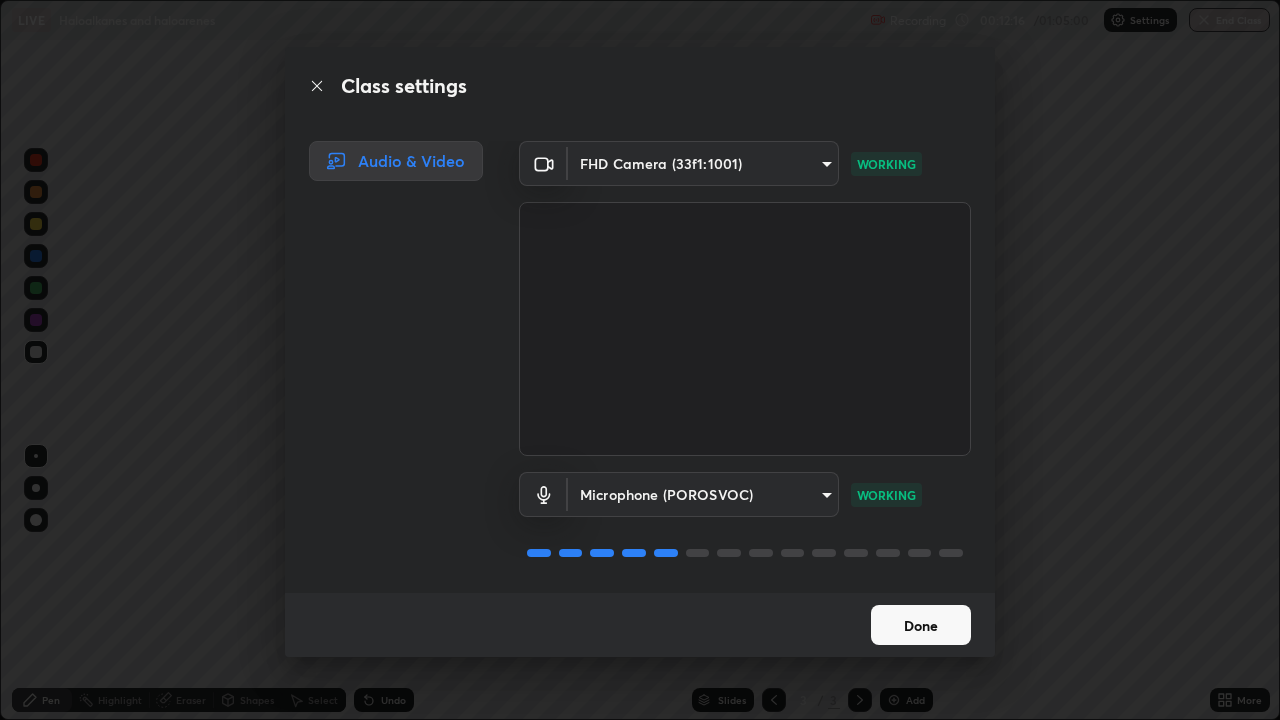 click on "Done" at bounding box center [921, 625] 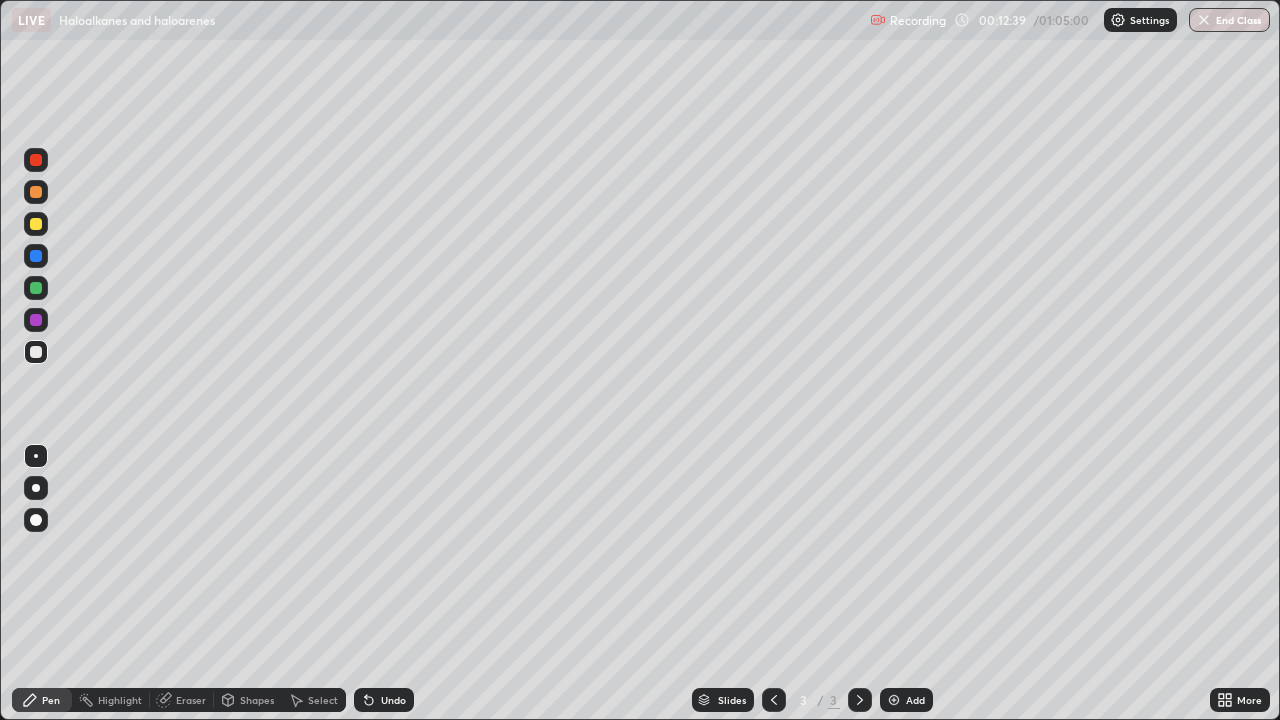 click on "Eraser" at bounding box center [191, 700] 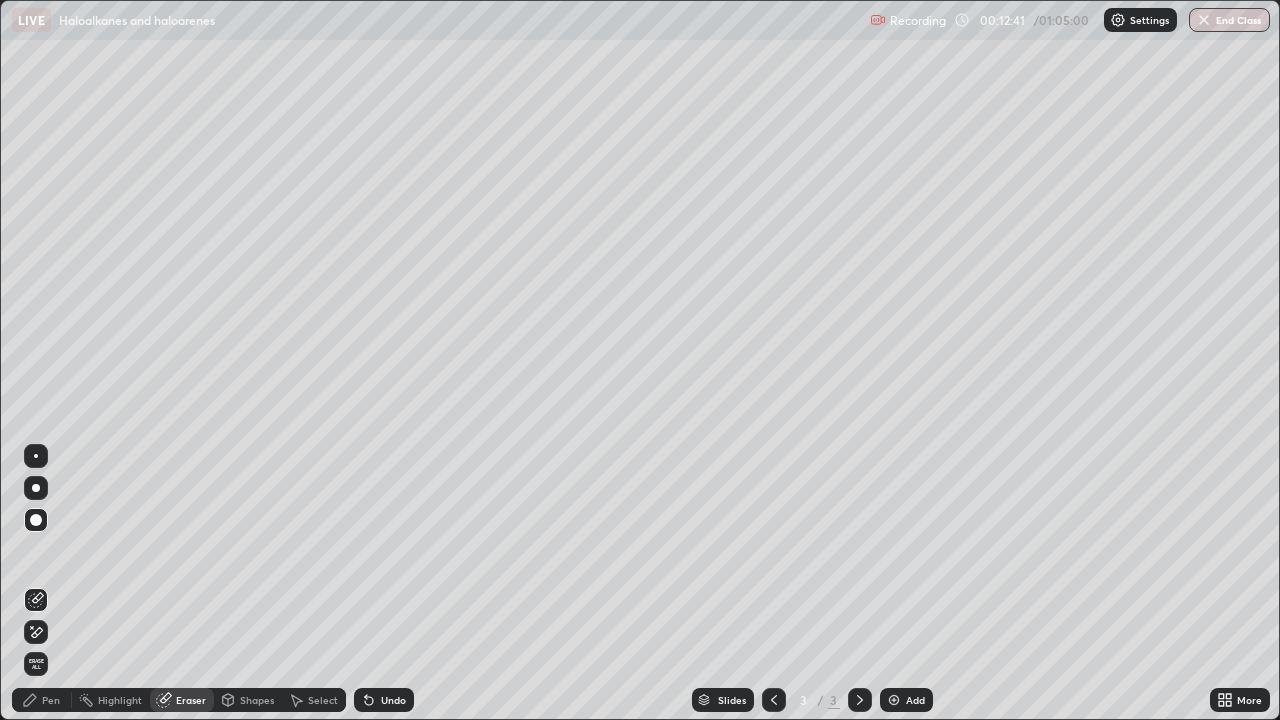 click on "Pen" at bounding box center [51, 700] 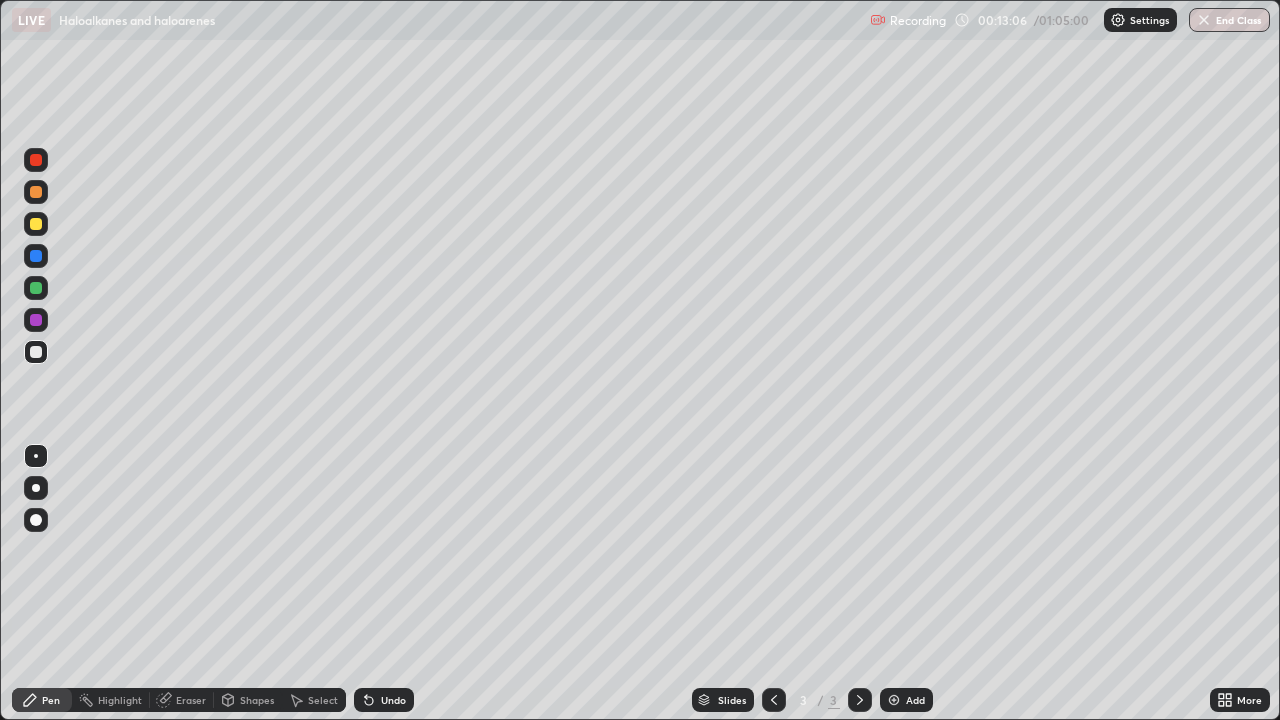 click on "Eraser" at bounding box center (191, 700) 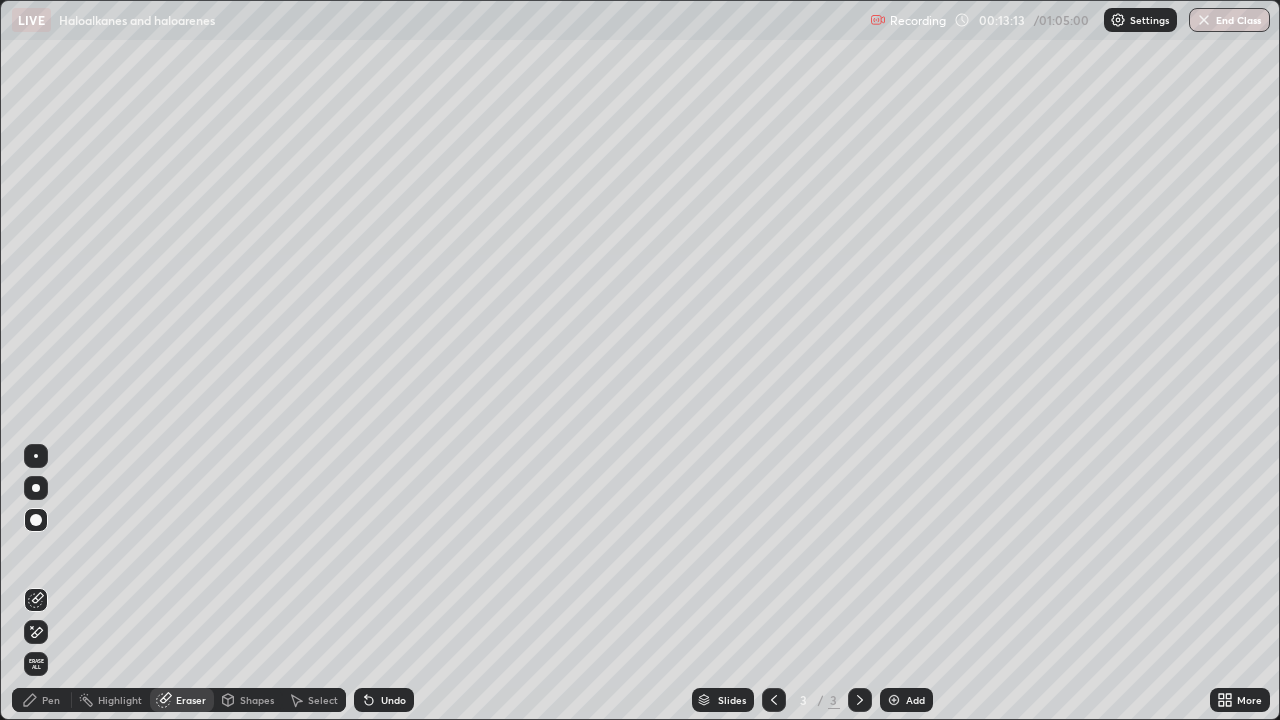click on "Select" at bounding box center [323, 700] 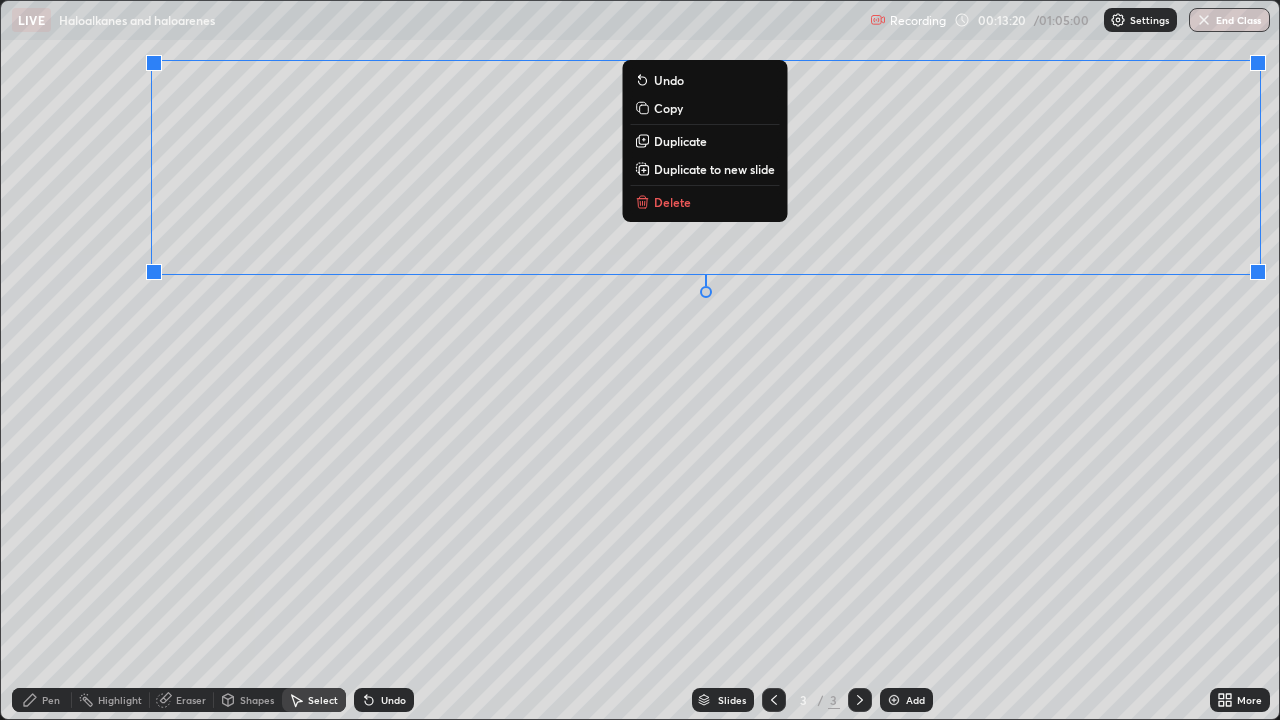 click on "Delete" at bounding box center (672, 202) 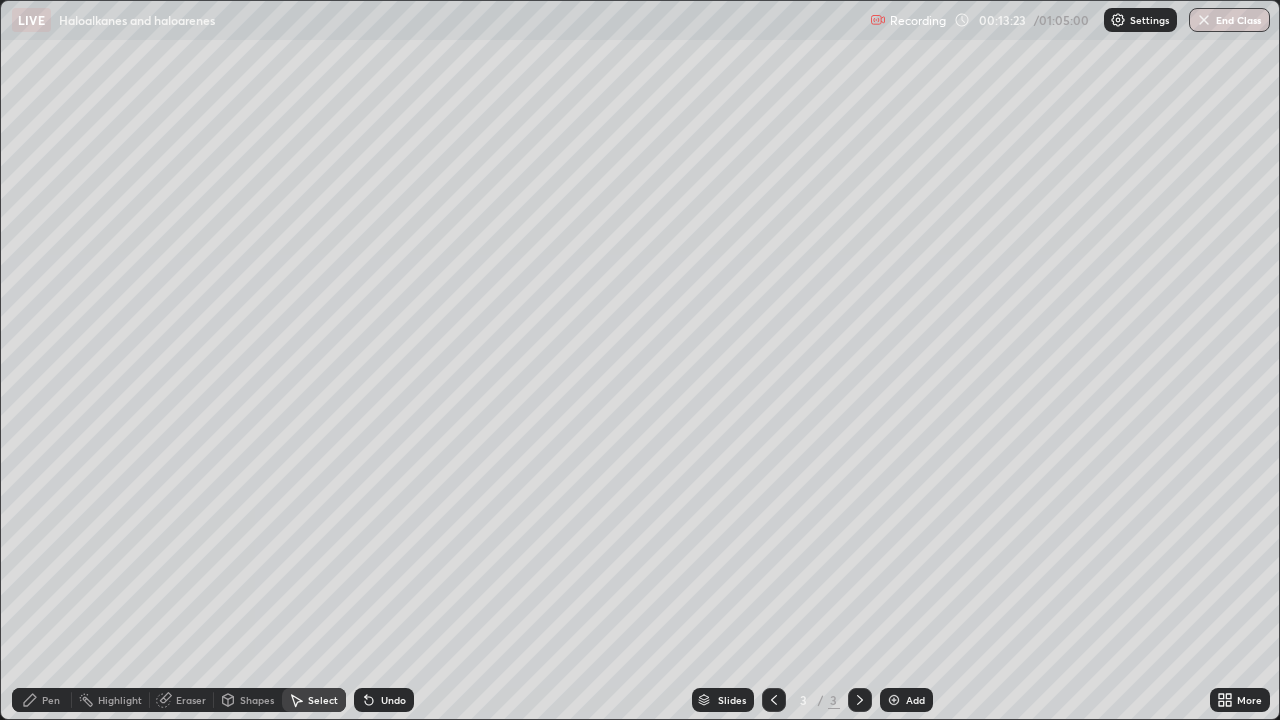 click on "Pen" at bounding box center [51, 700] 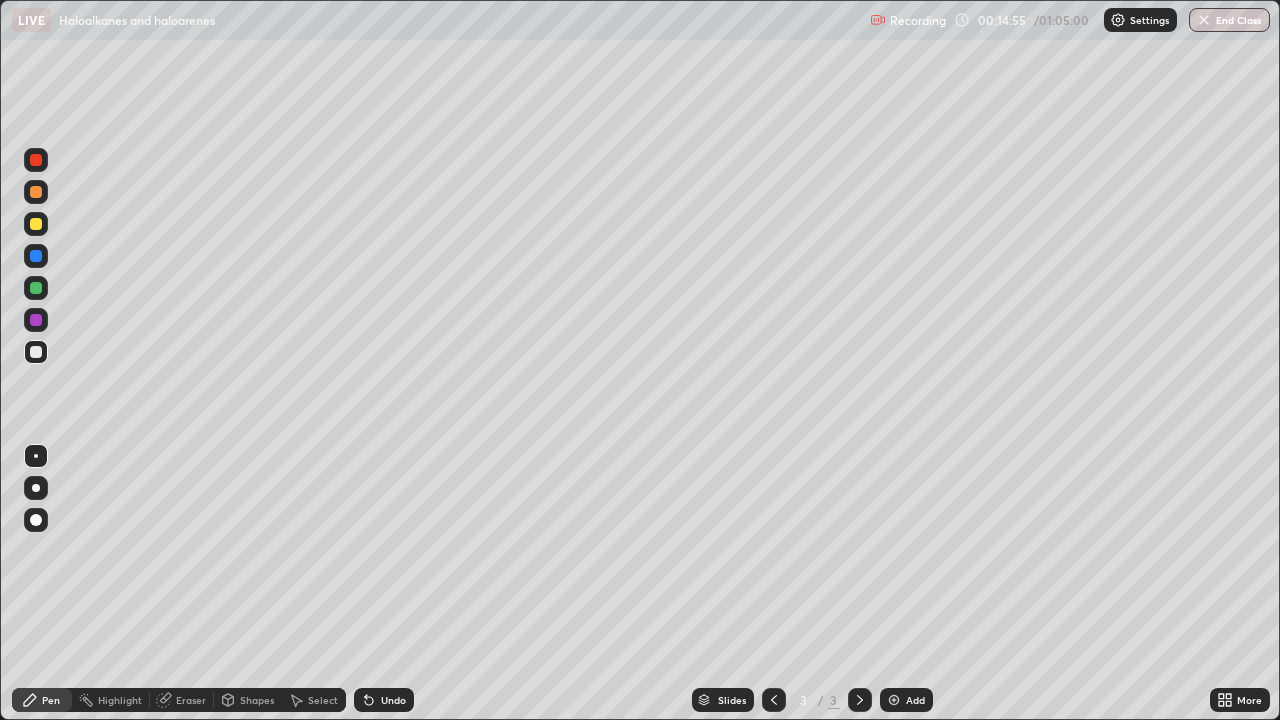 click on "Eraser" at bounding box center (191, 700) 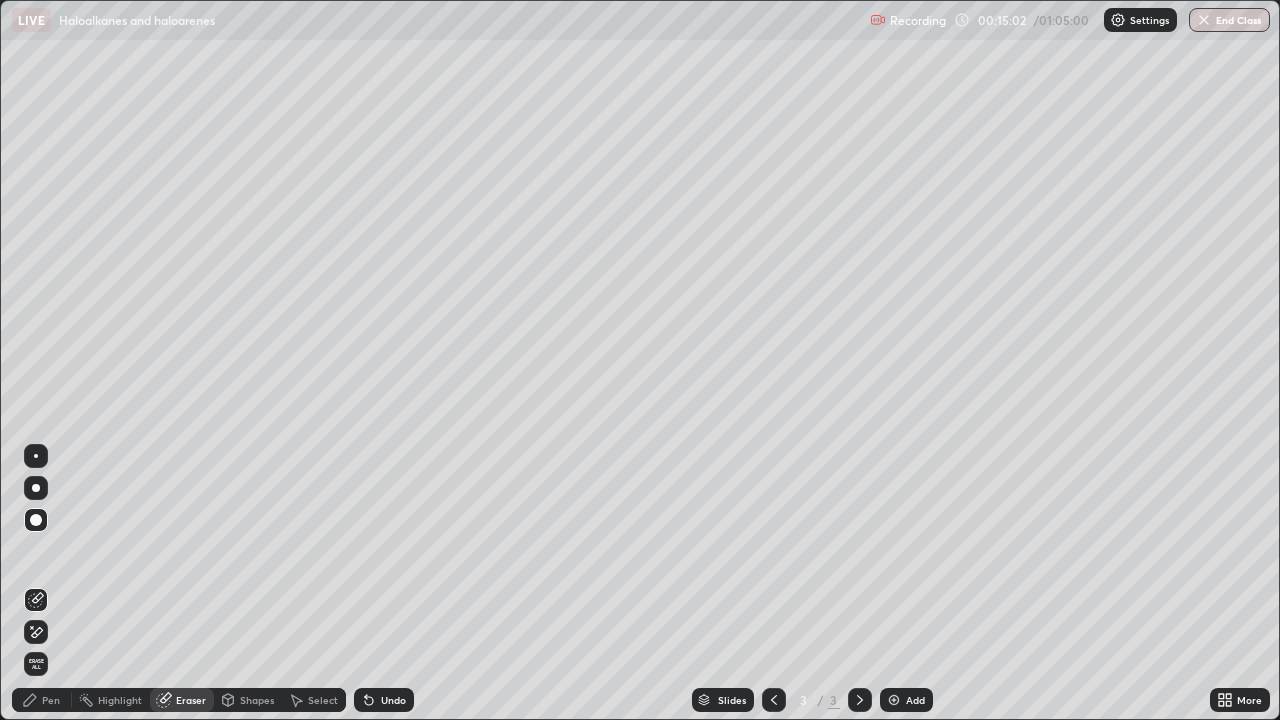 click on "Pen" at bounding box center (51, 700) 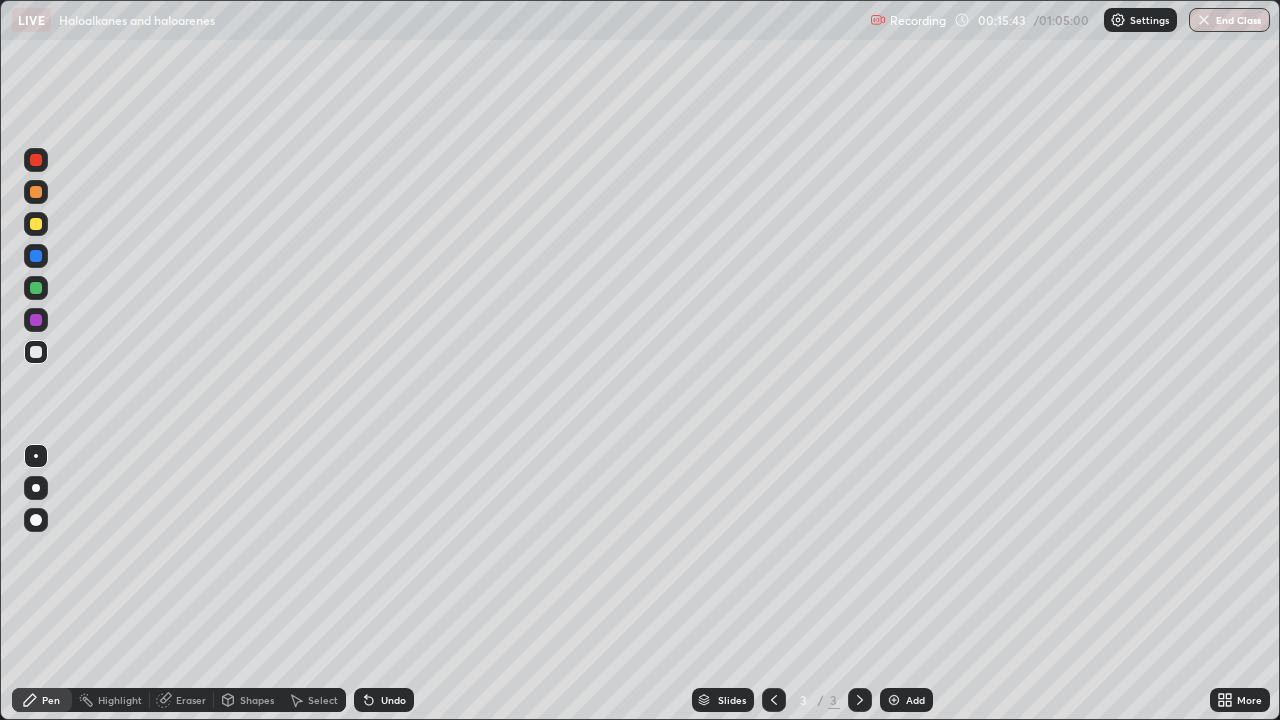 click on "Eraser" at bounding box center (182, 700) 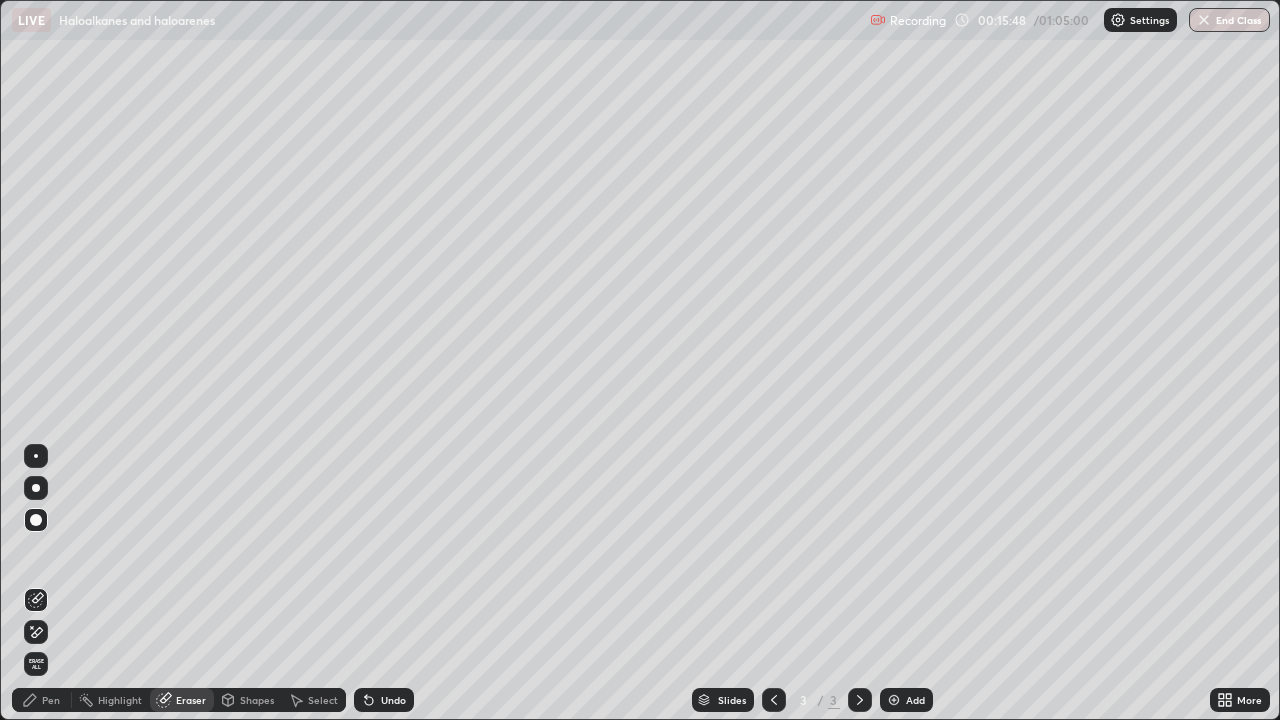 click on "Pen" at bounding box center (51, 700) 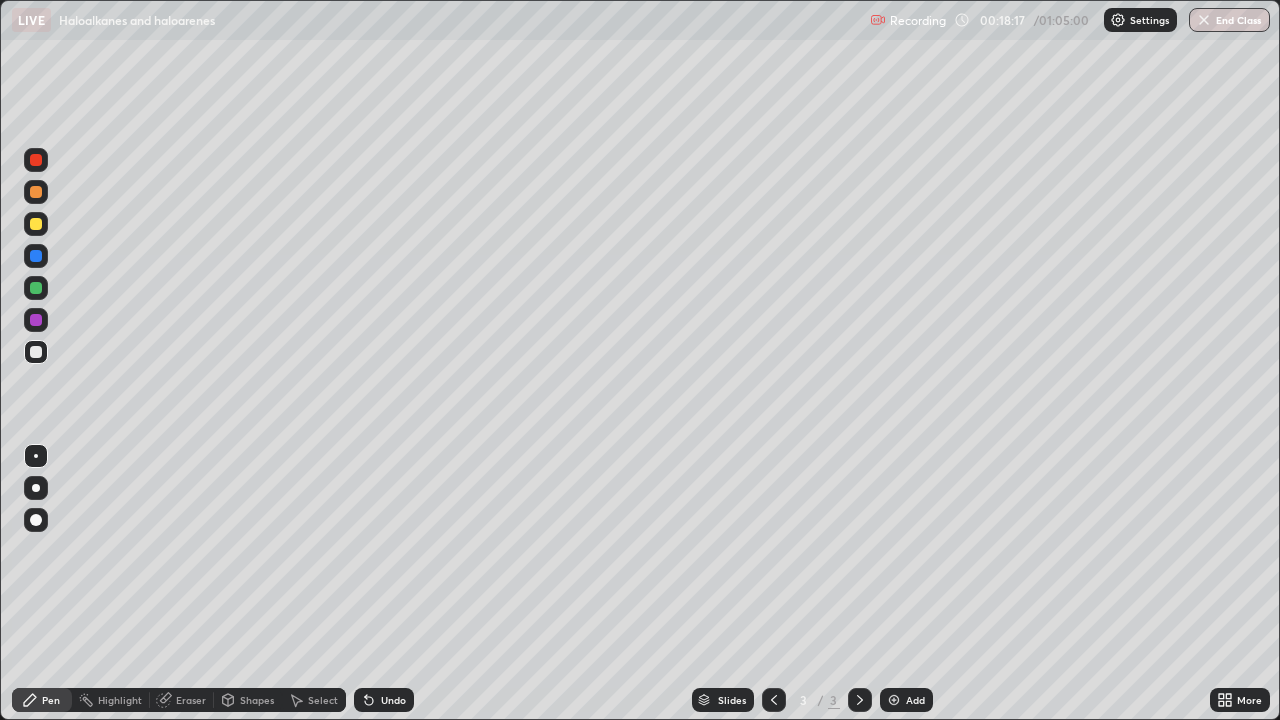 click on "Eraser" at bounding box center (191, 700) 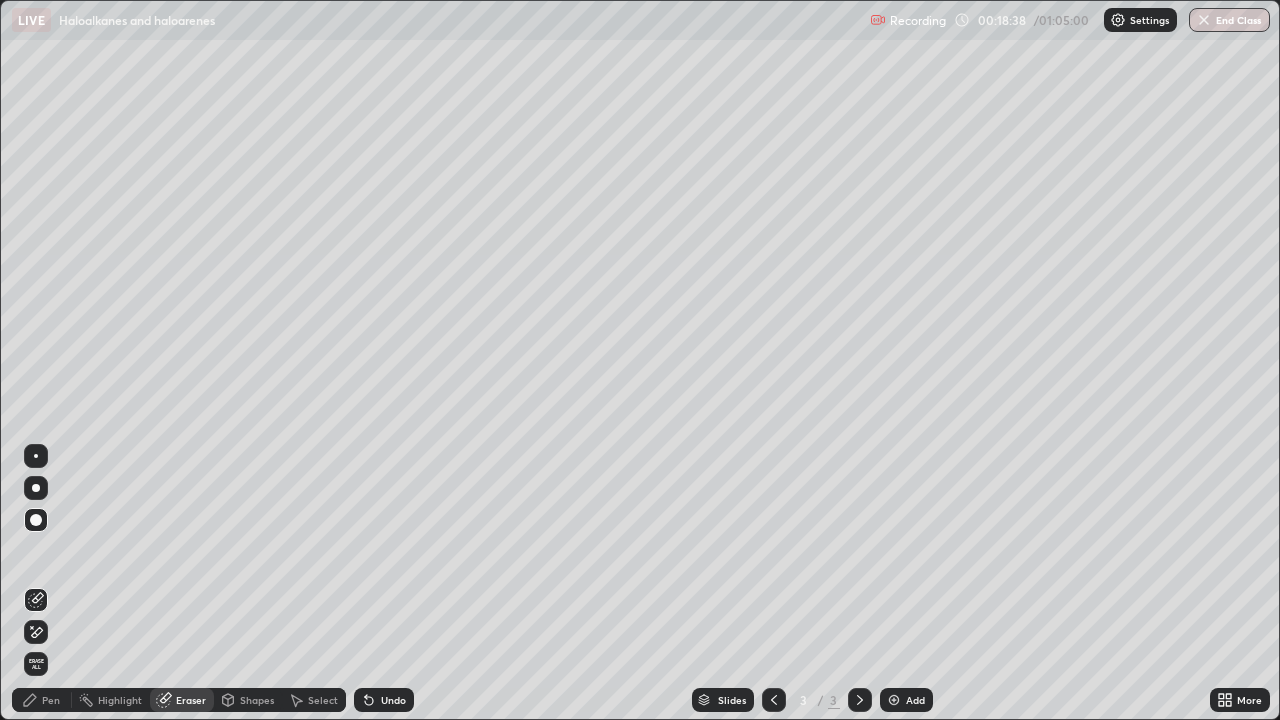click on "Pen" at bounding box center (51, 700) 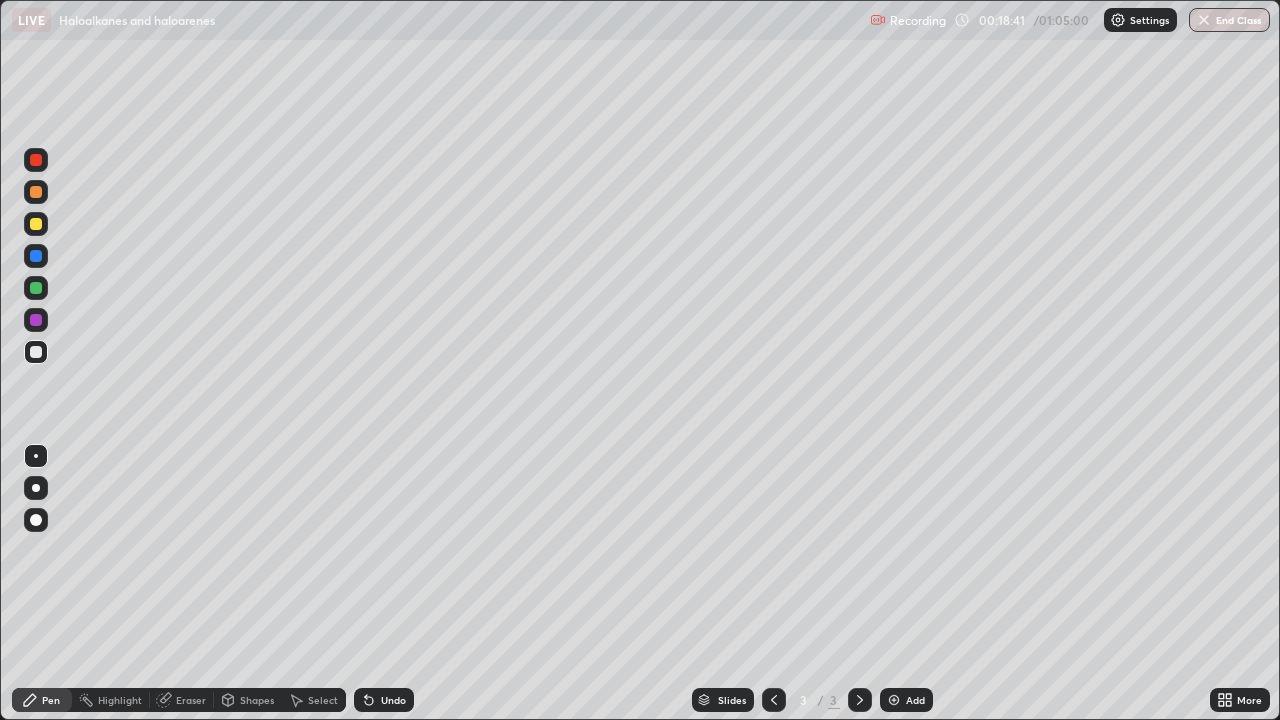 click on "Eraser" at bounding box center [191, 700] 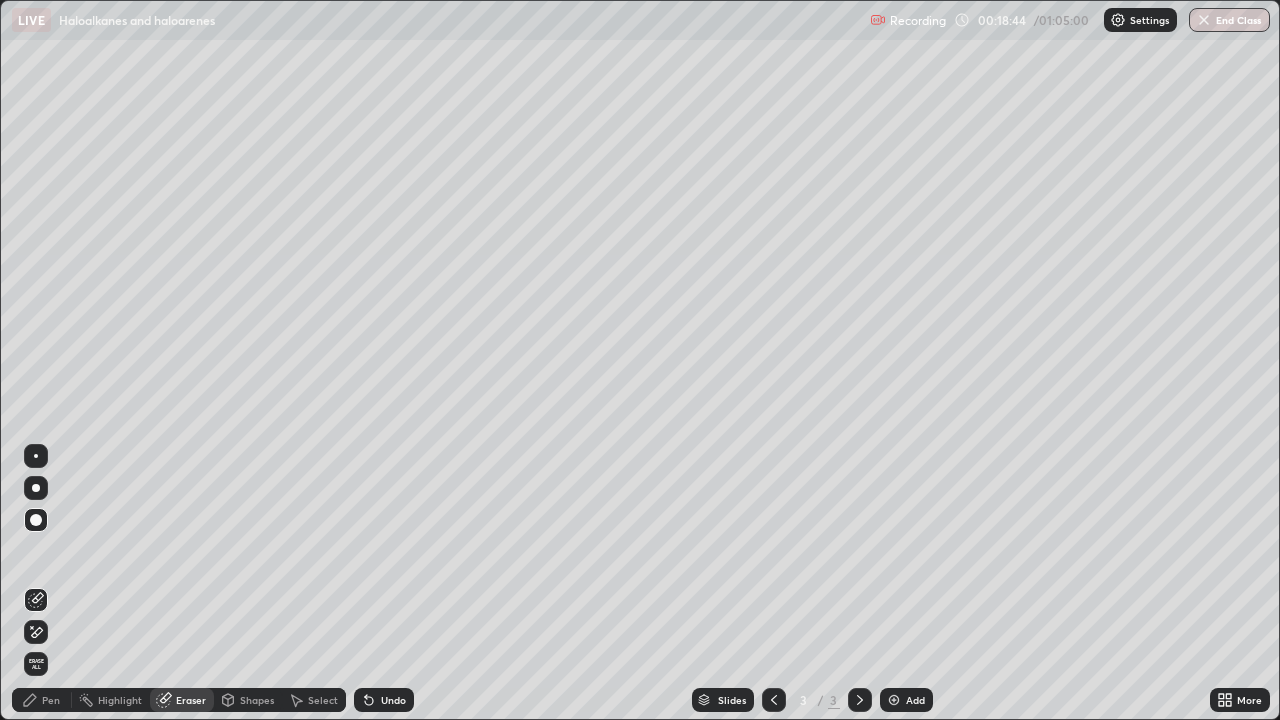 click on "Pen" at bounding box center (42, 700) 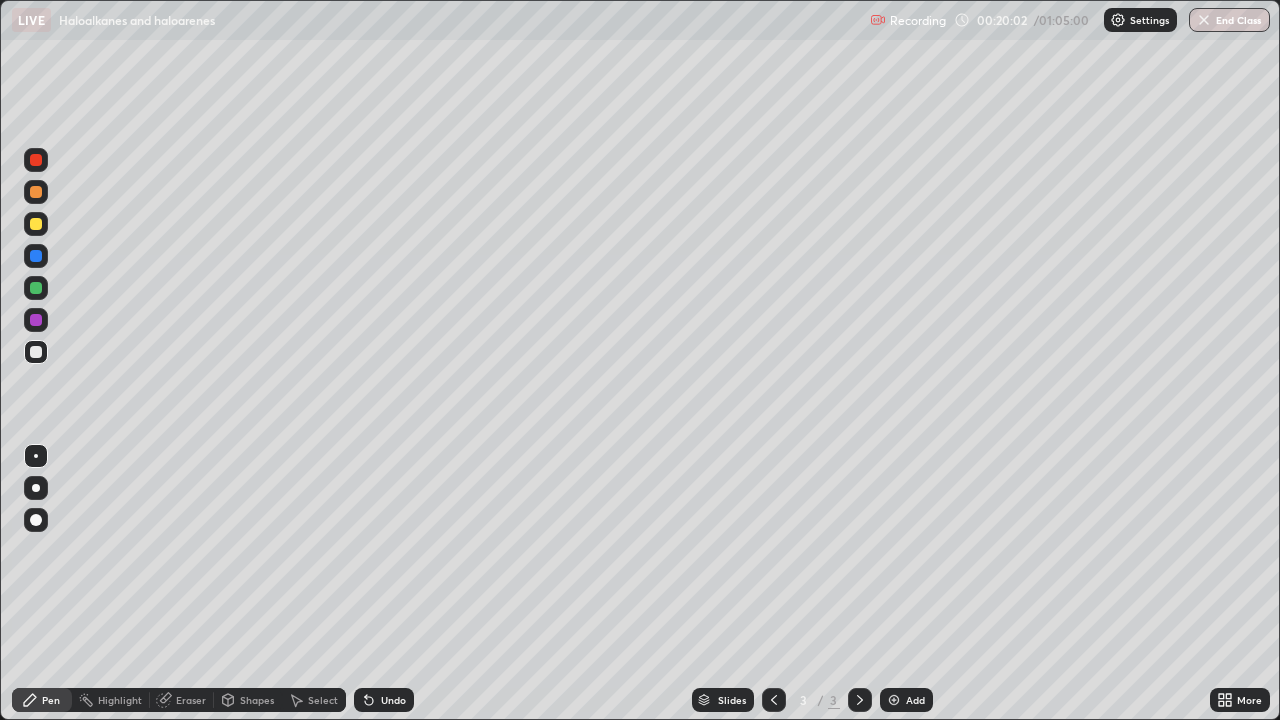 click on "Select" at bounding box center (314, 700) 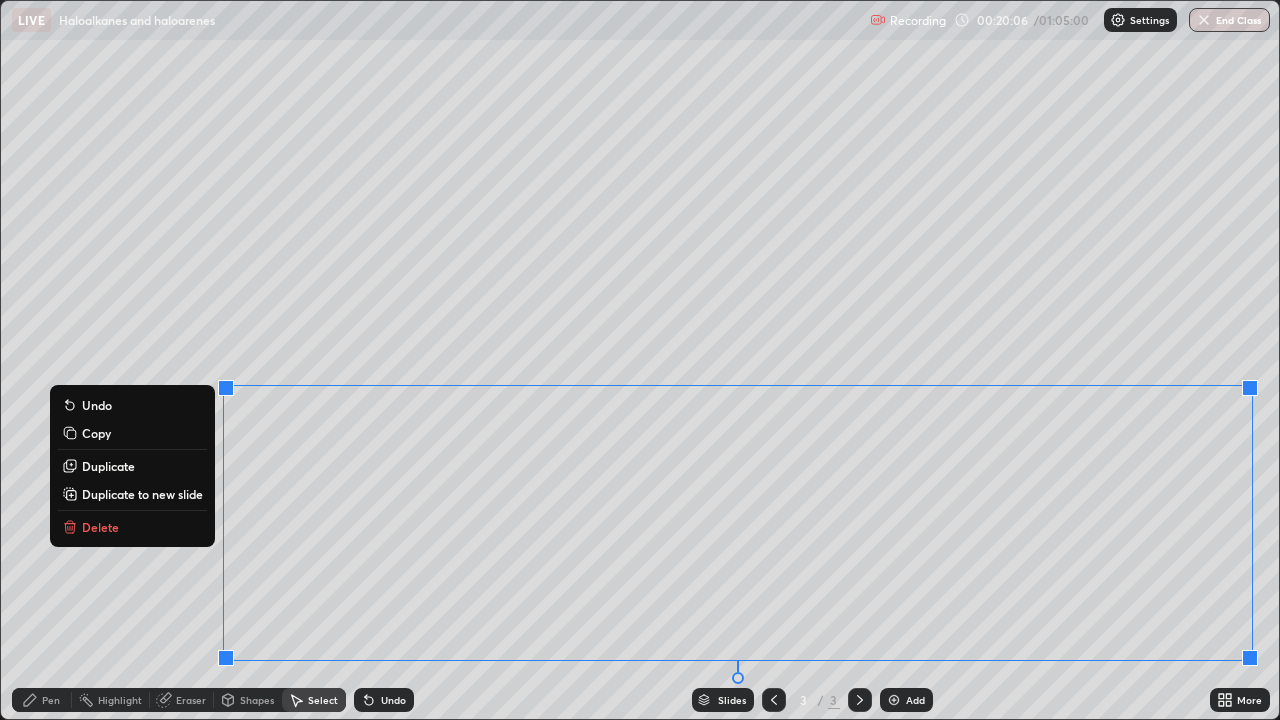 click on "Delete" at bounding box center [132, 527] 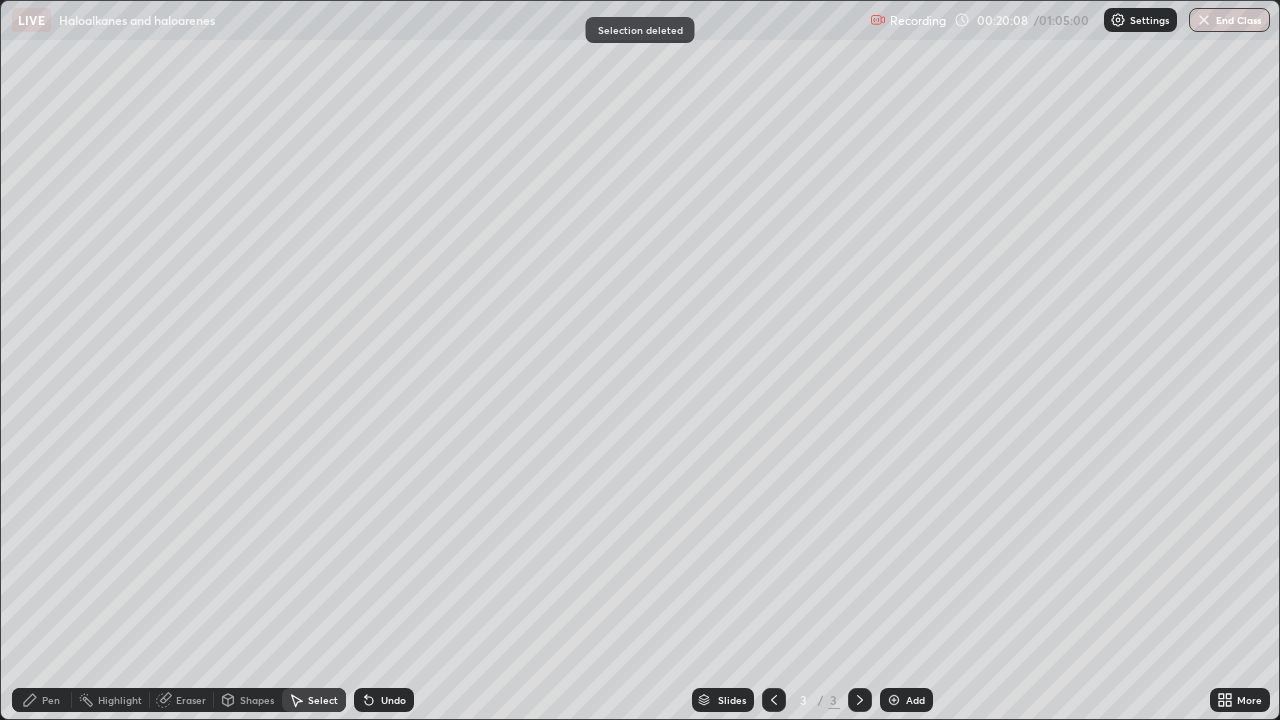 click on "Eraser" at bounding box center (191, 700) 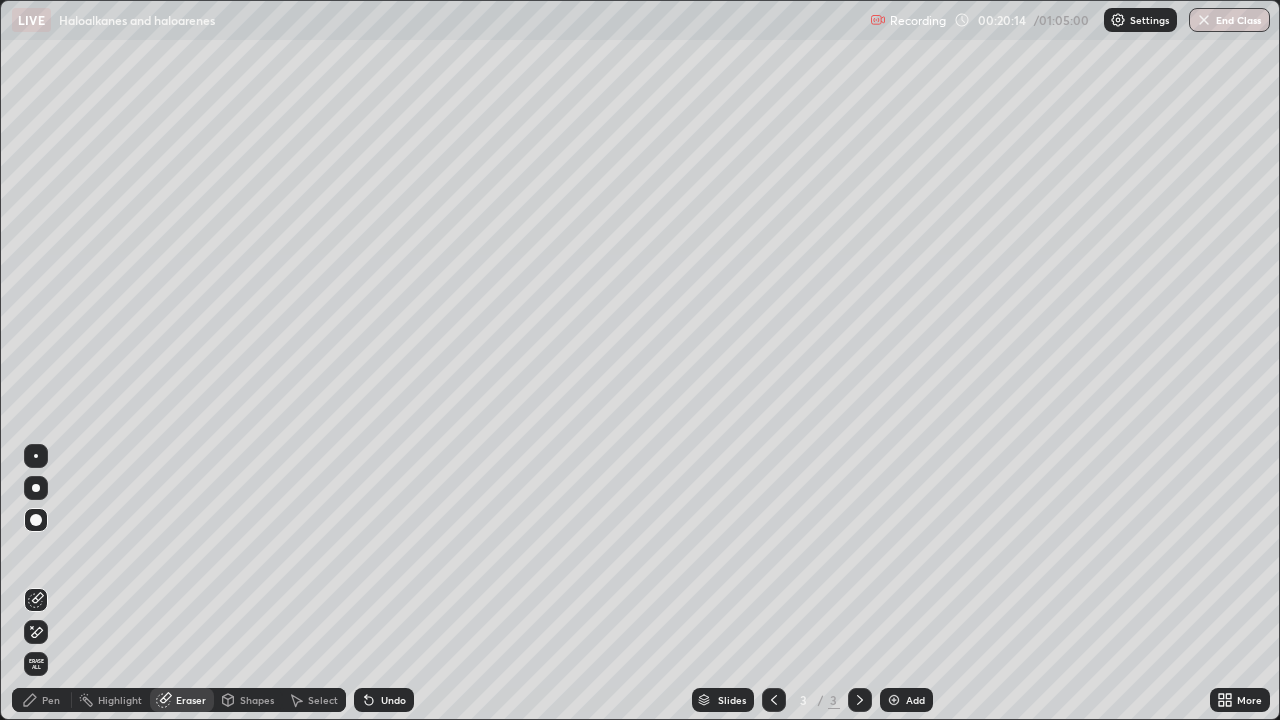 click on "Pen" at bounding box center [42, 700] 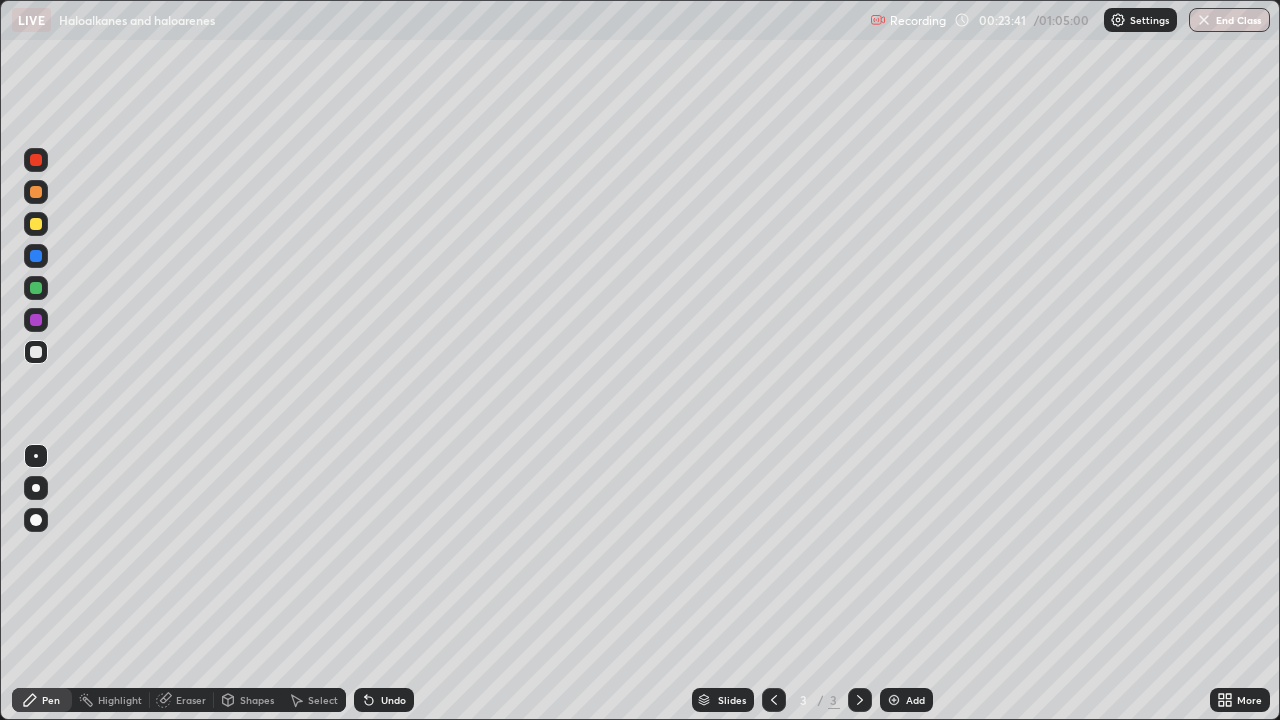 click on "Eraser" at bounding box center [182, 700] 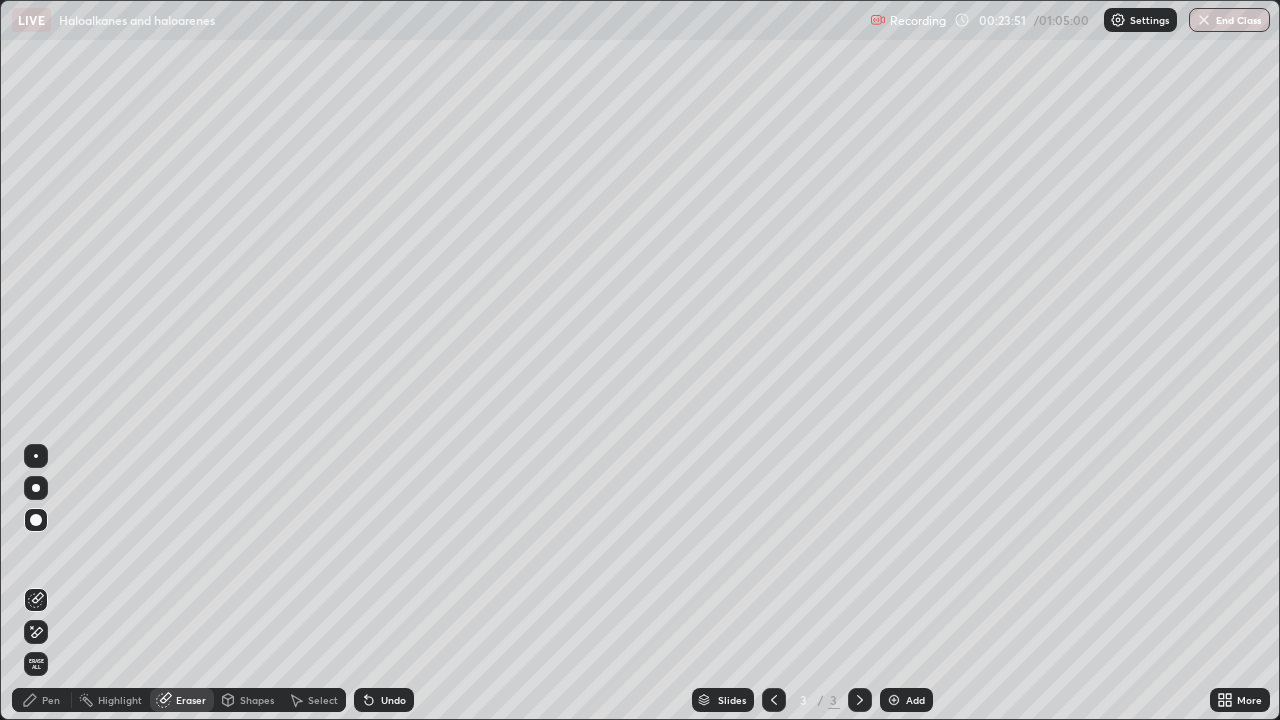 click on "Pen" at bounding box center (51, 700) 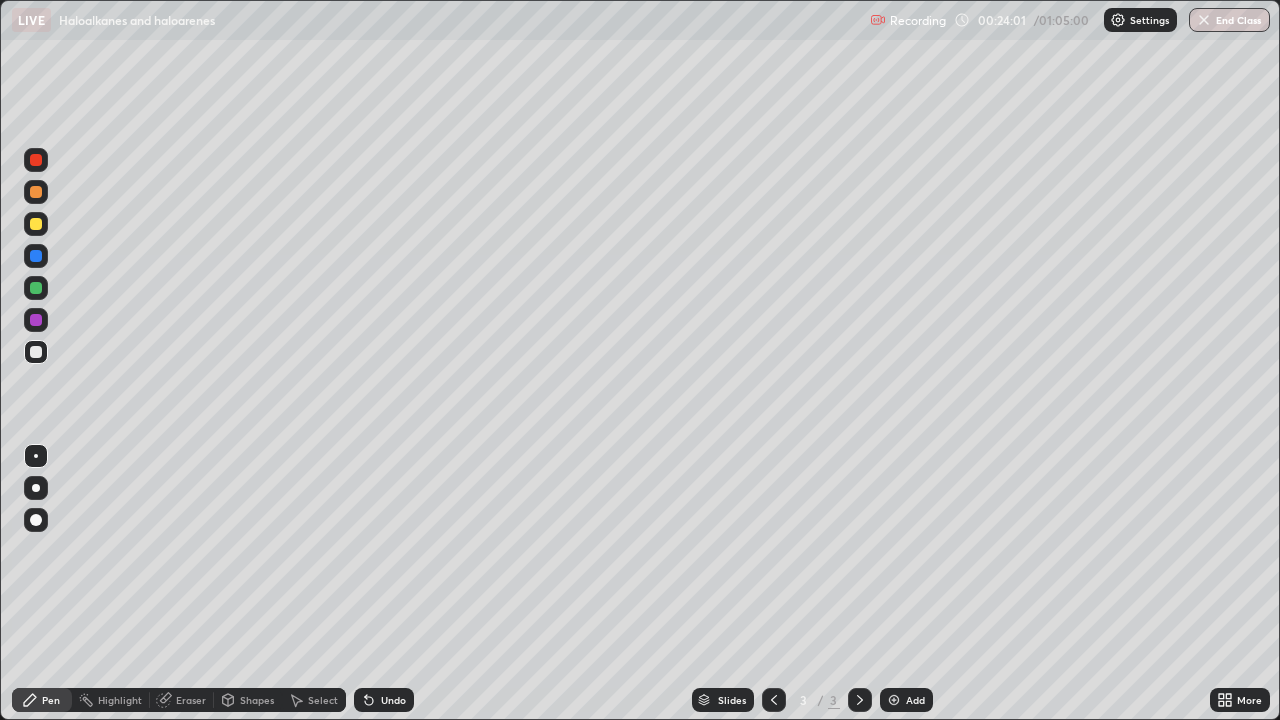 click on "Eraser" at bounding box center (191, 700) 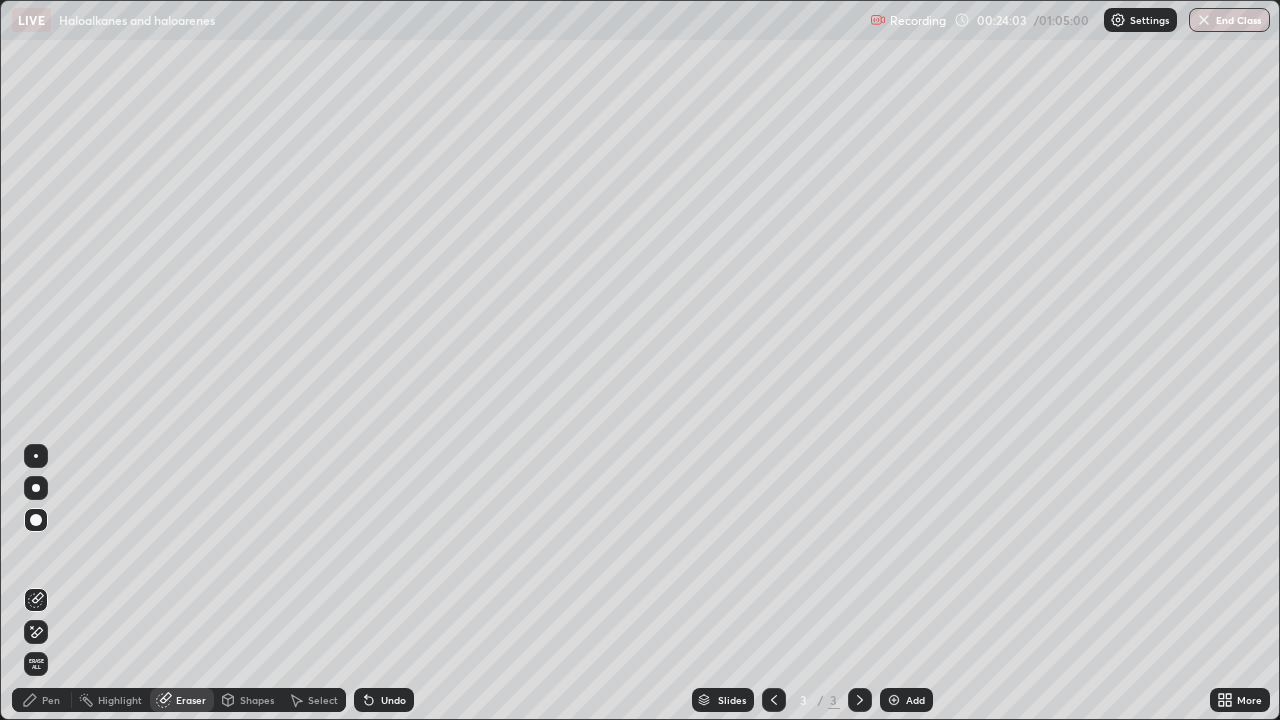 click on "Pen" at bounding box center [51, 700] 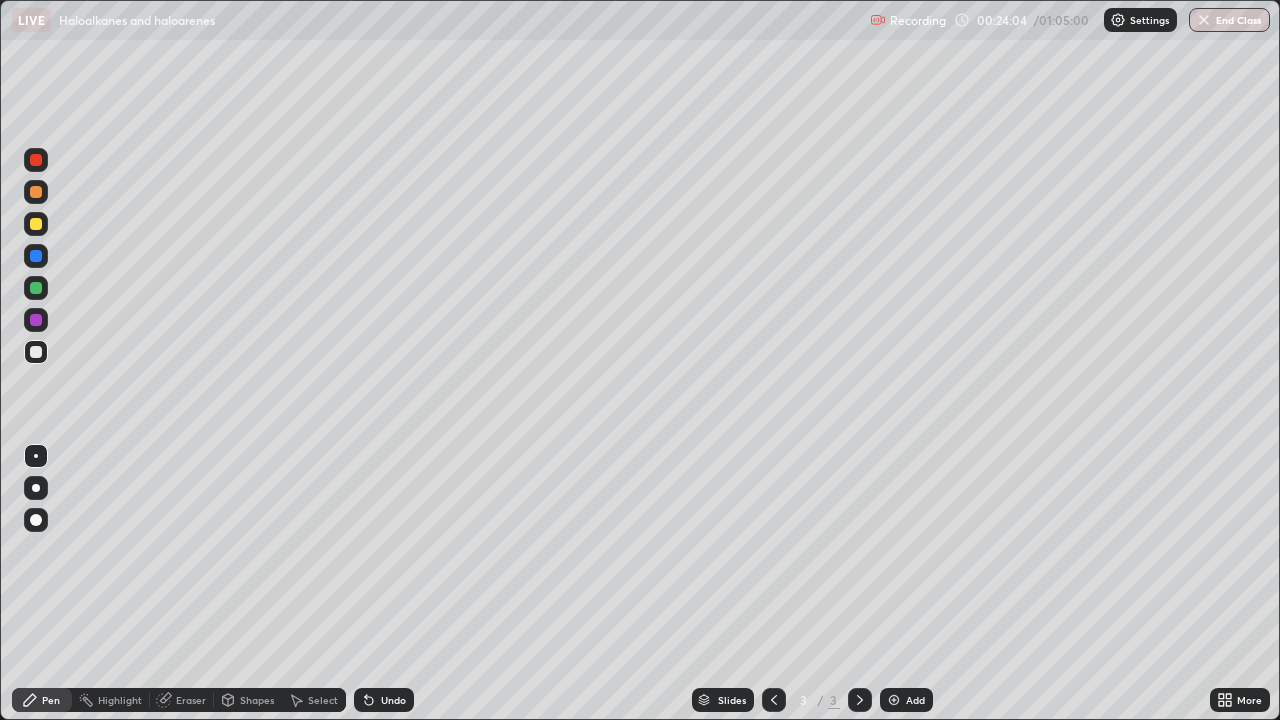 click on "Pen" at bounding box center (51, 700) 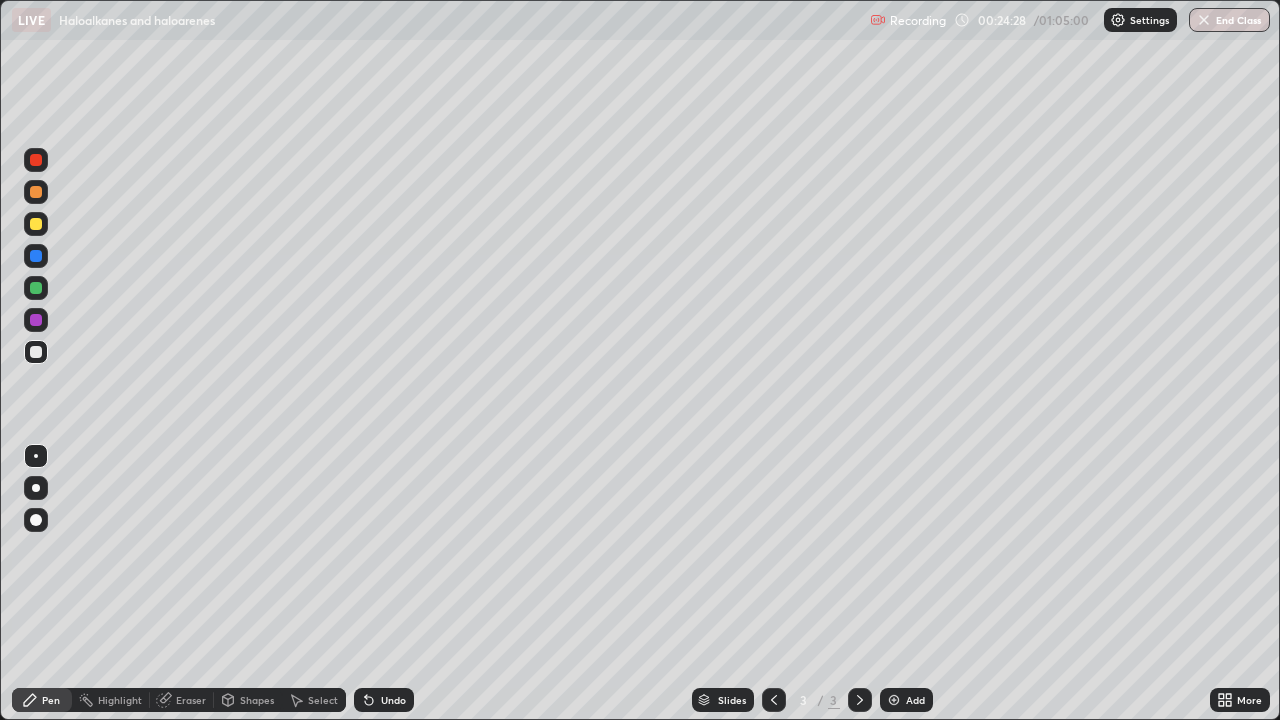 click on "Eraser" at bounding box center [182, 700] 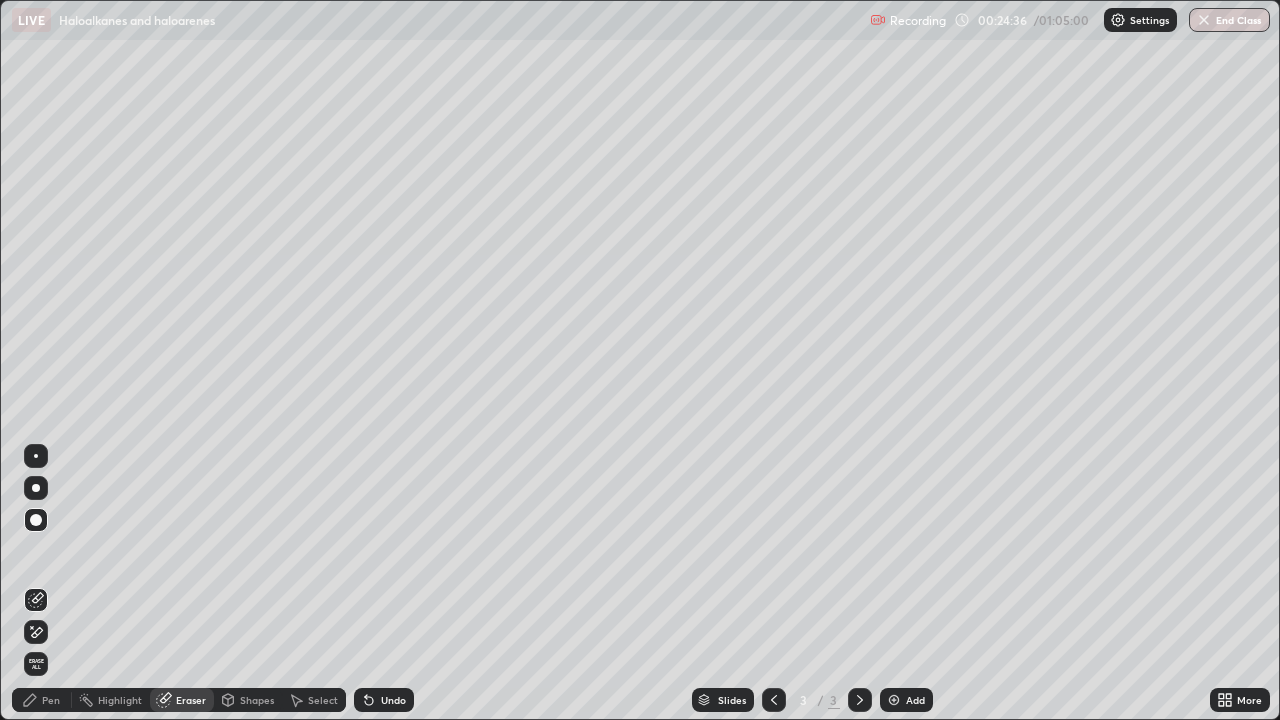 click on "Pen" at bounding box center [51, 700] 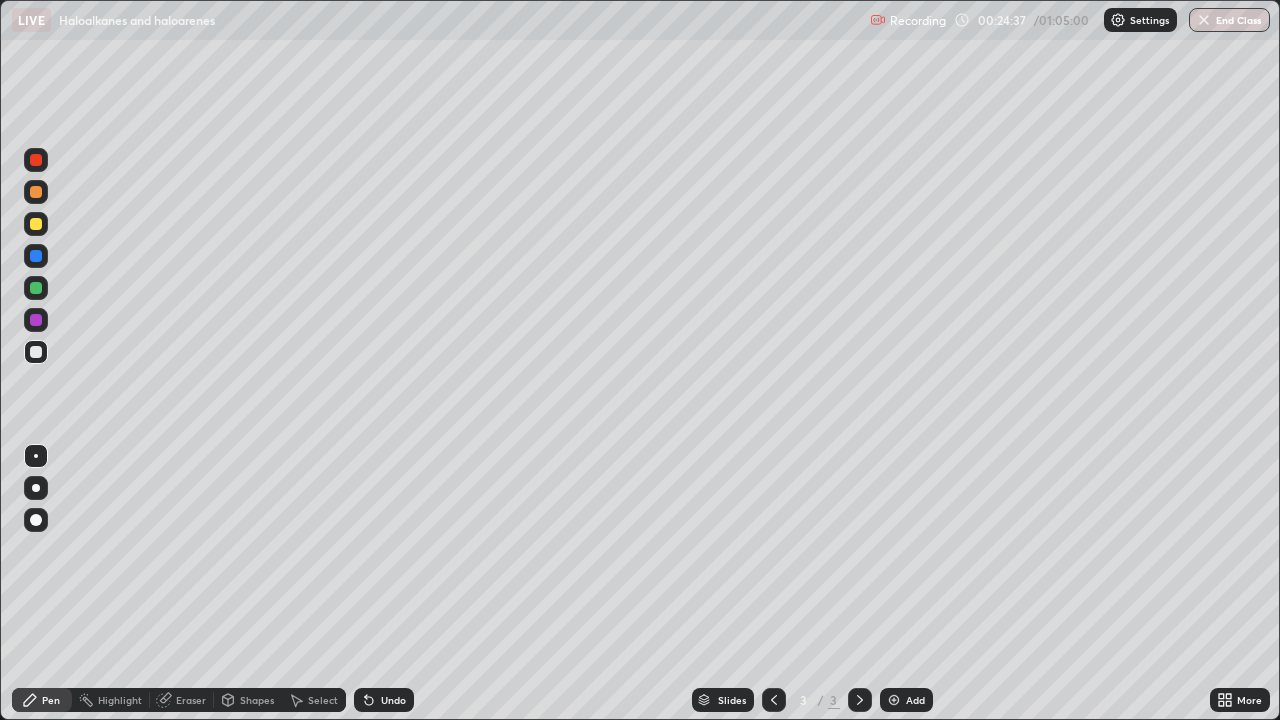 click on "Pen" at bounding box center (51, 700) 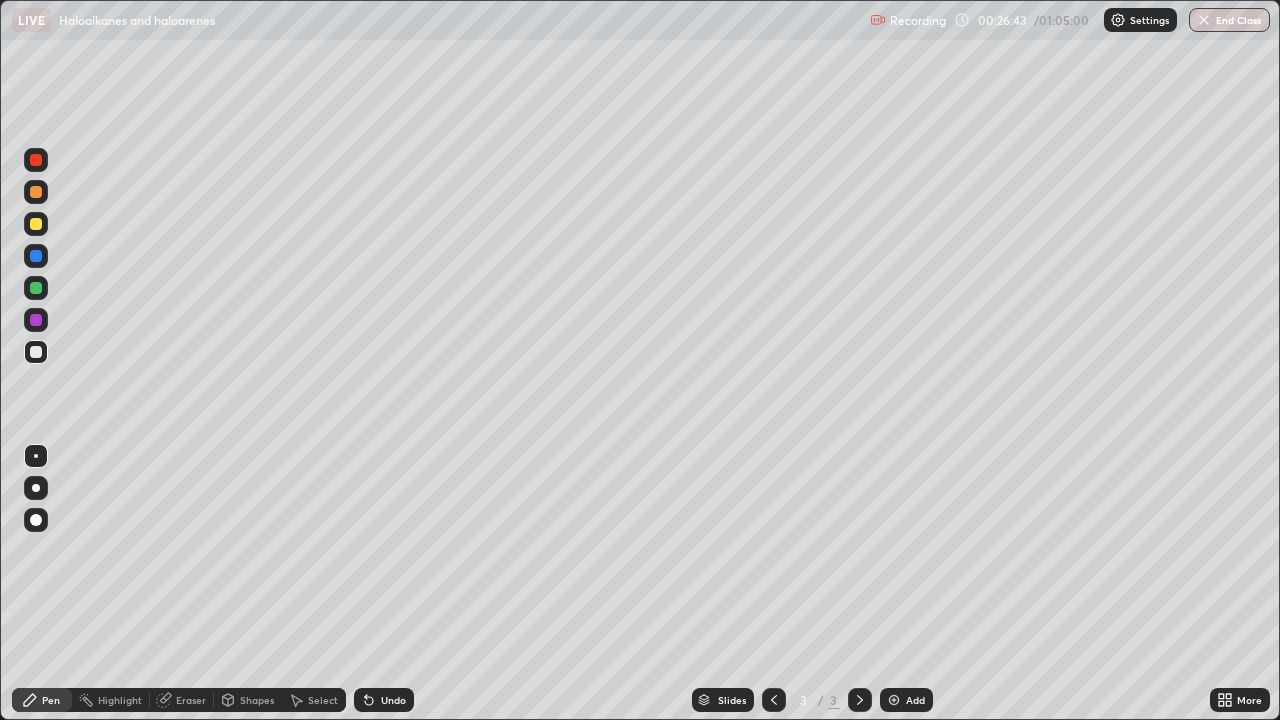 click on "Eraser" at bounding box center (191, 700) 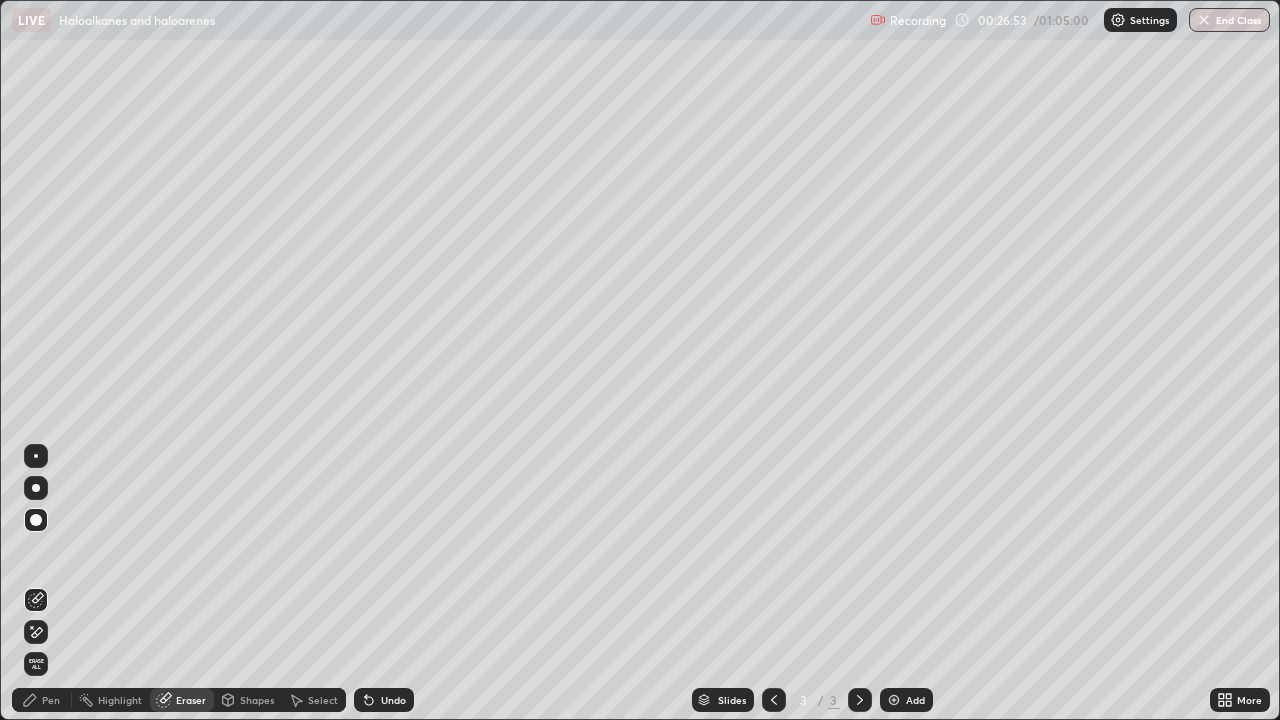 click on "Pen" at bounding box center [51, 700] 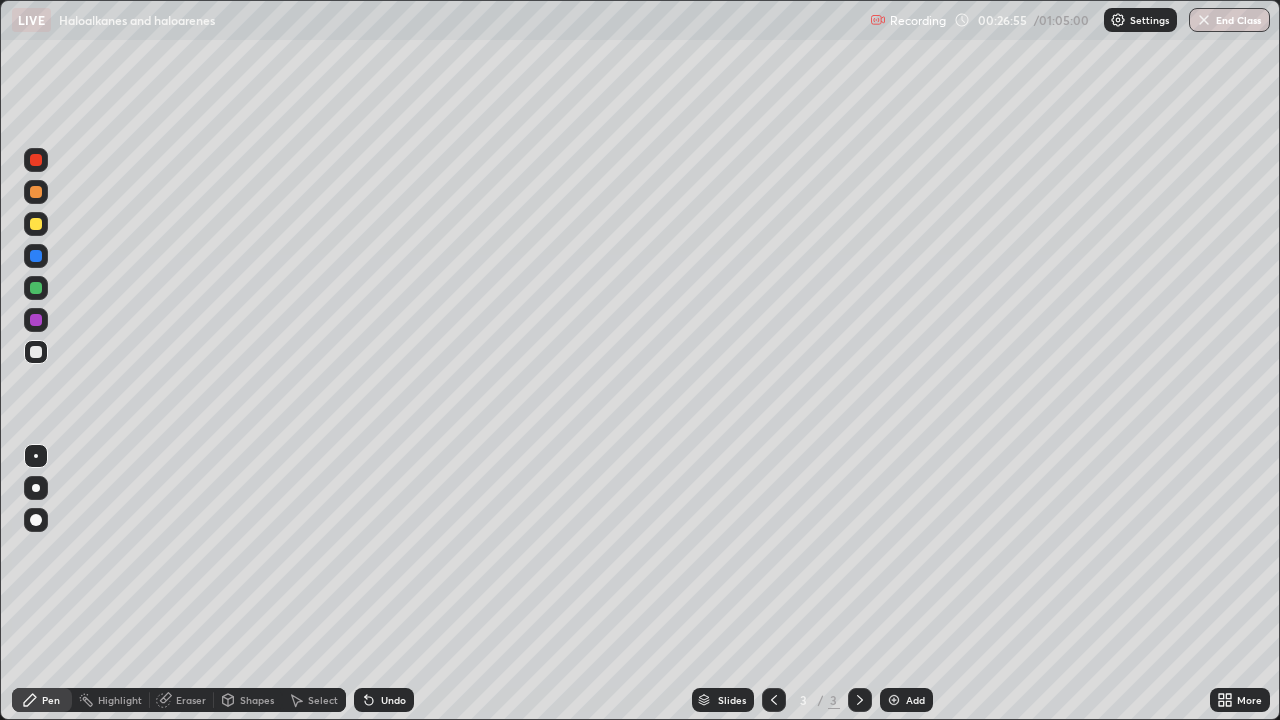 click on "Pen" at bounding box center (51, 700) 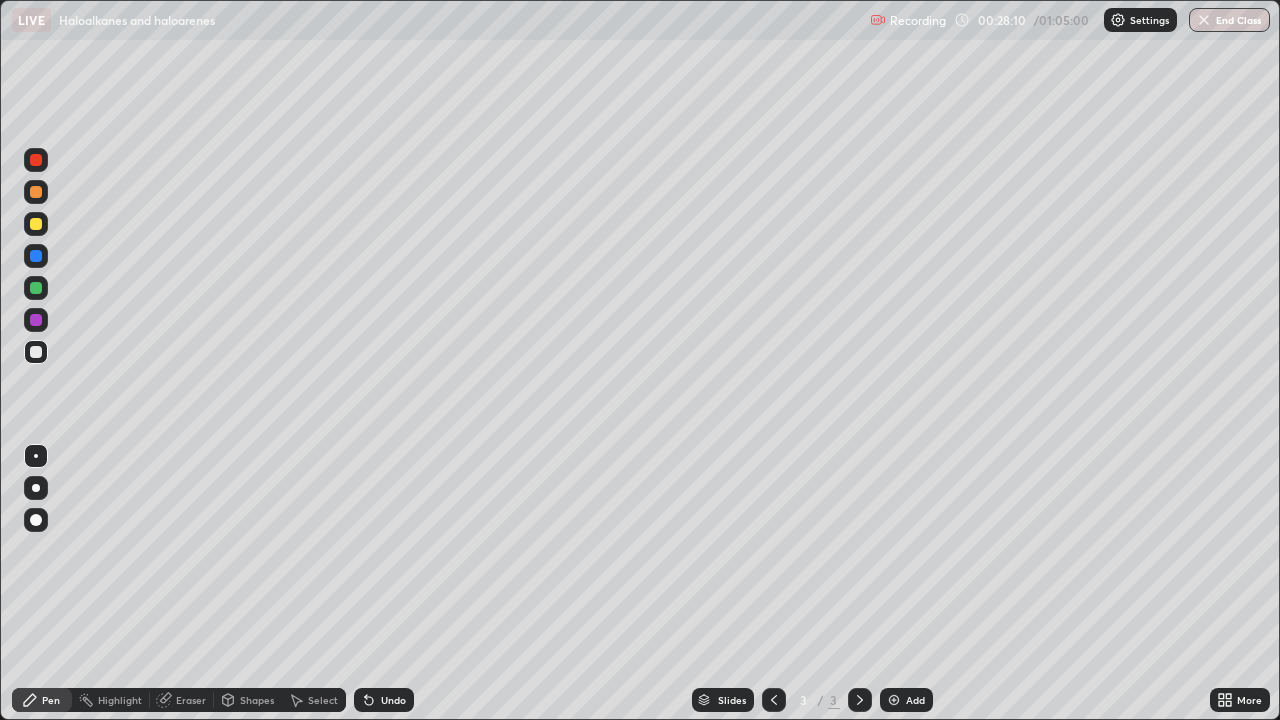 click on "Select" at bounding box center (323, 700) 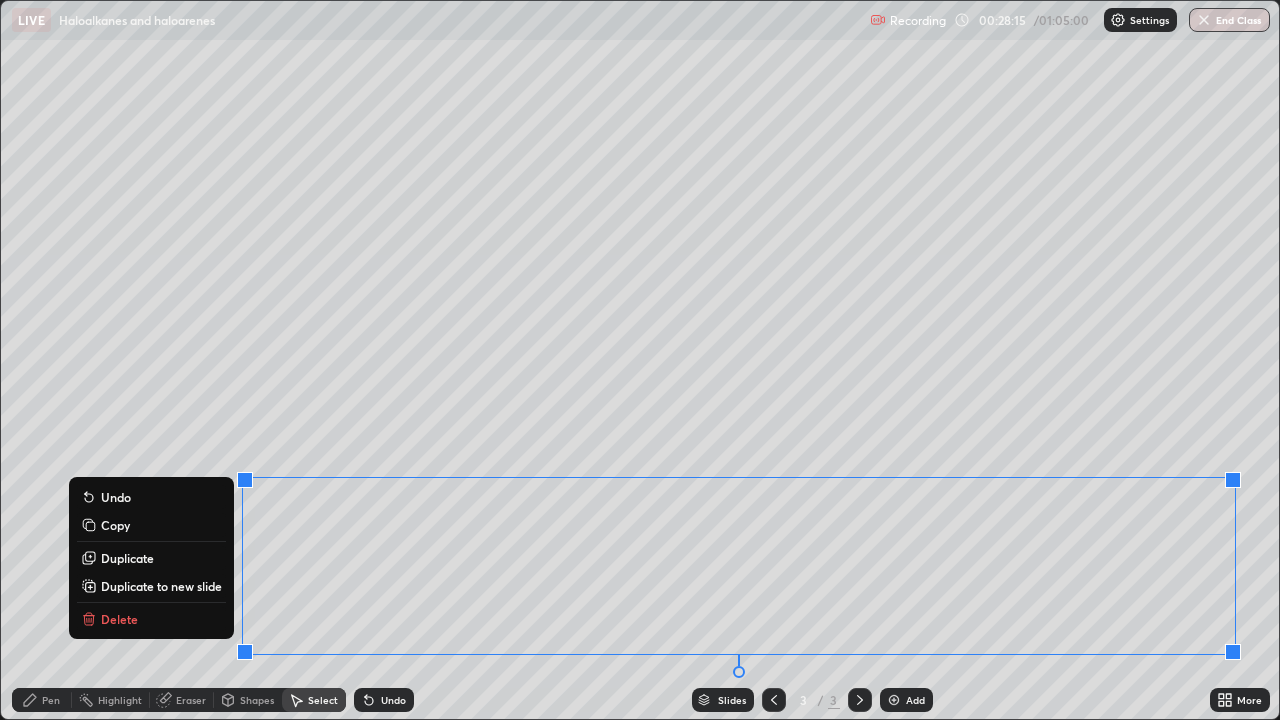click on "Delete" at bounding box center [119, 619] 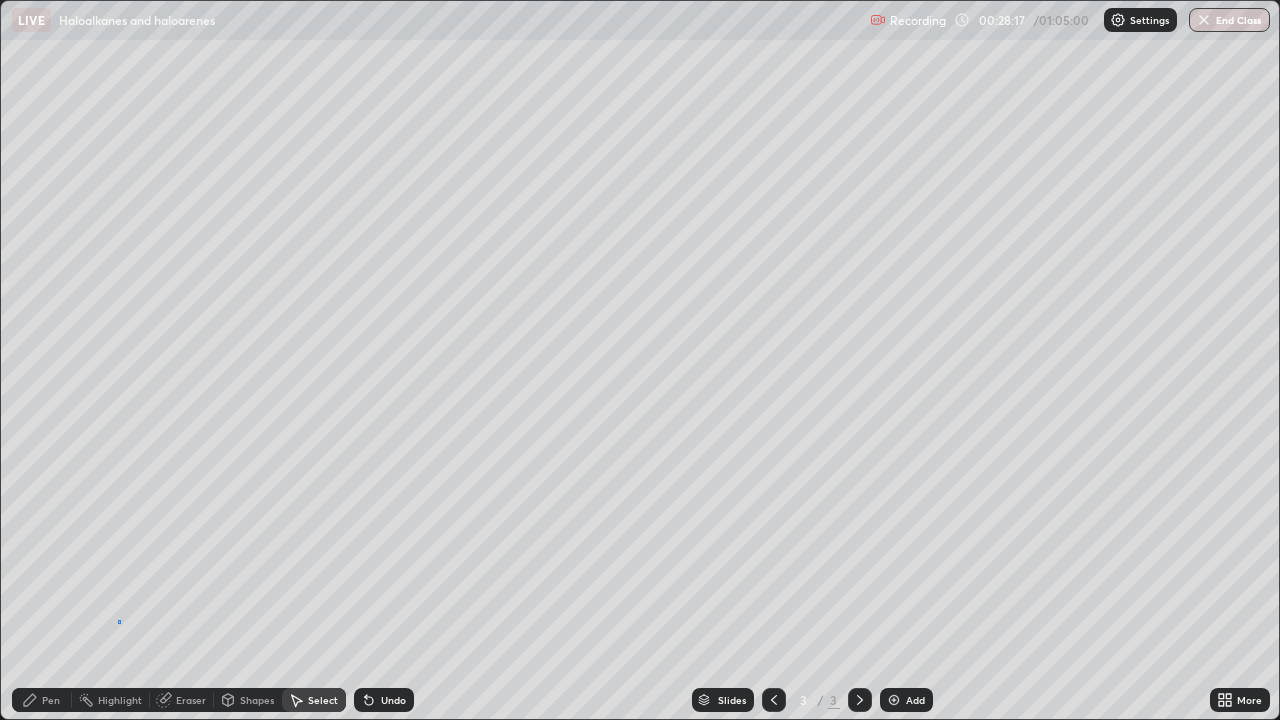click on "0 ° Undo Copy Duplicate Duplicate to new slide Delete" at bounding box center (640, 360) 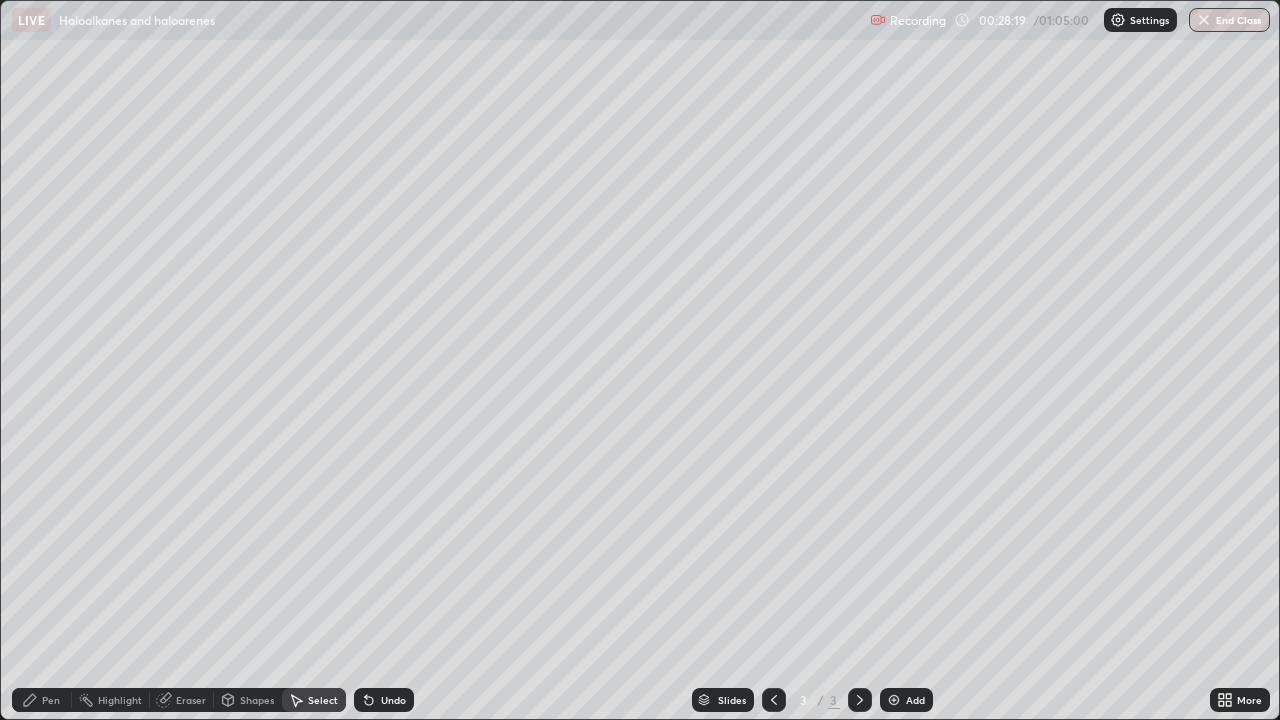 click on "Eraser" at bounding box center (191, 700) 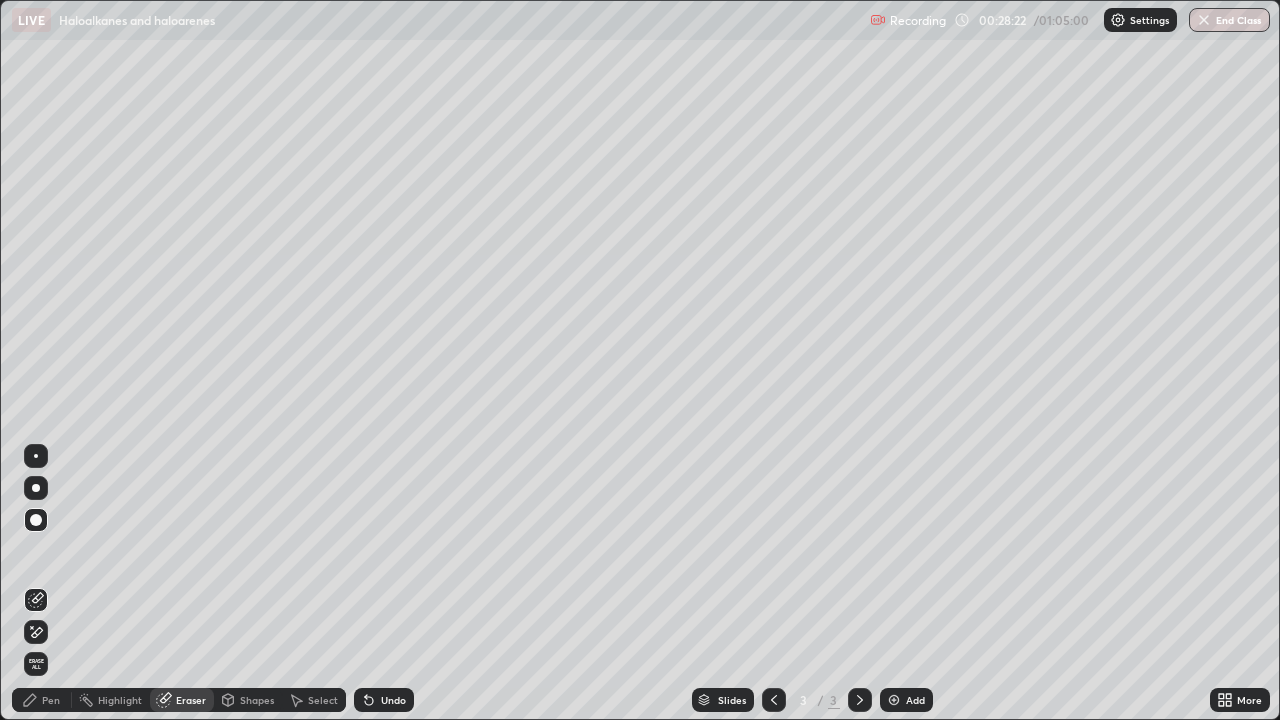 click on "Pen" at bounding box center [51, 700] 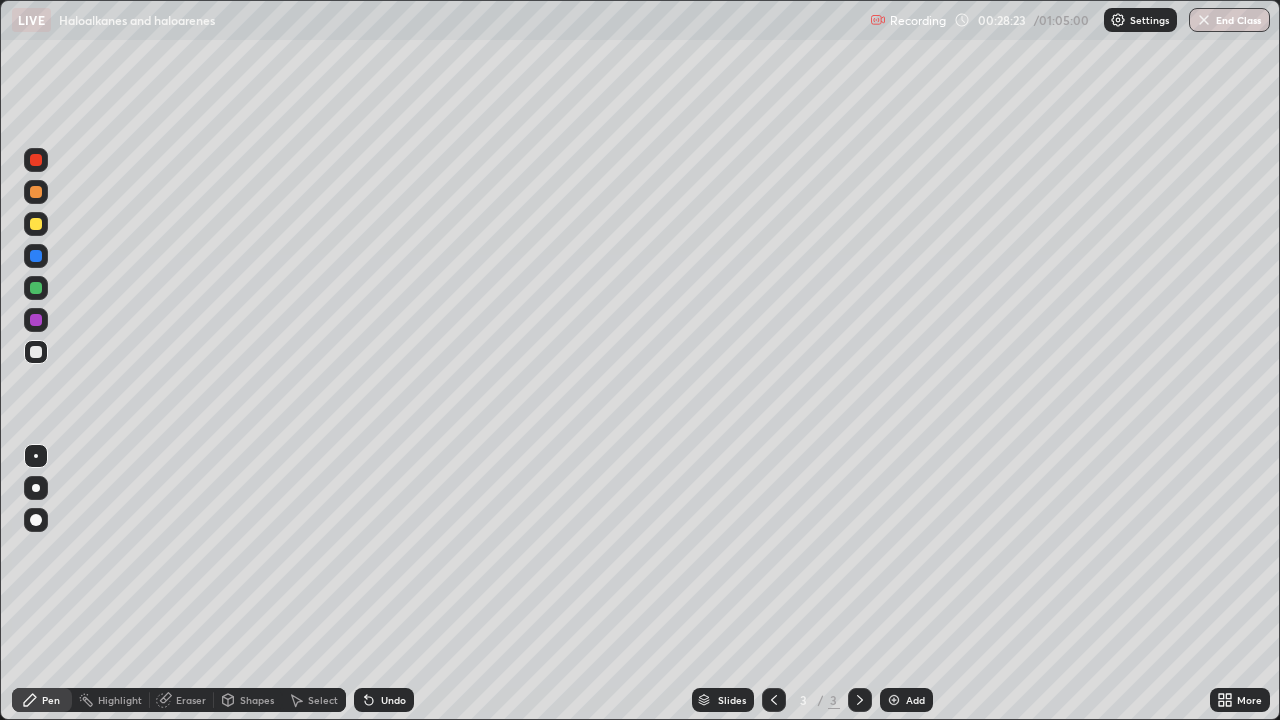 click on "Pen" at bounding box center [51, 700] 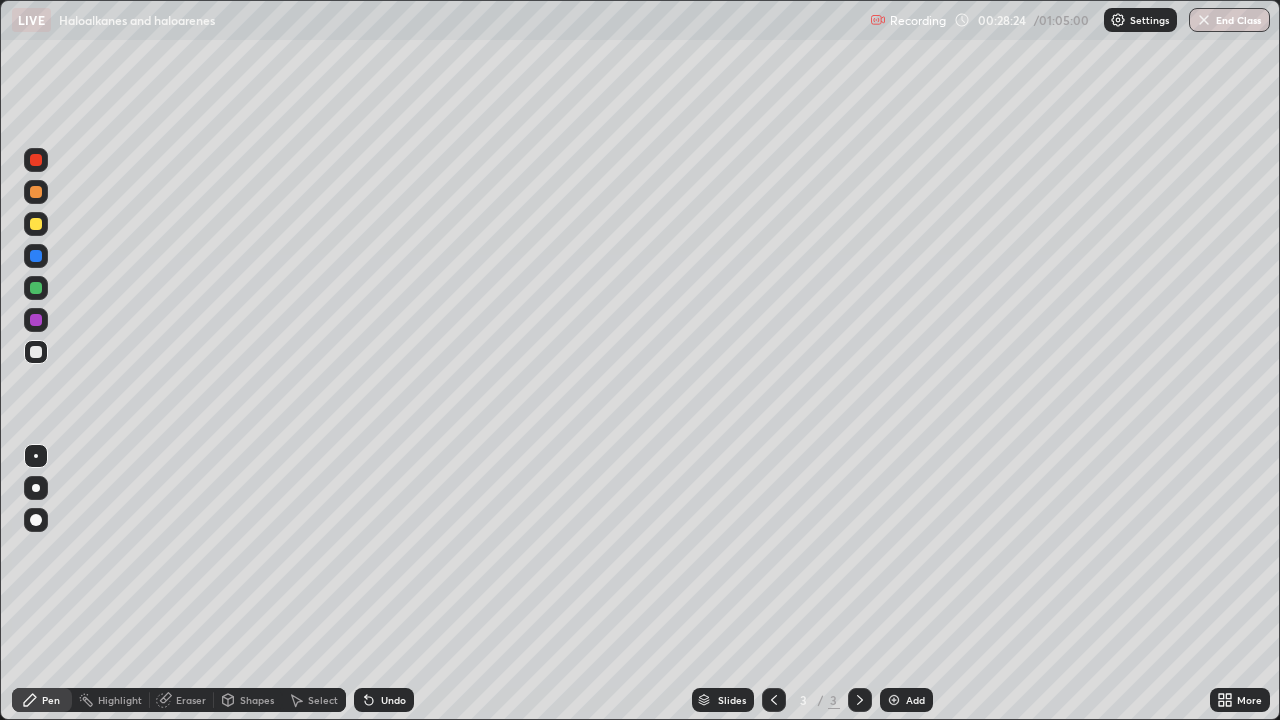 click on "Pen" at bounding box center [51, 700] 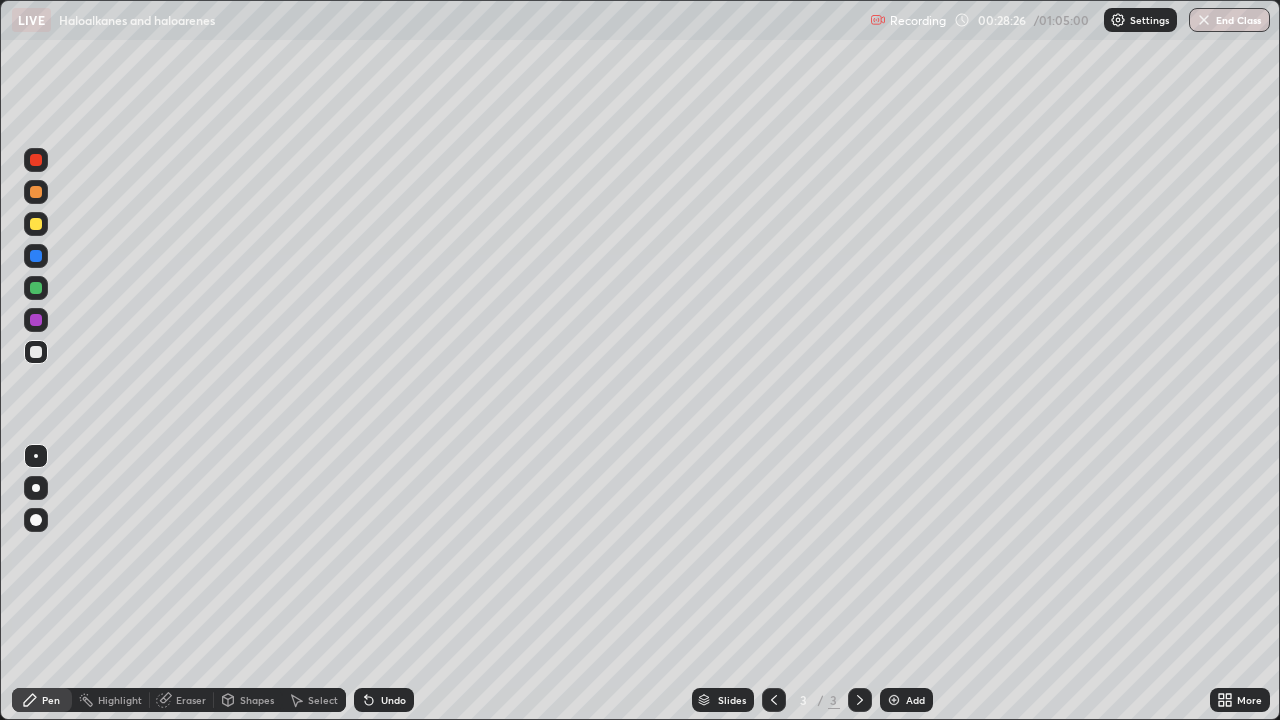 click on "Pen" at bounding box center (51, 700) 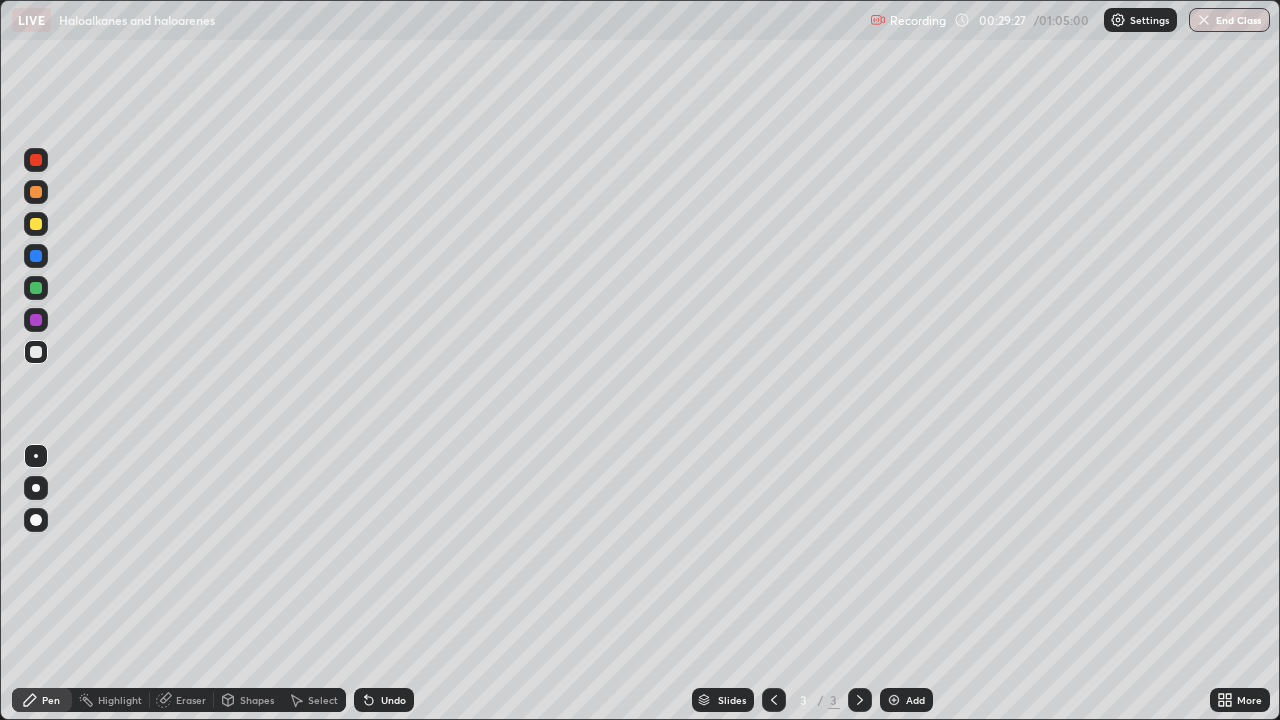 click on "Undo" at bounding box center [393, 700] 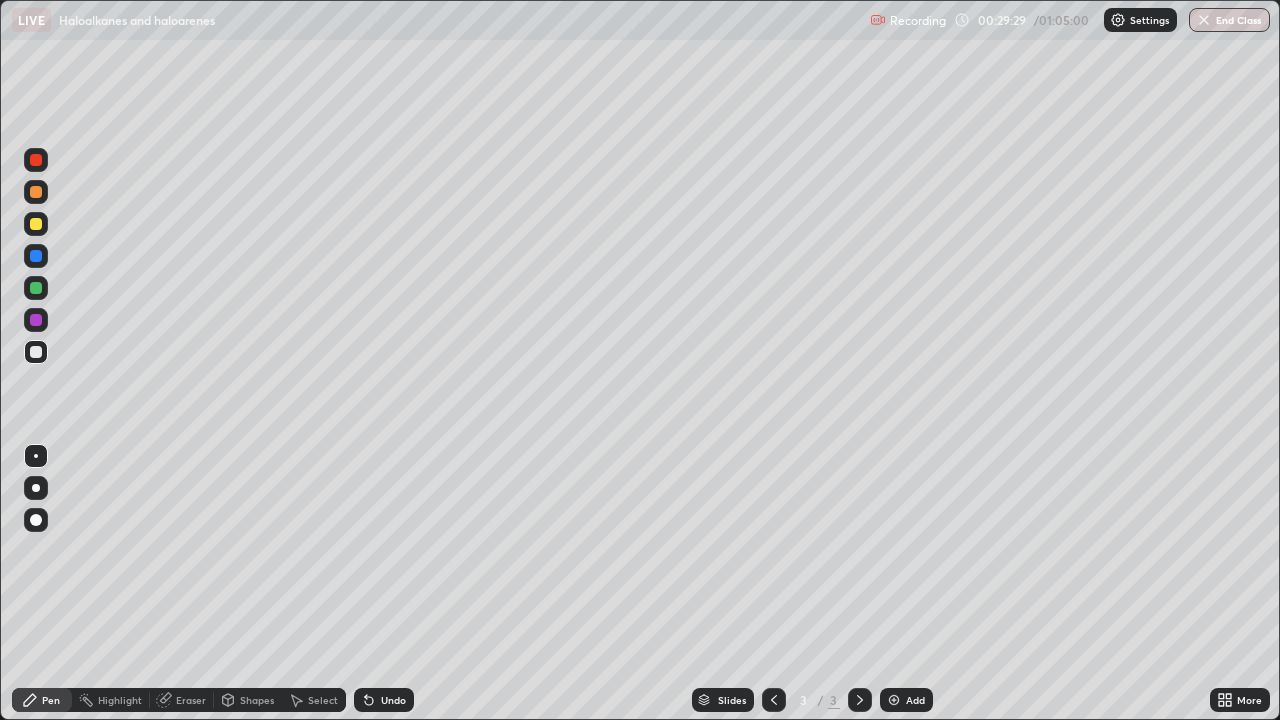 click on "Undo" at bounding box center (384, 700) 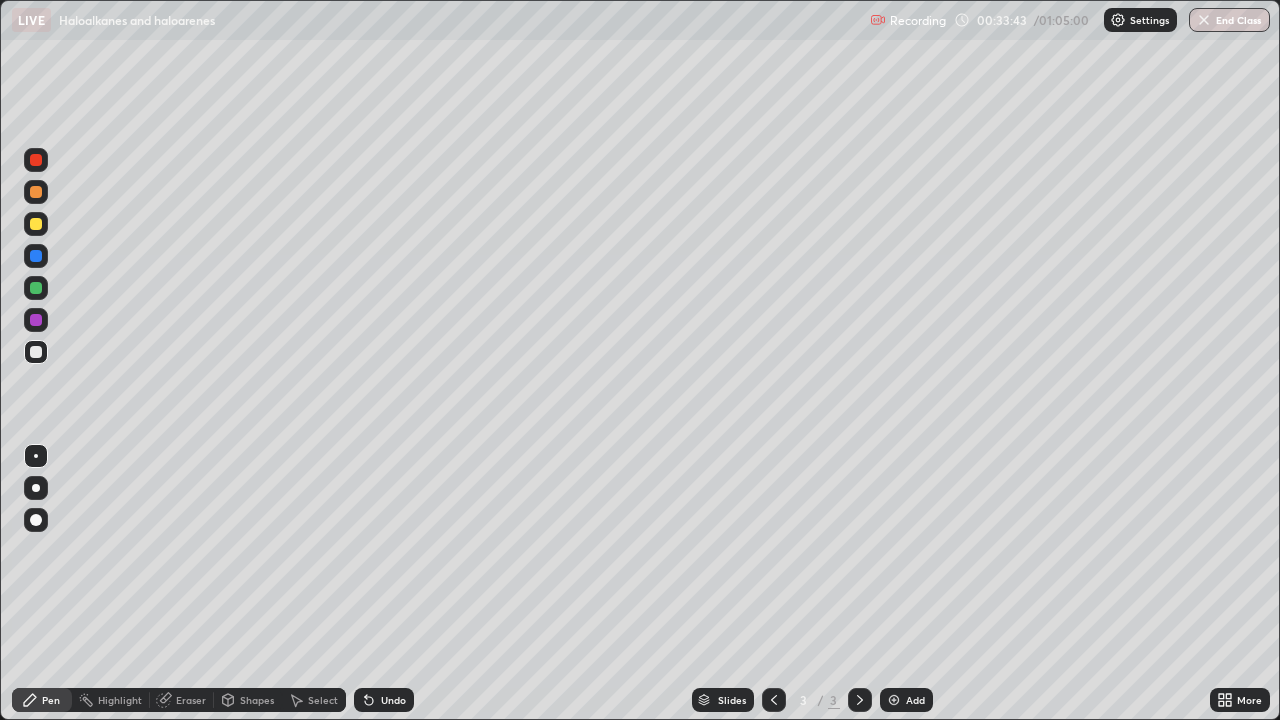 click on "Select" at bounding box center (314, 700) 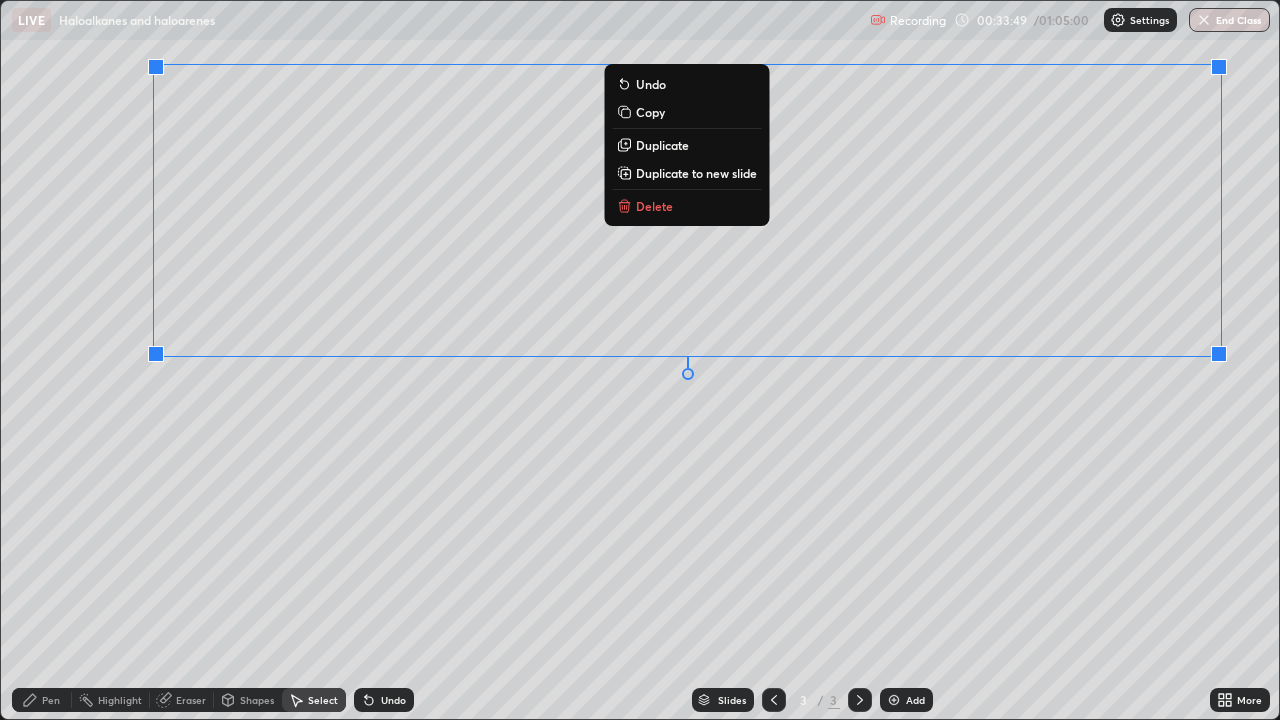 click on "Delete" at bounding box center (654, 206) 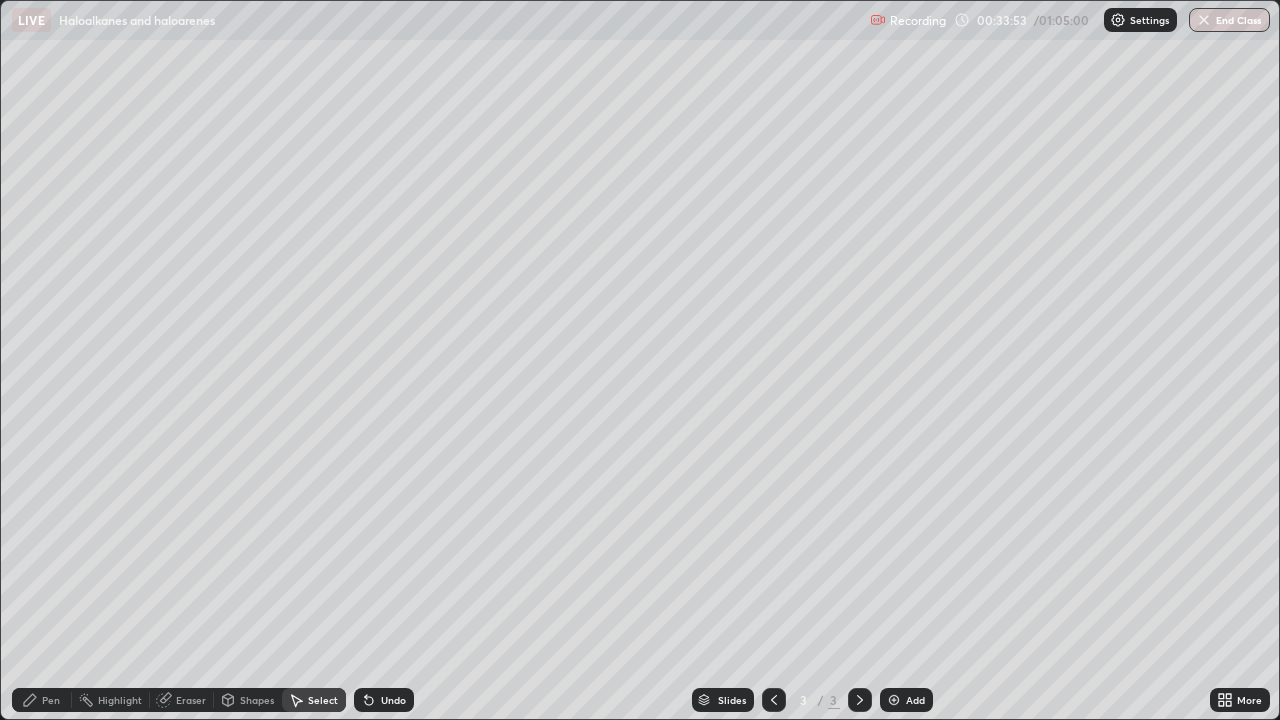 click on "Eraser" at bounding box center (182, 700) 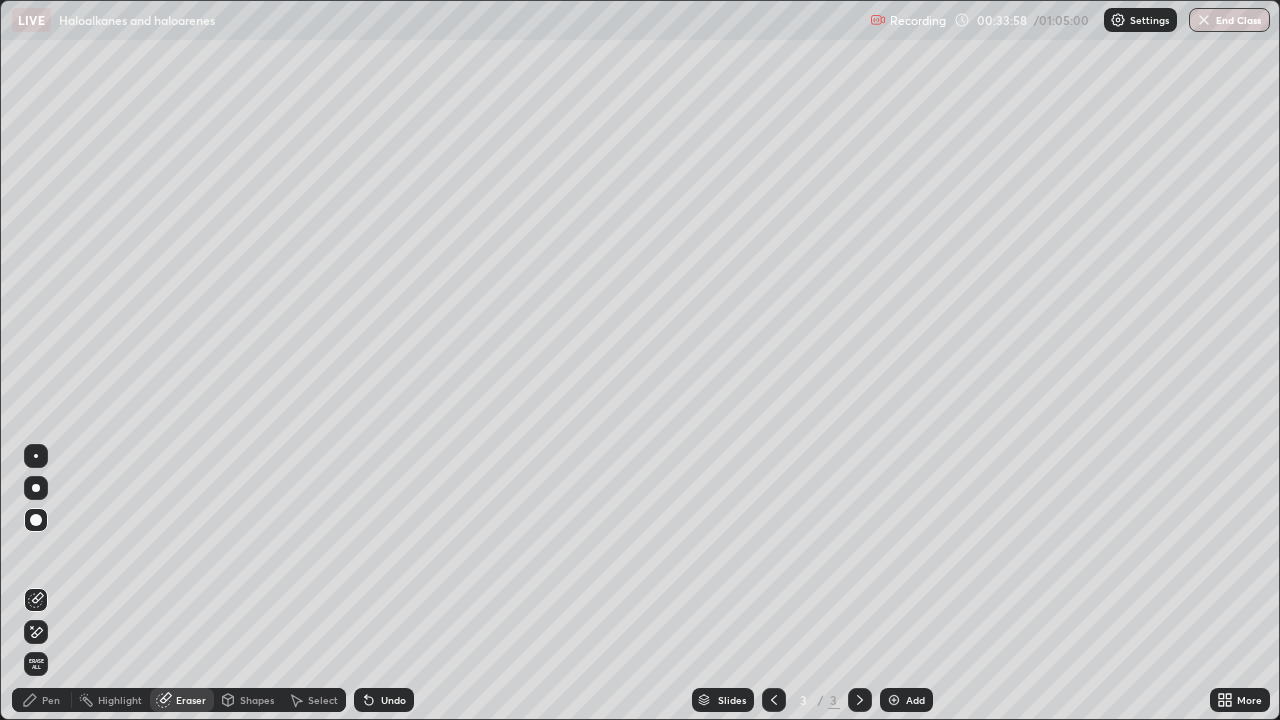 click on "Pen" at bounding box center [51, 700] 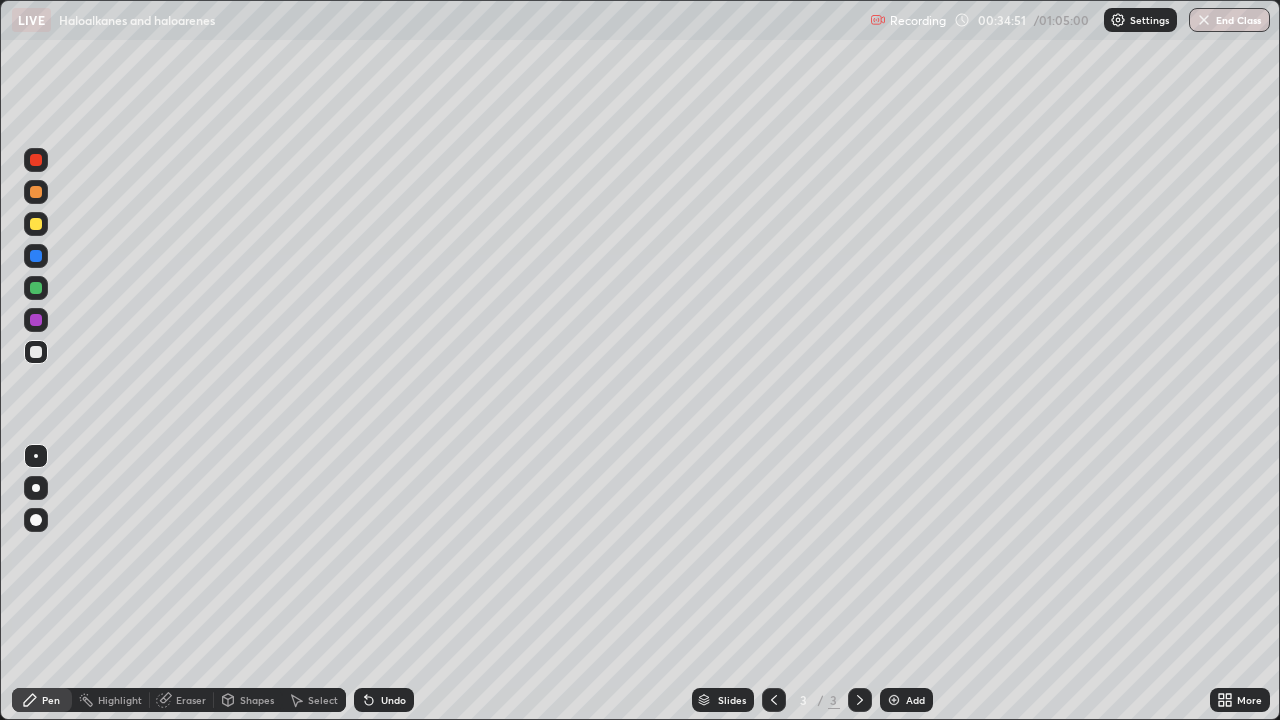 click on "Eraser" at bounding box center (191, 700) 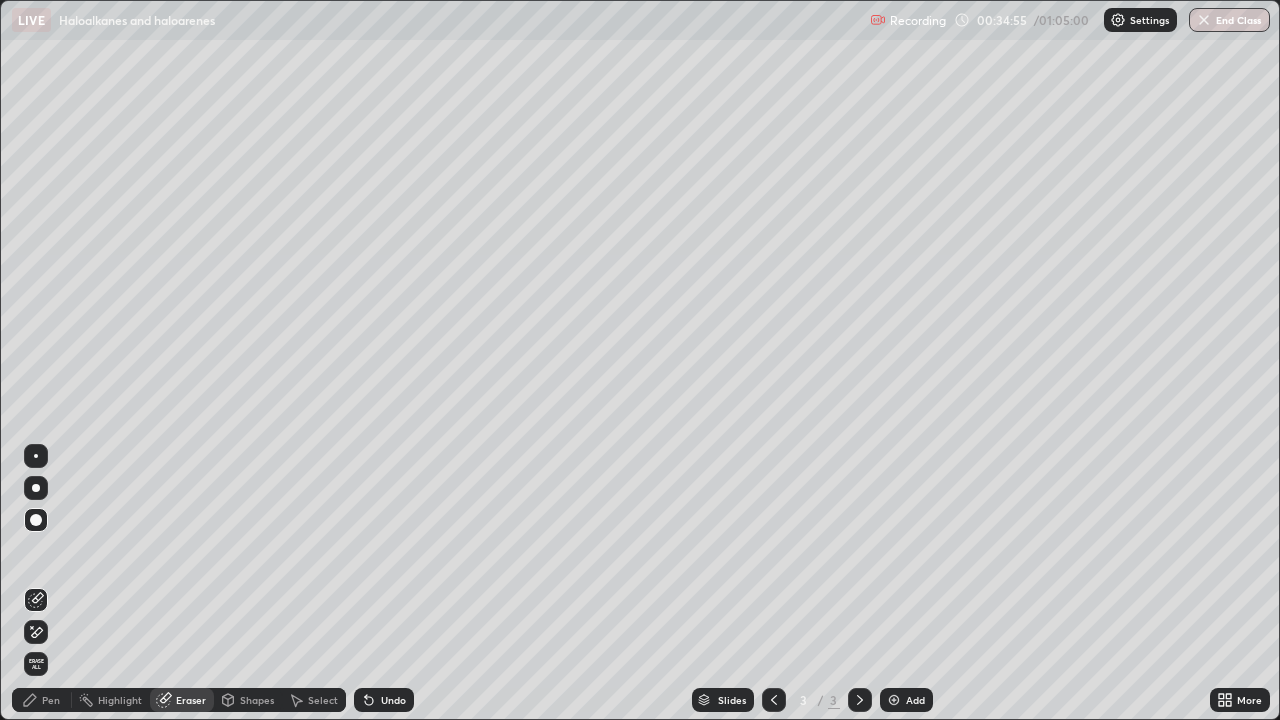 click on "Pen" at bounding box center [51, 700] 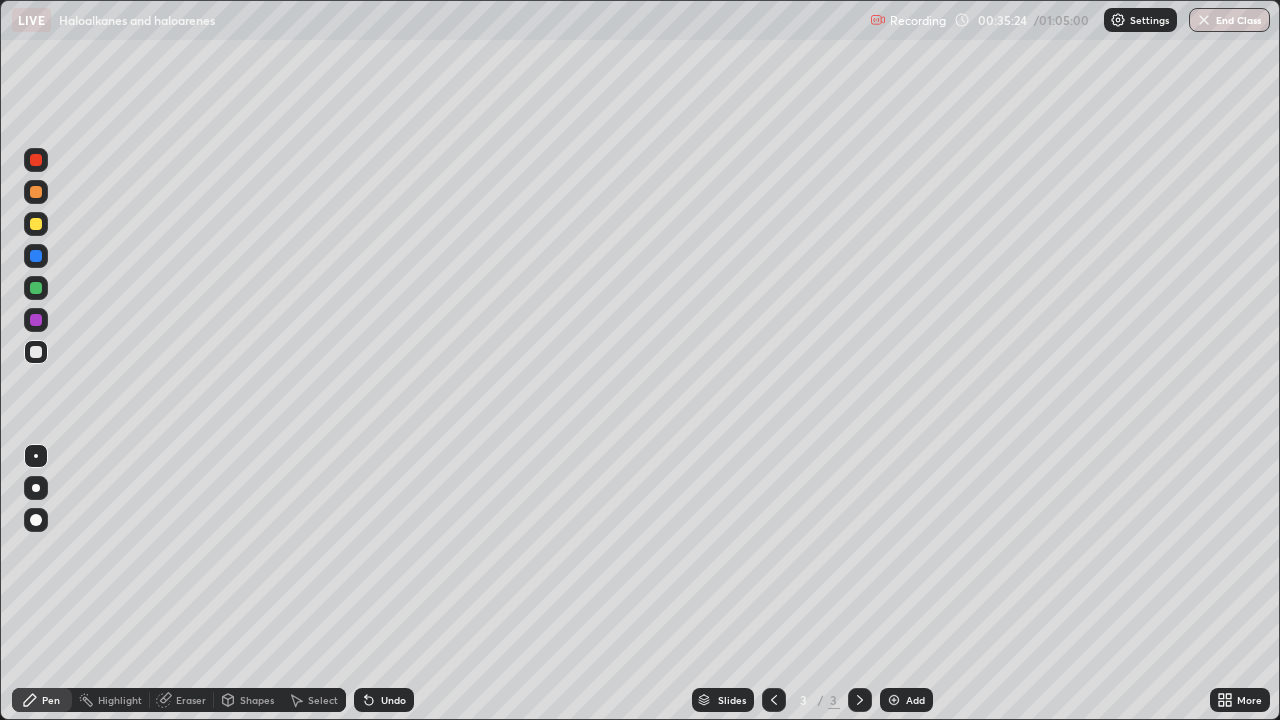 click on "Eraser" at bounding box center (191, 700) 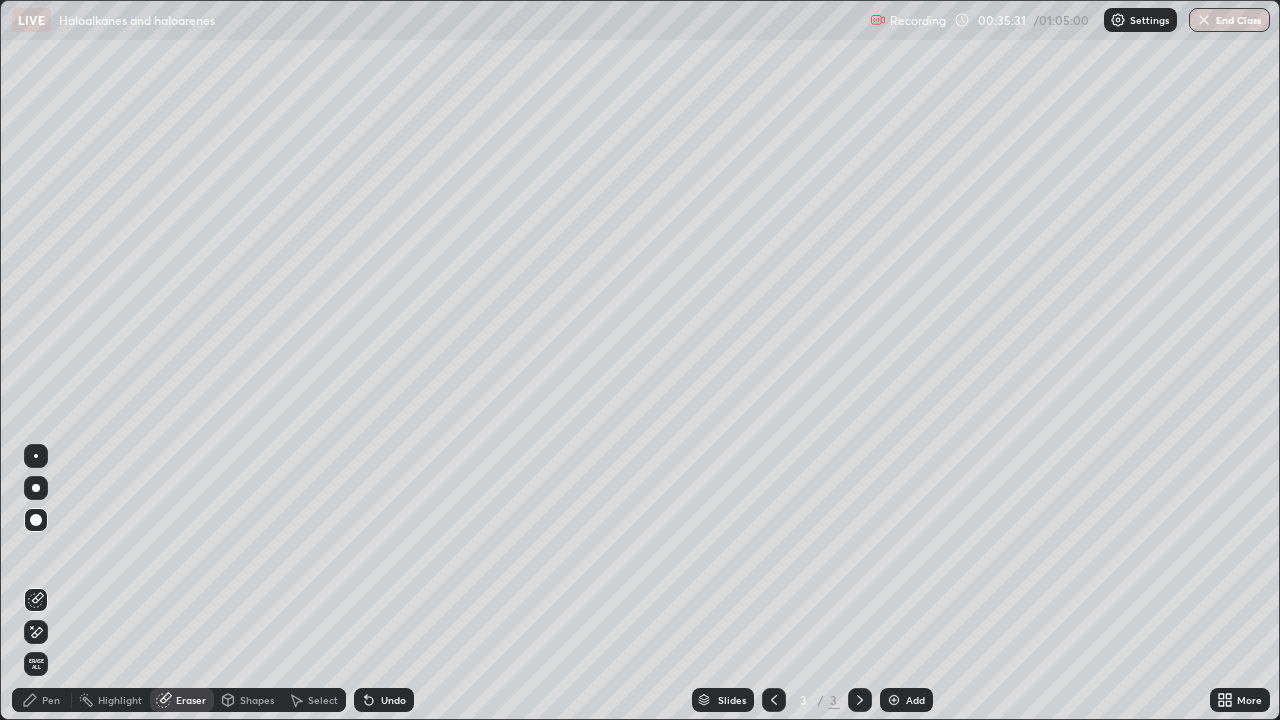 click on "Pen" at bounding box center (51, 700) 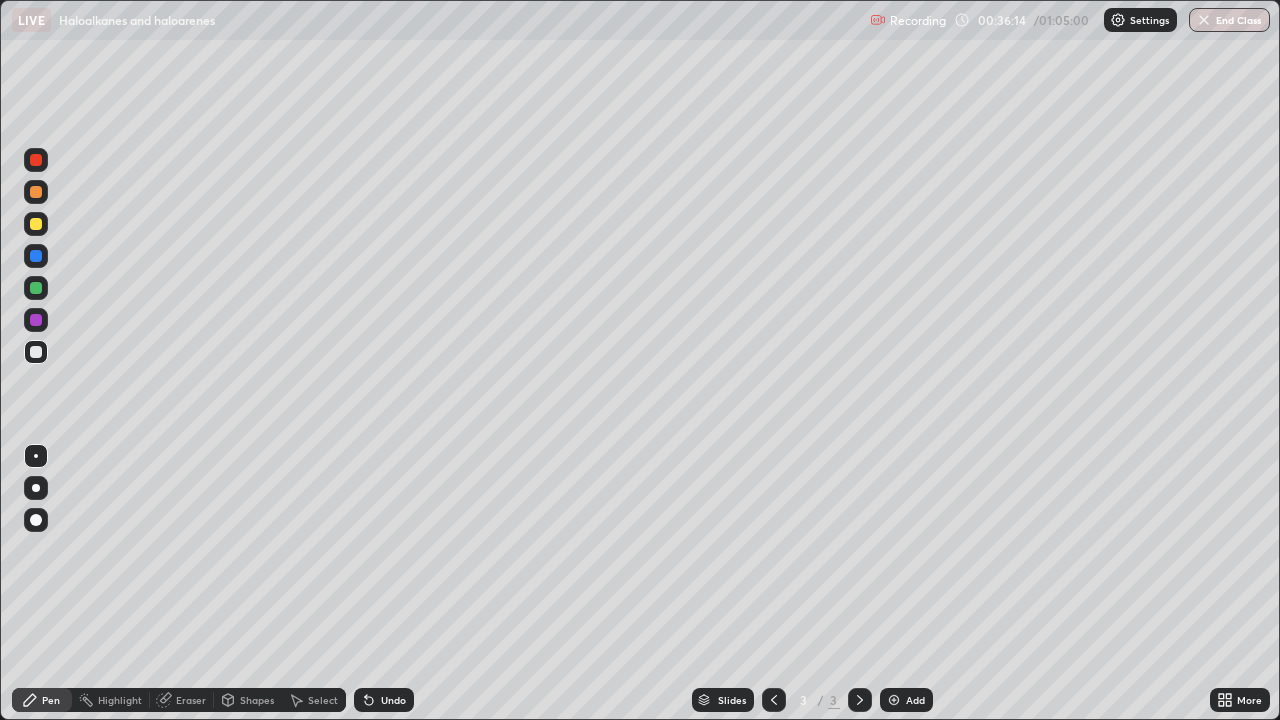click on "Eraser" at bounding box center [191, 700] 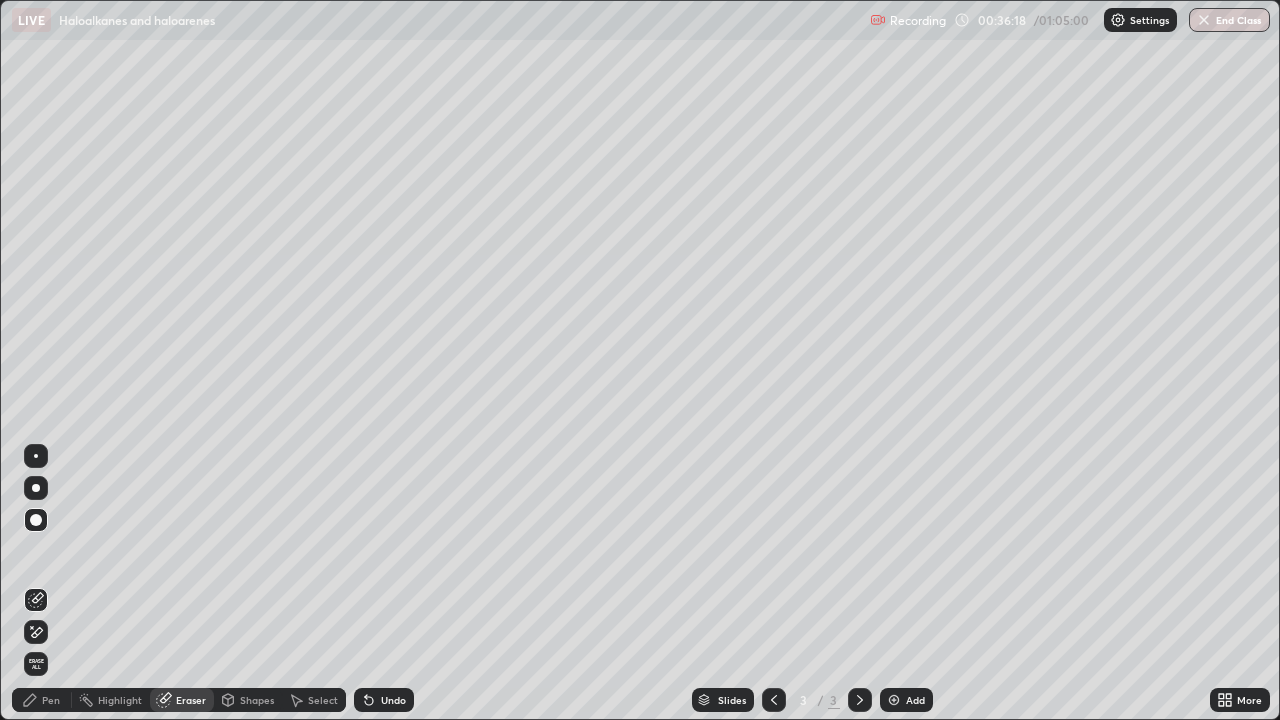 click on "Pen" at bounding box center (51, 700) 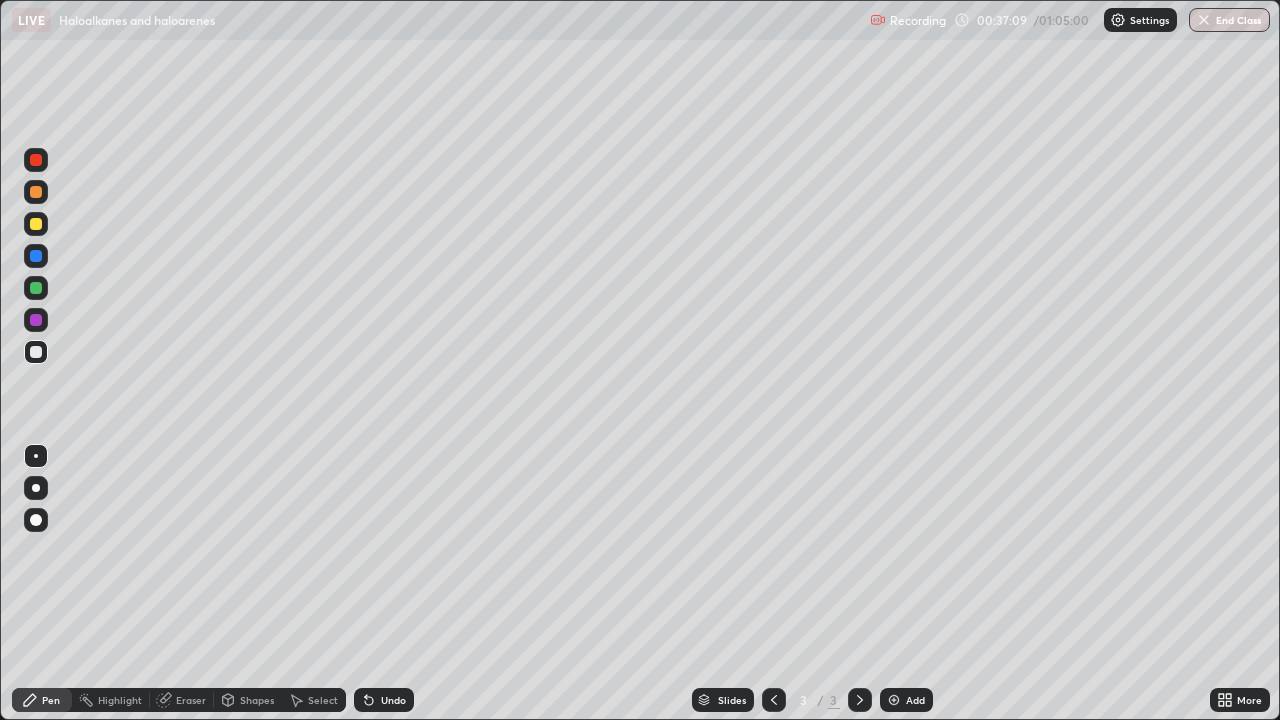 click on "Select" at bounding box center (323, 700) 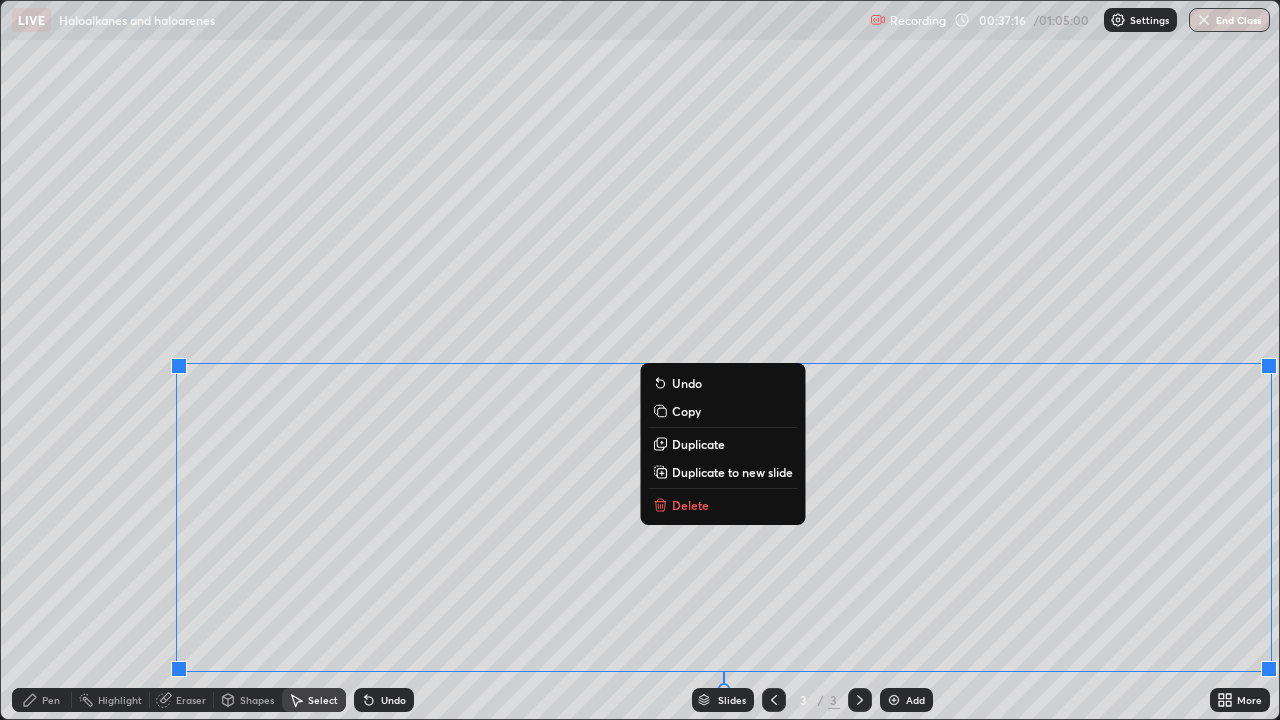 click on "Delete" at bounding box center [690, 505] 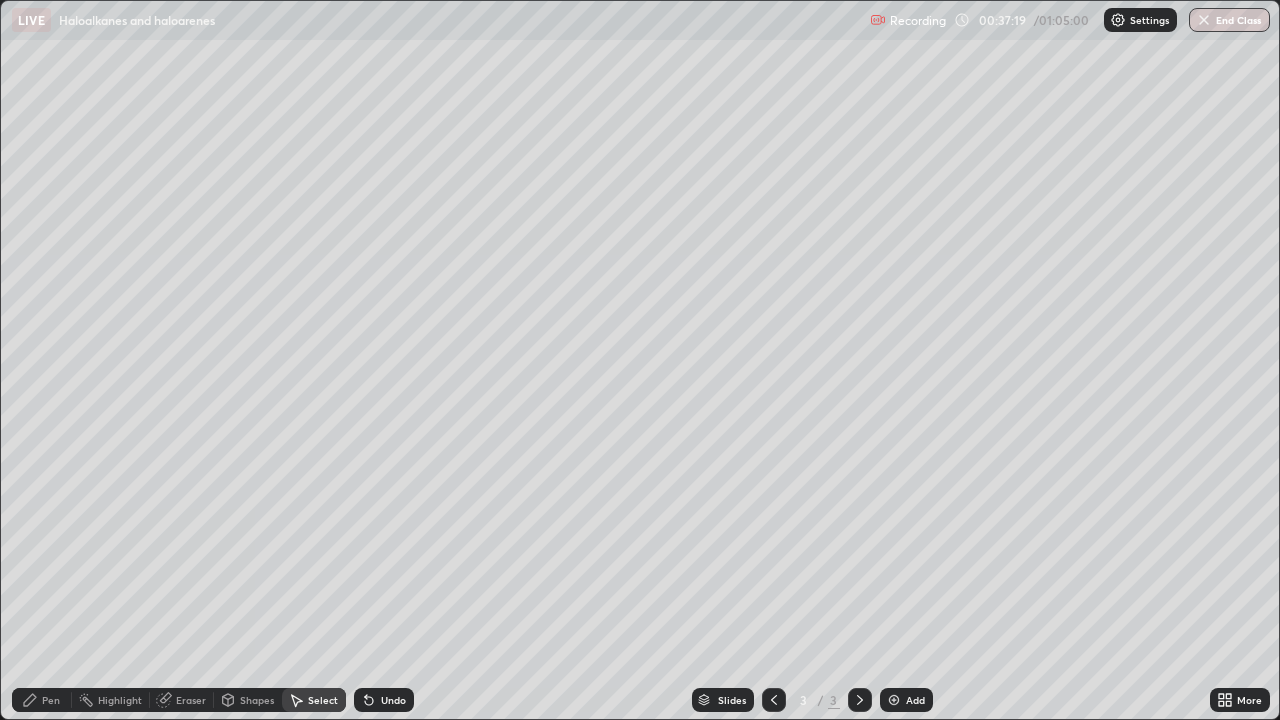 click on "Eraser" at bounding box center [191, 700] 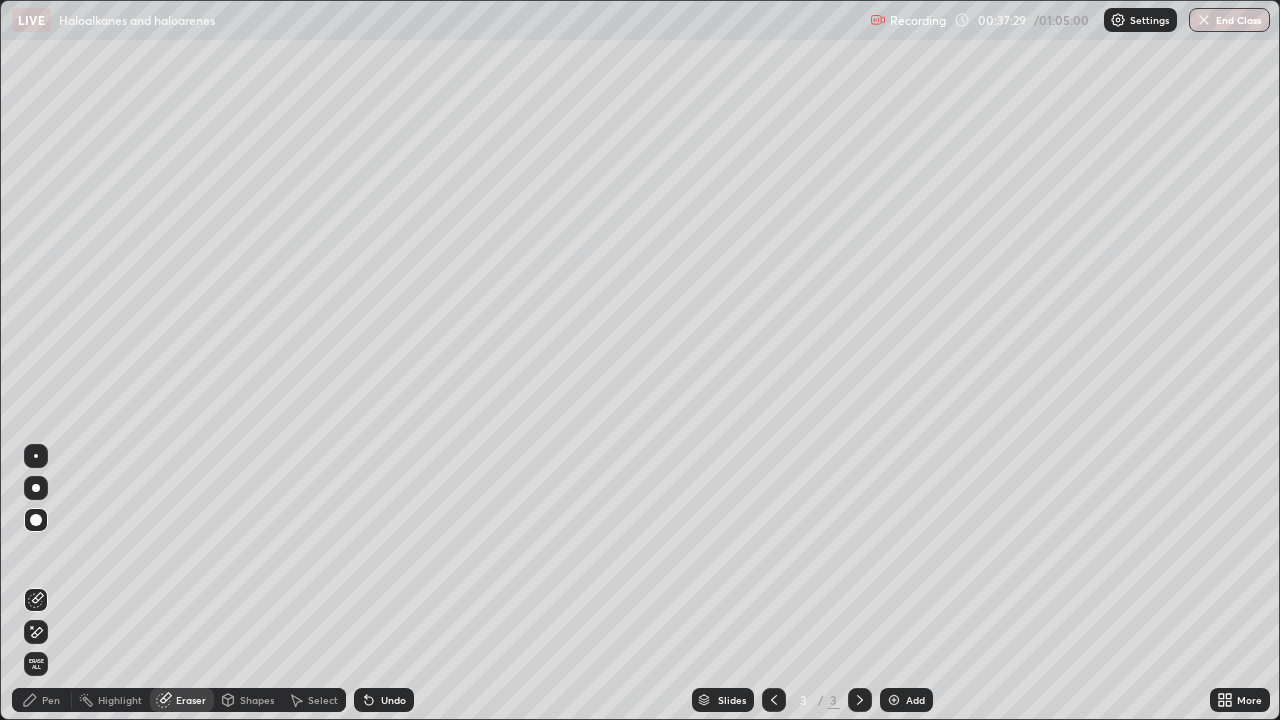 click on "Undo" at bounding box center [393, 700] 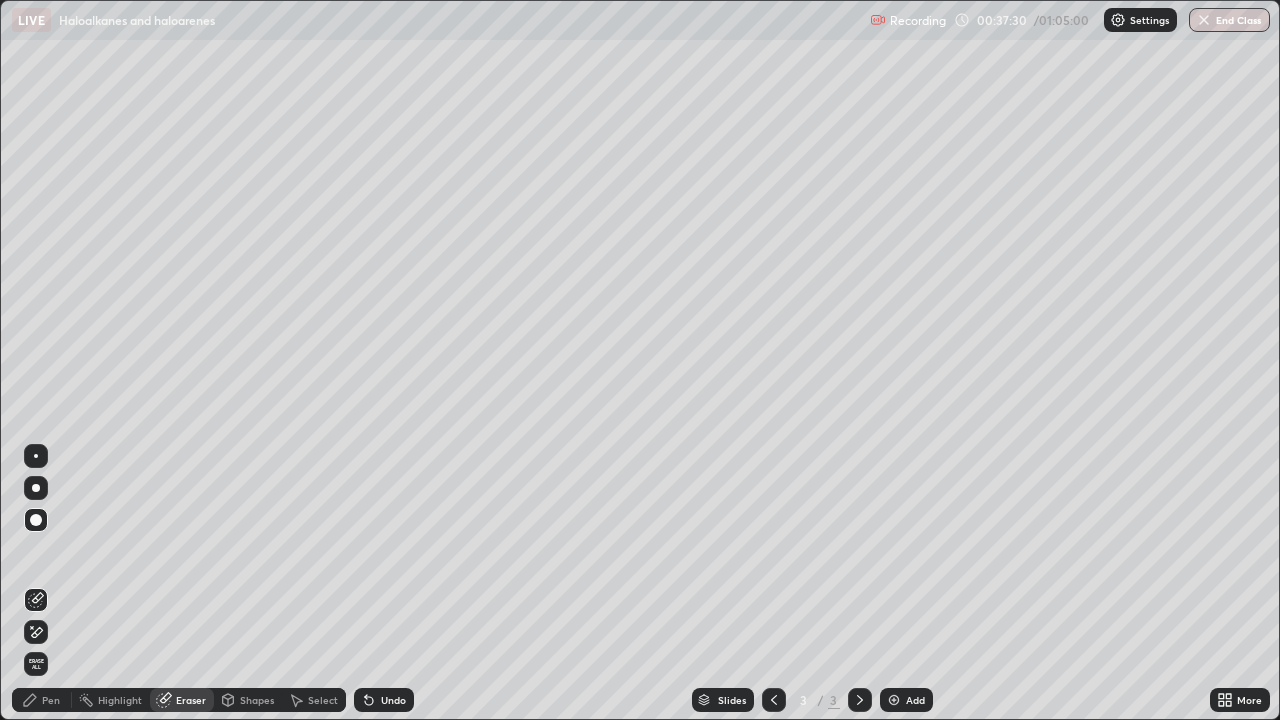 click on "Undo" at bounding box center (393, 700) 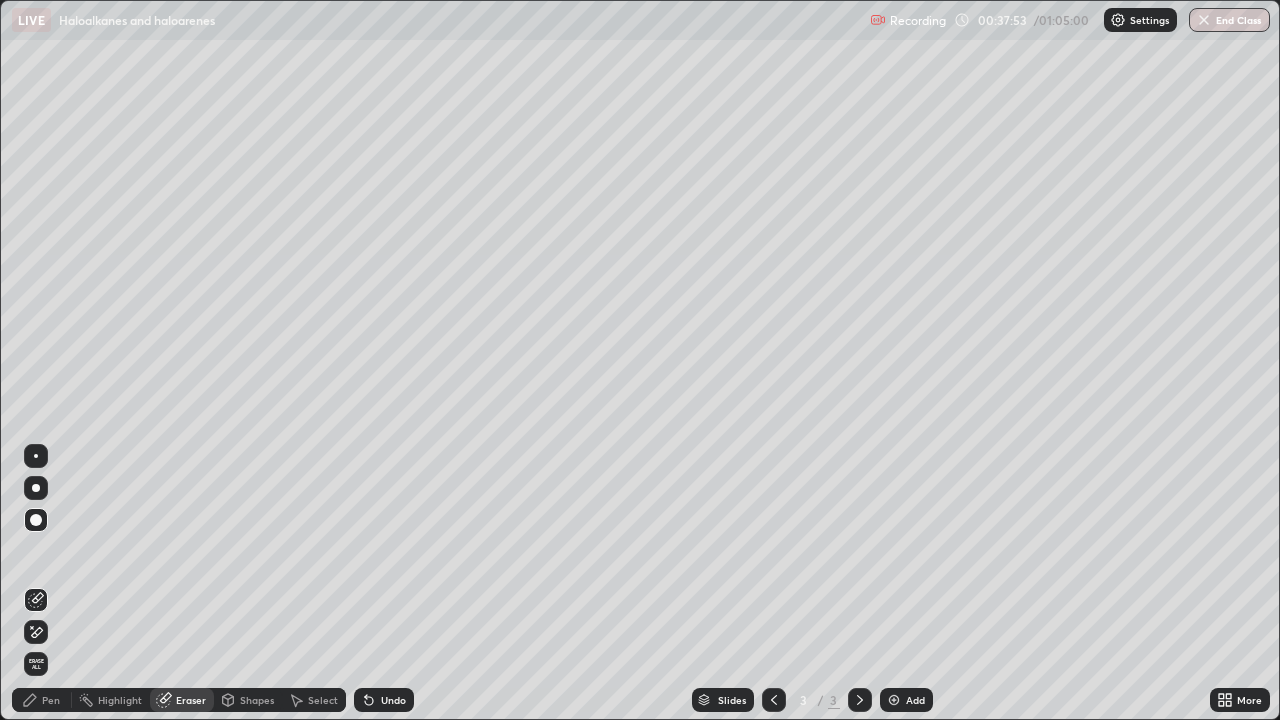 click on "Pen" at bounding box center [51, 700] 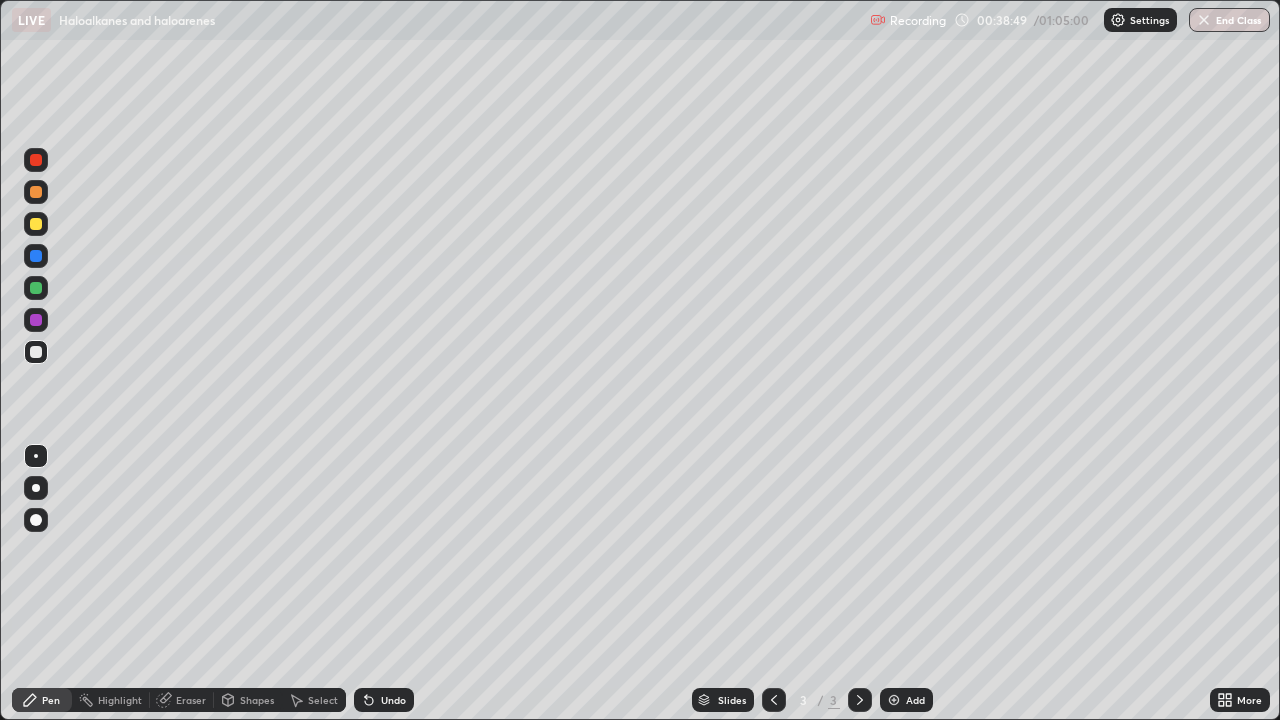 click on "Eraser" at bounding box center (182, 700) 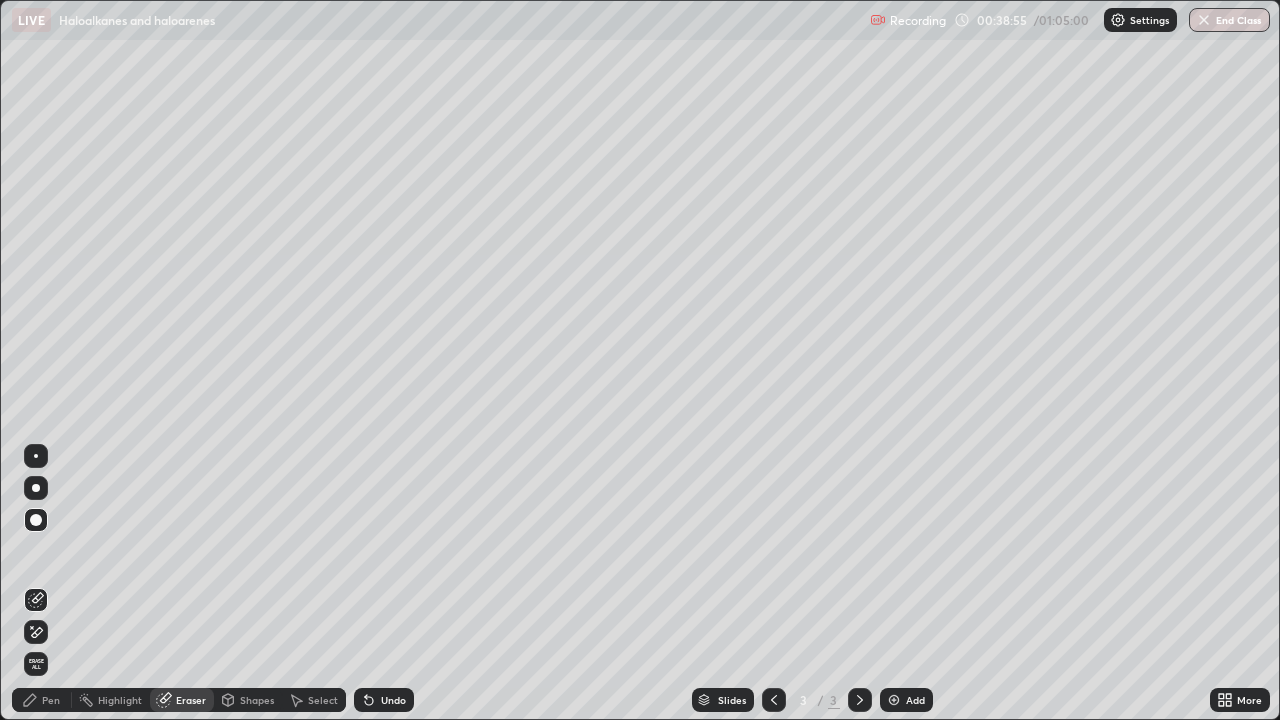 click on "Pen" at bounding box center (51, 700) 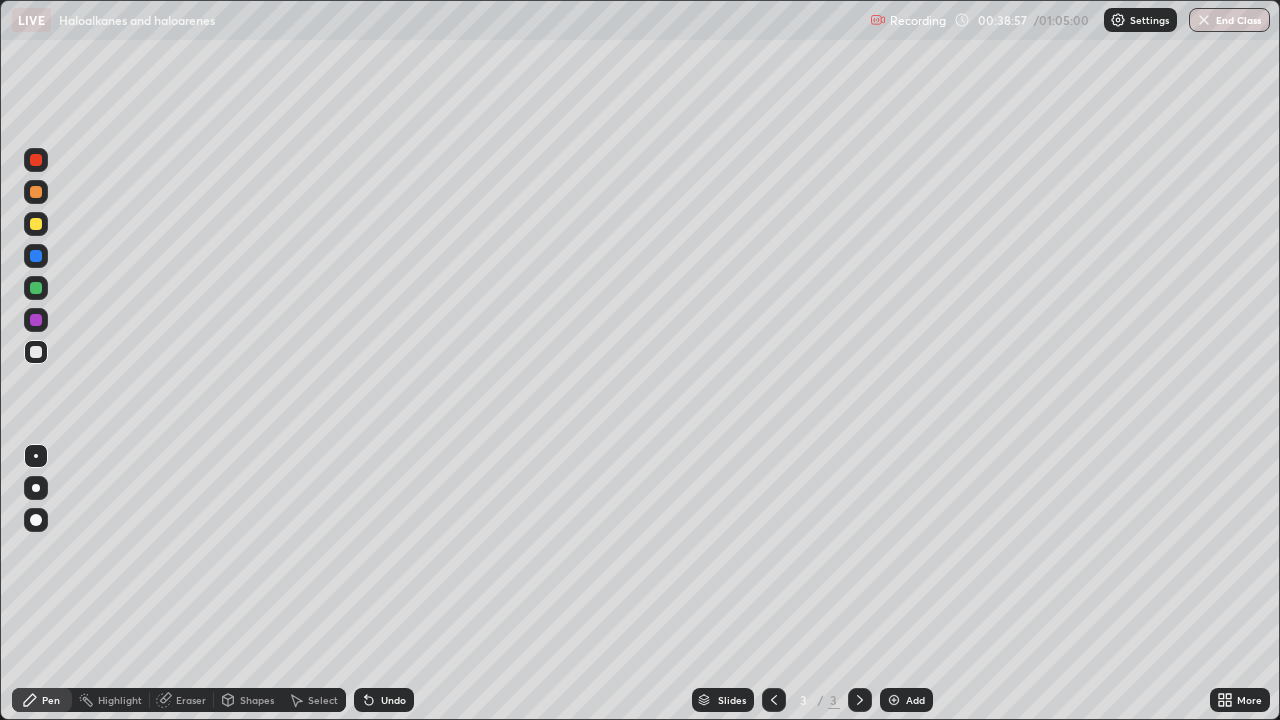 click on "Pen" at bounding box center (51, 700) 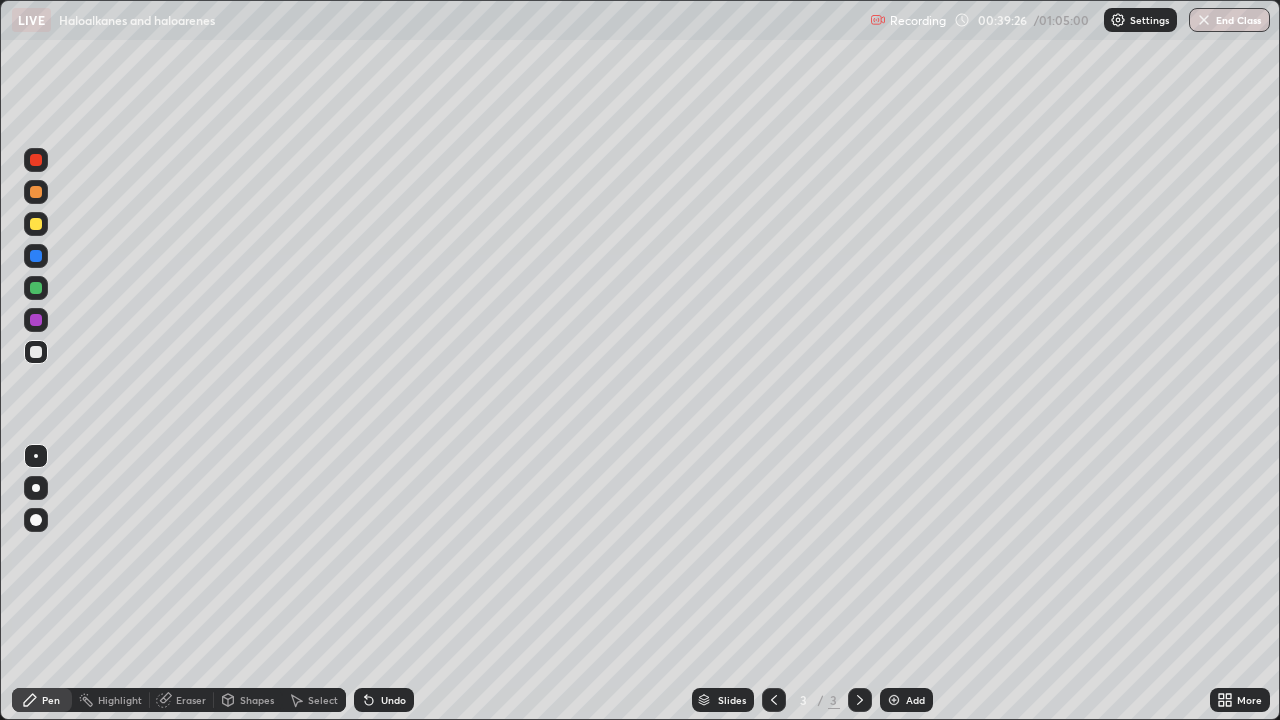 click on "Select" at bounding box center [323, 700] 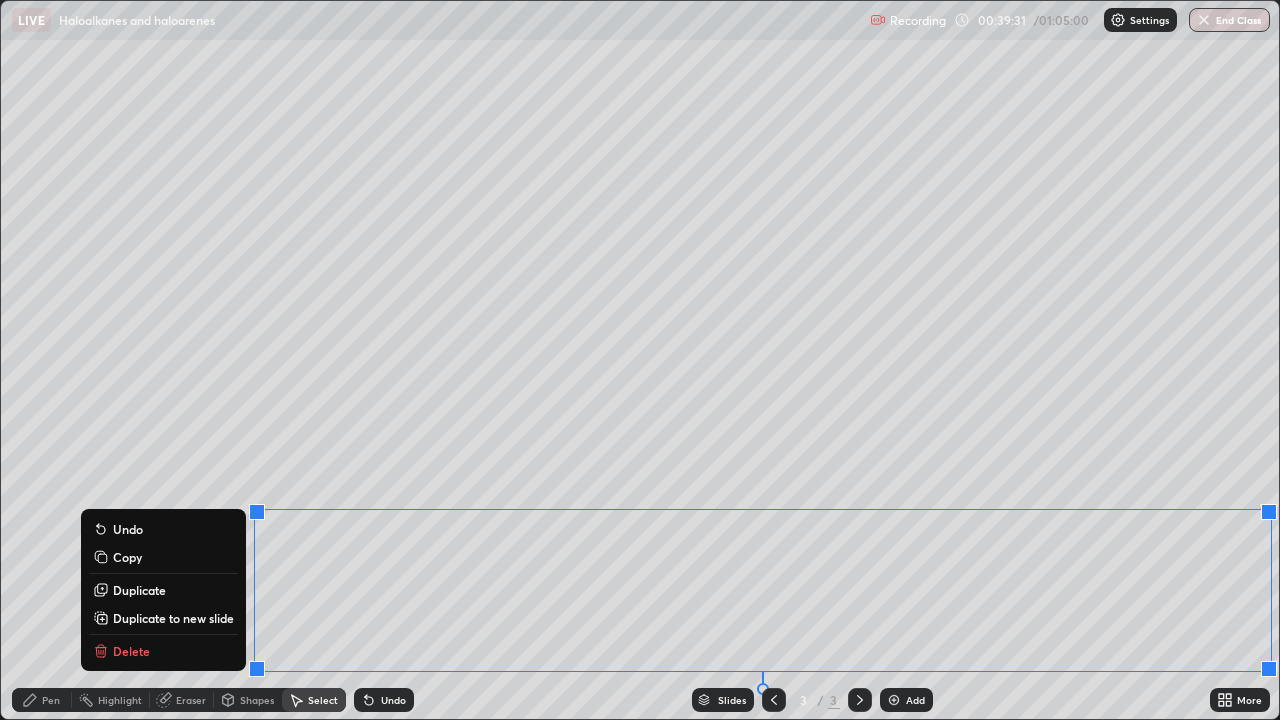 click on "Delete" at bounding box center [131, 651] 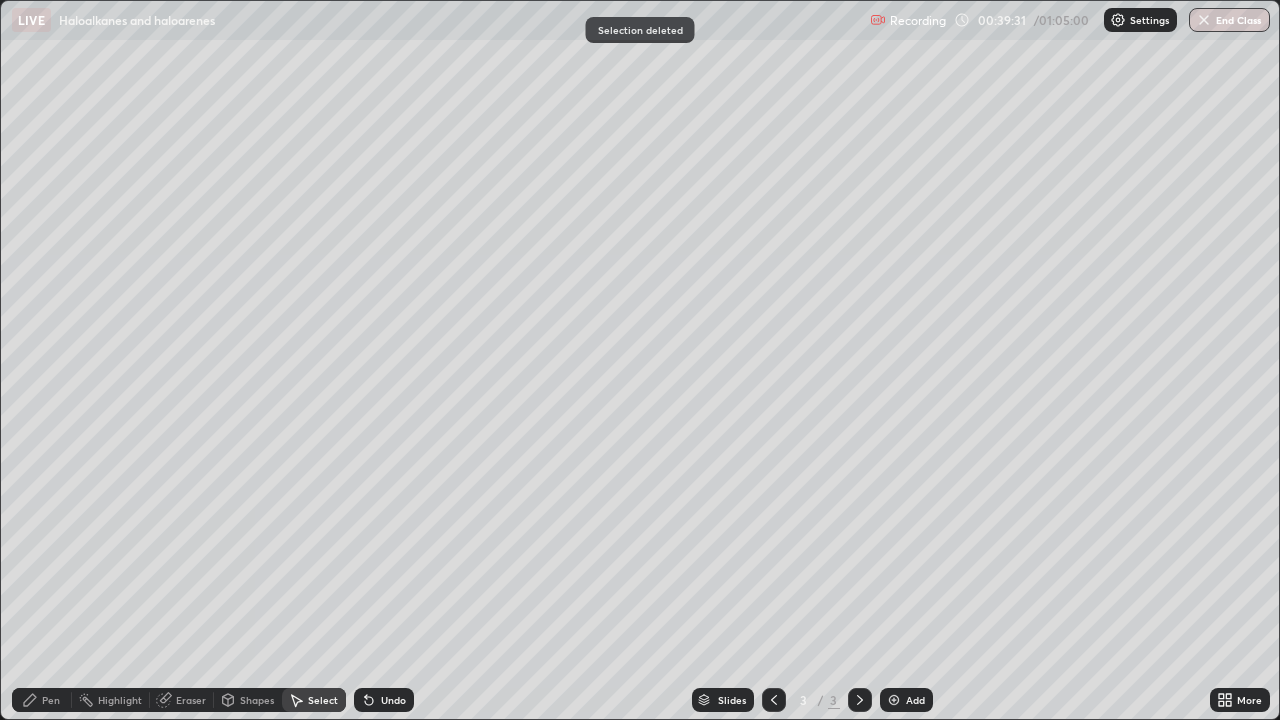 click on "Pen" at bounding box center (42, 700) 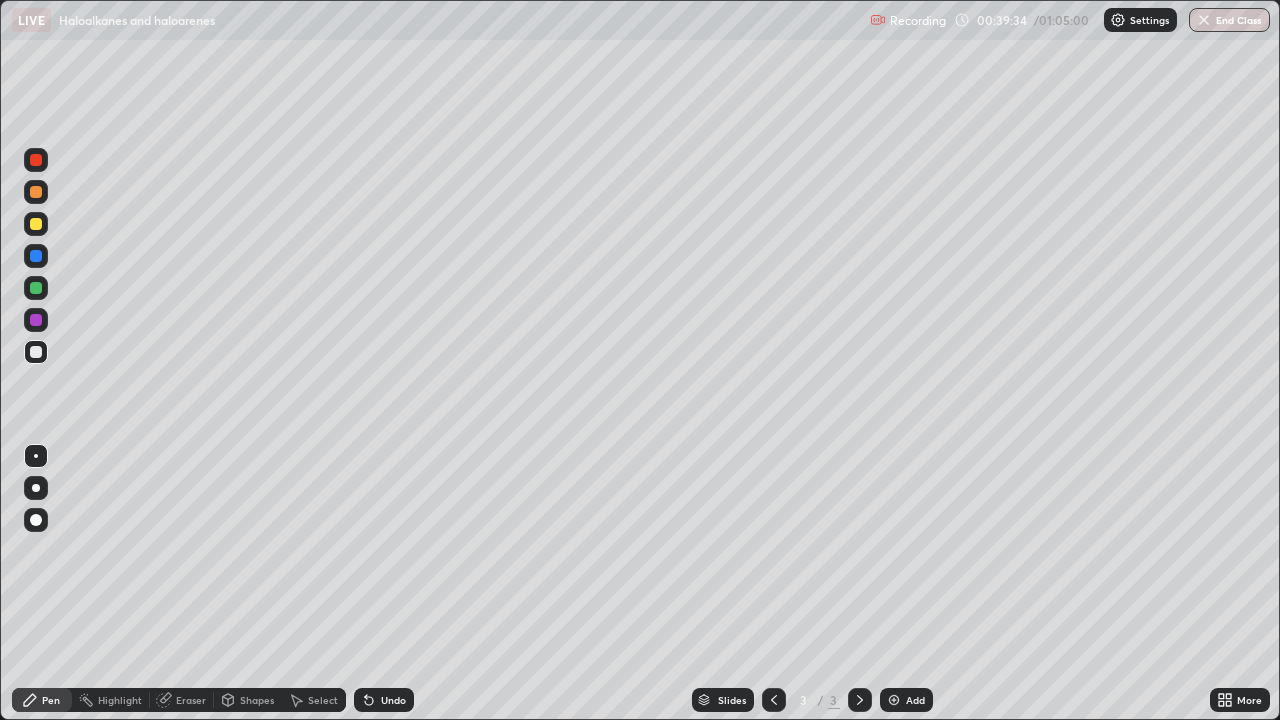 click on "Pen" at bounding box center [51, 700] 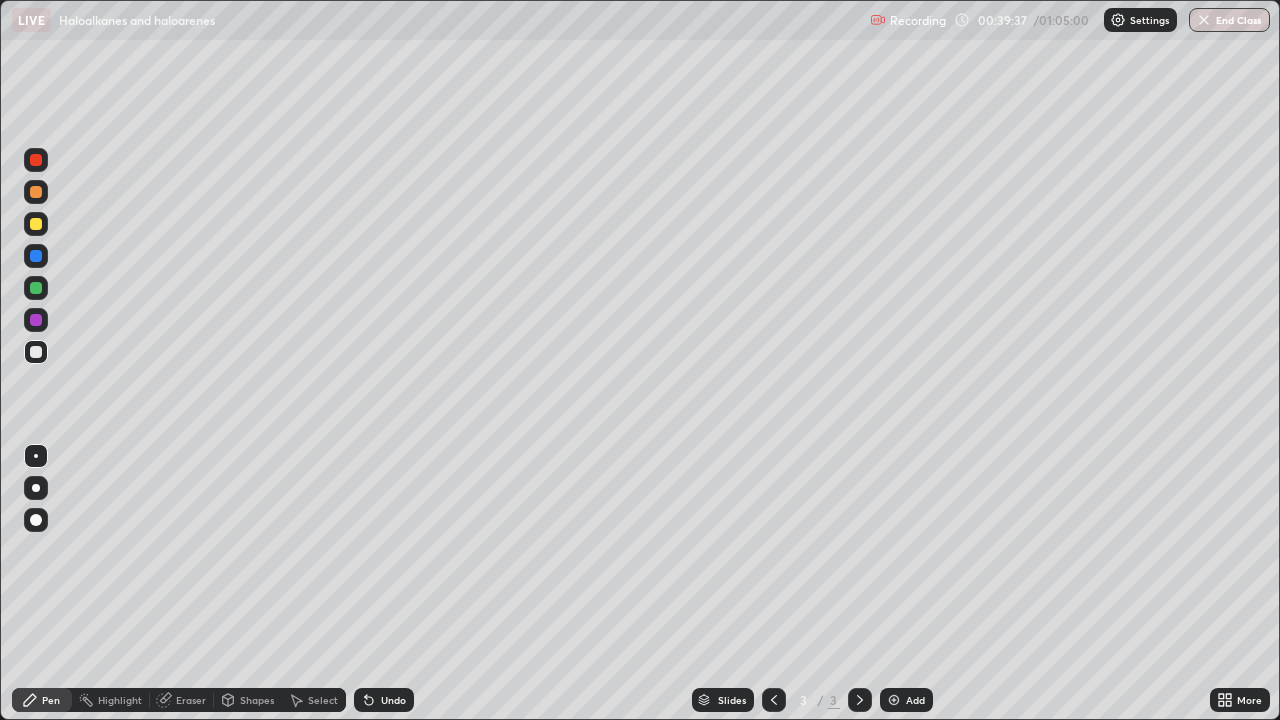 click on "Eraser" at bounding box center [191, 700] 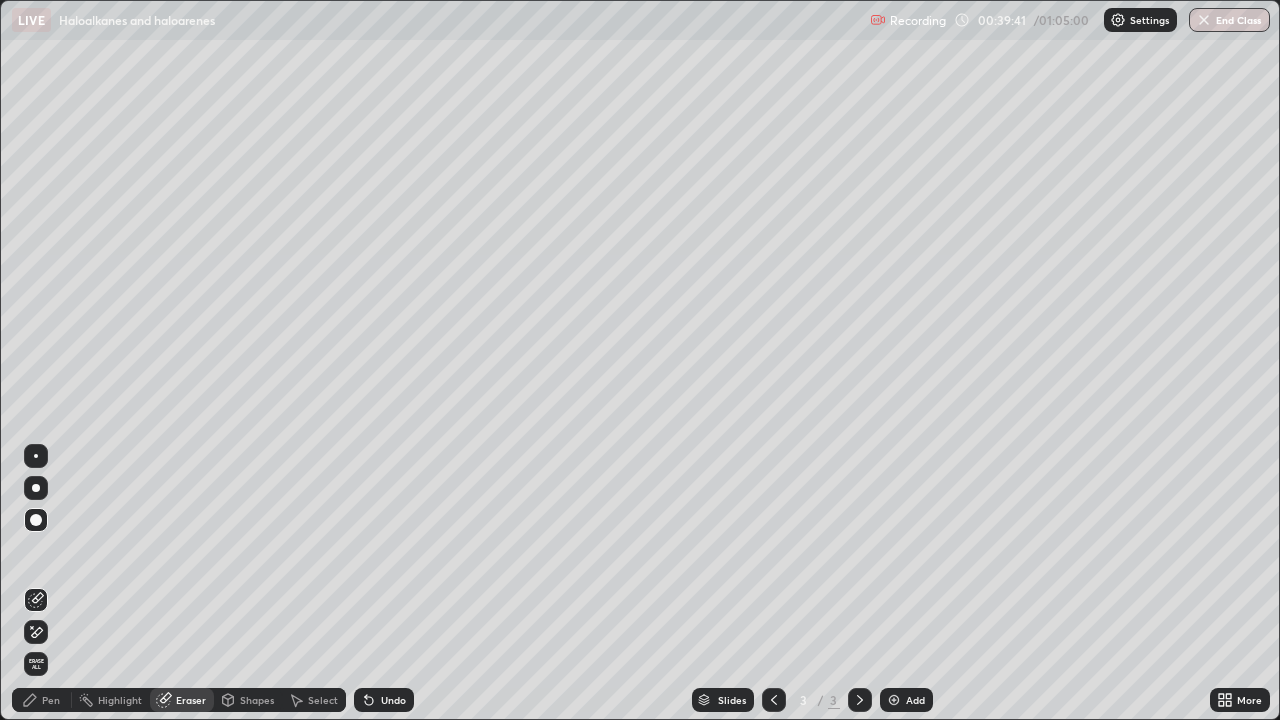 click on "Pen" at bounding box center (42, 700) 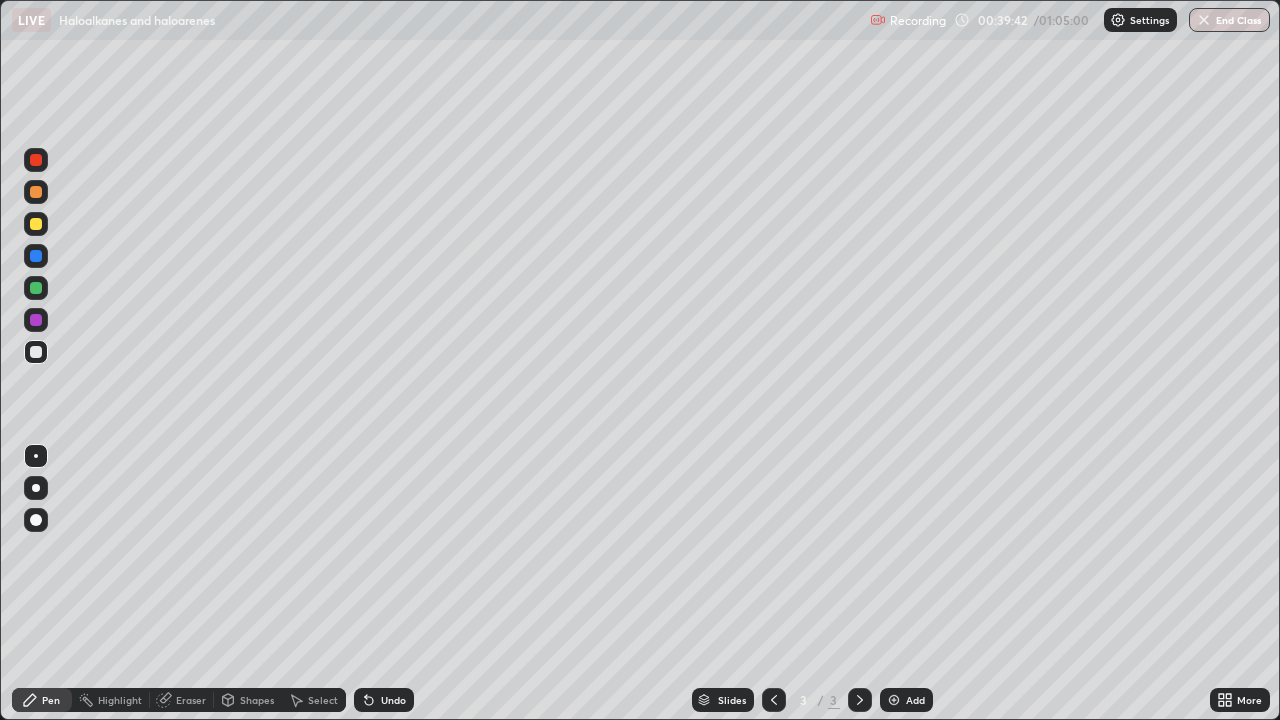 click on "Pen" at bounding box center (51, 700) 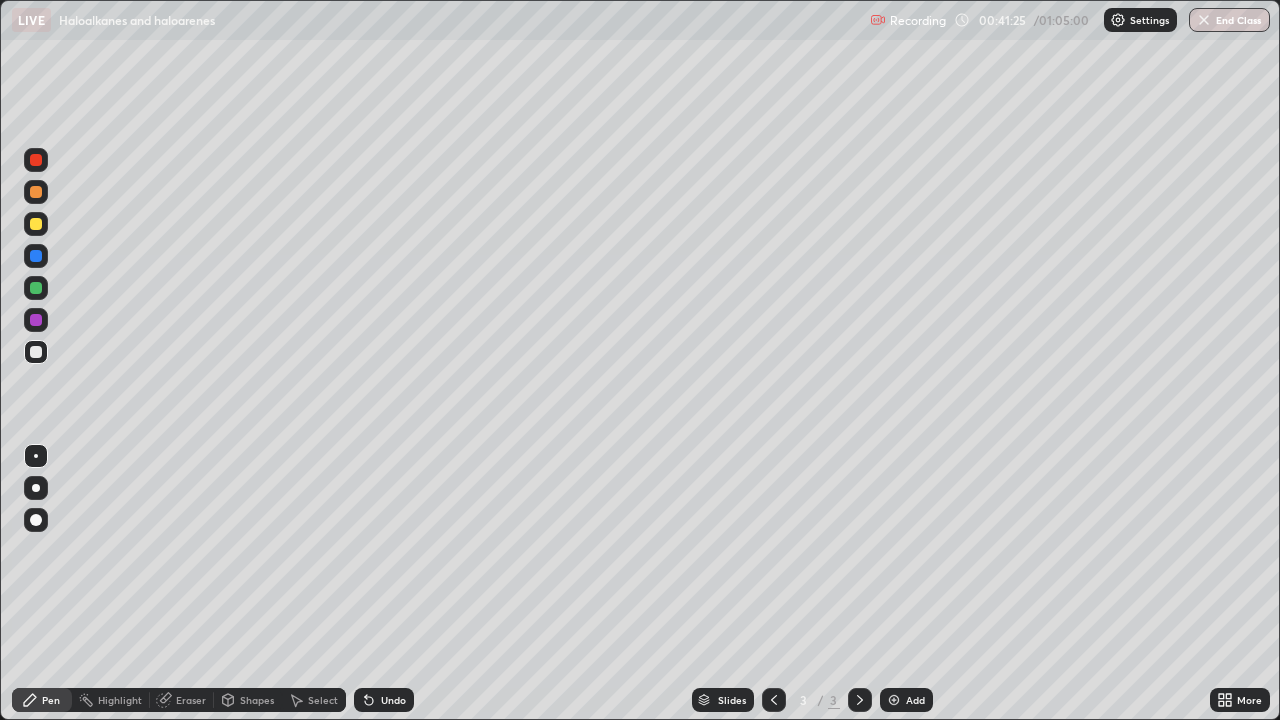 click at bounding box center [36, 224] 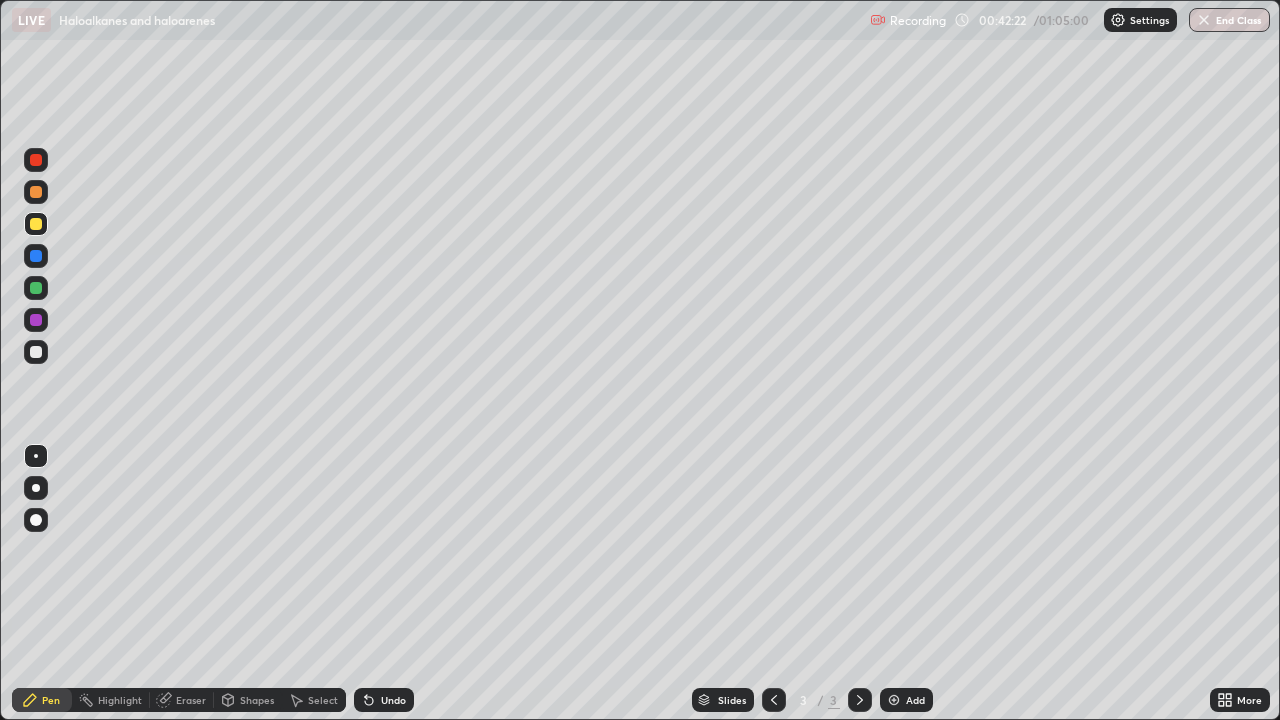 click on "Select" at bounding box center (323, 700) 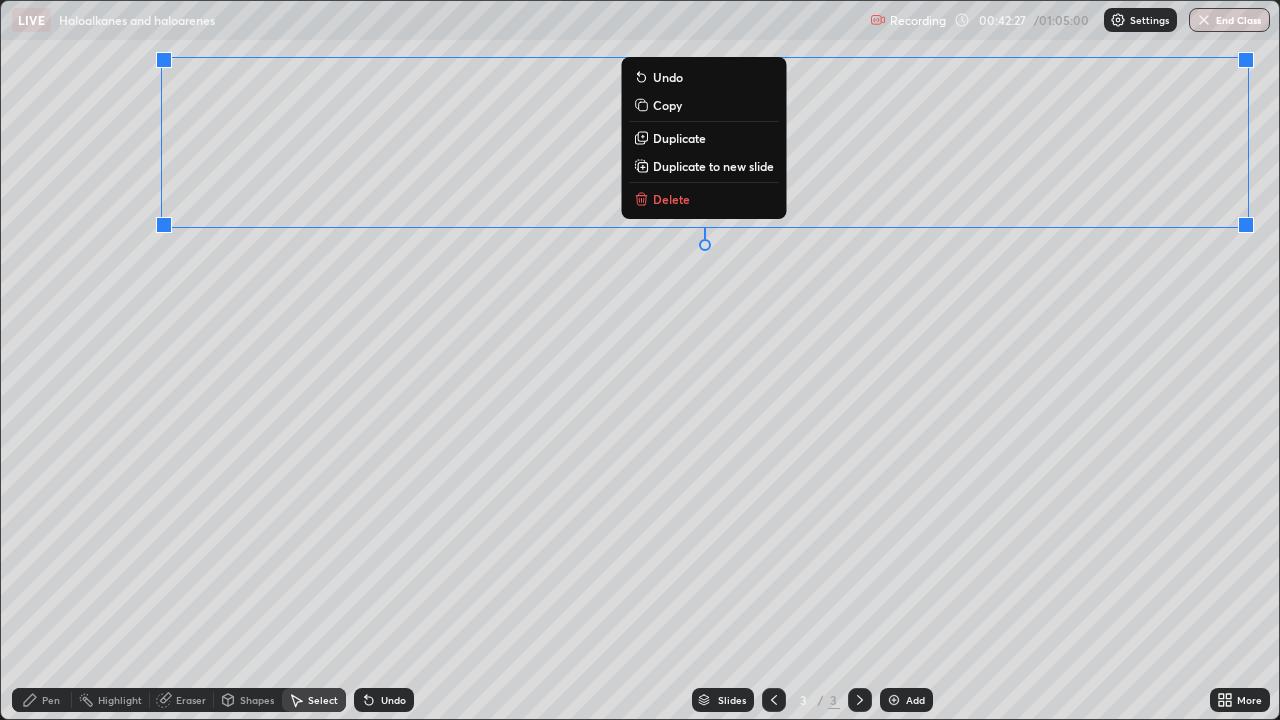 click on "Delete" at bounding box center [671, 199] 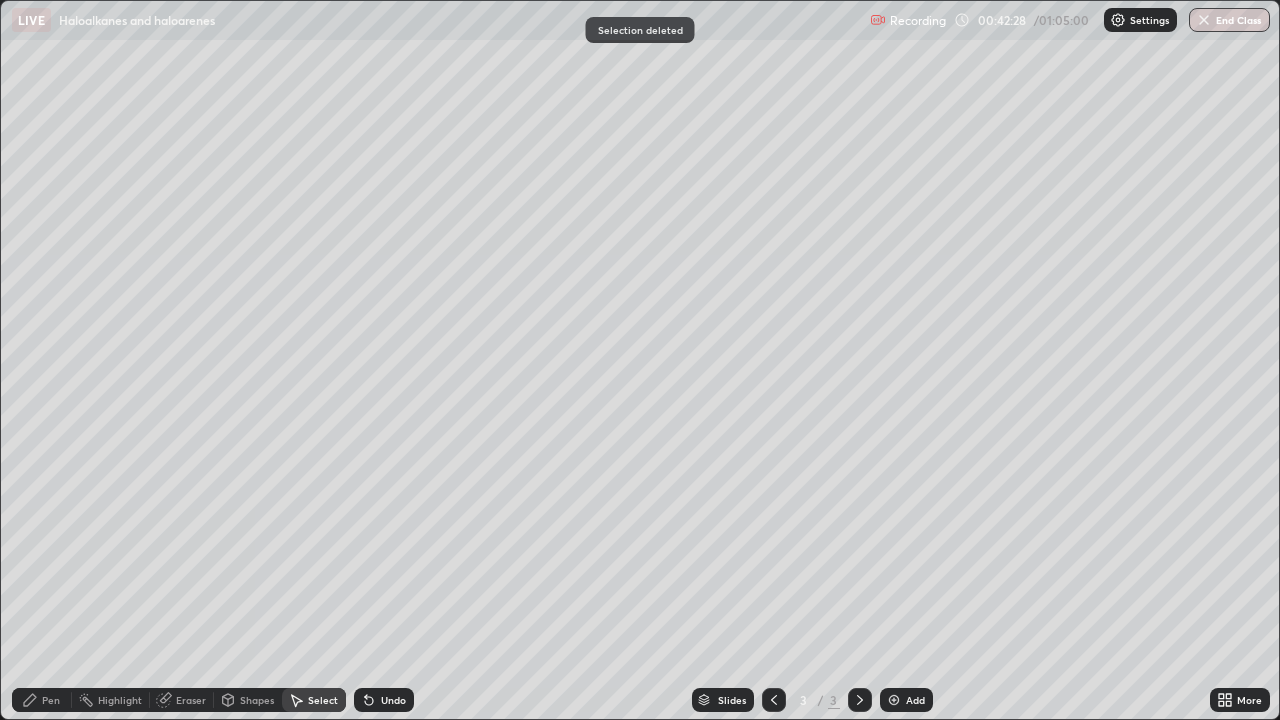 click on "Eraser" at bounding box center (191, 700) 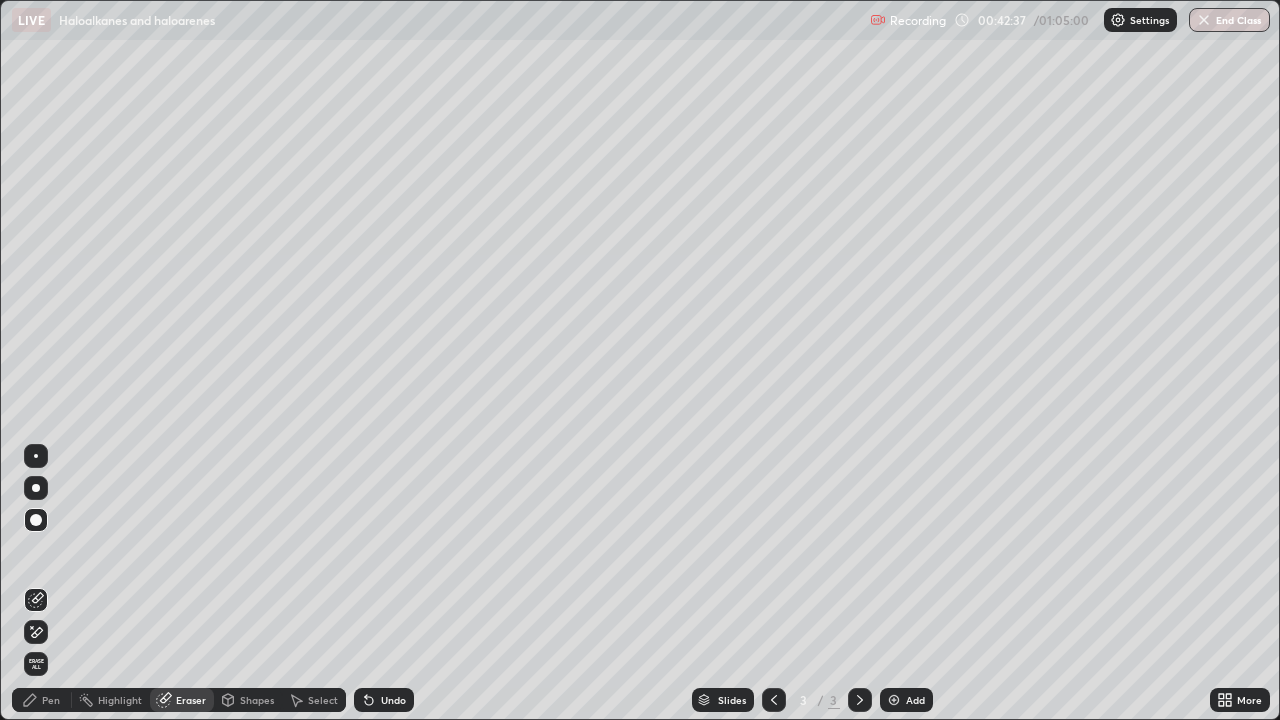 click 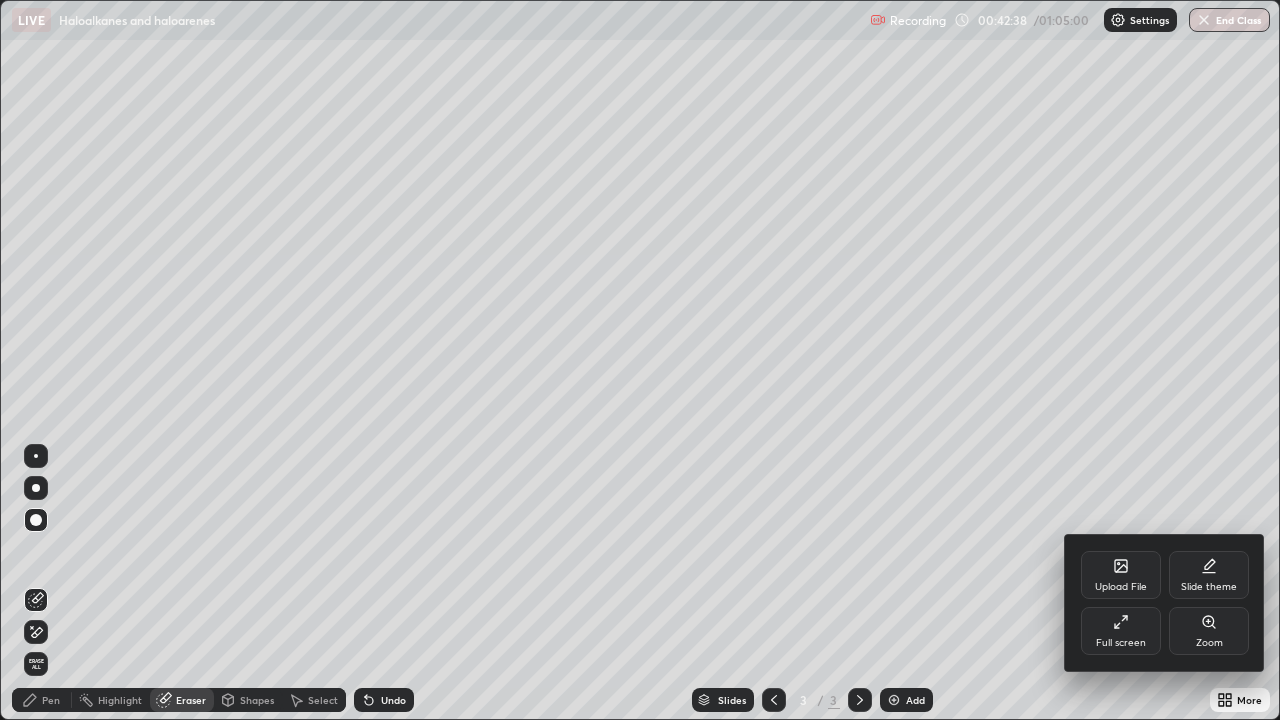 click 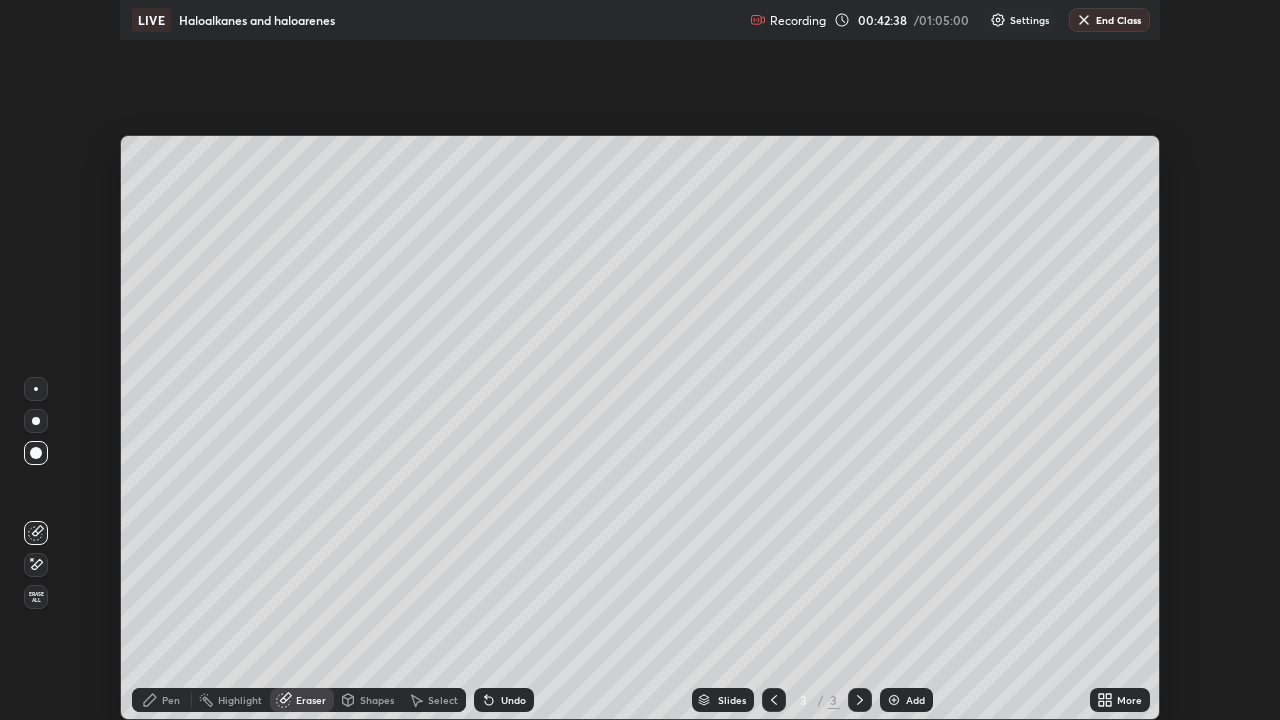 click 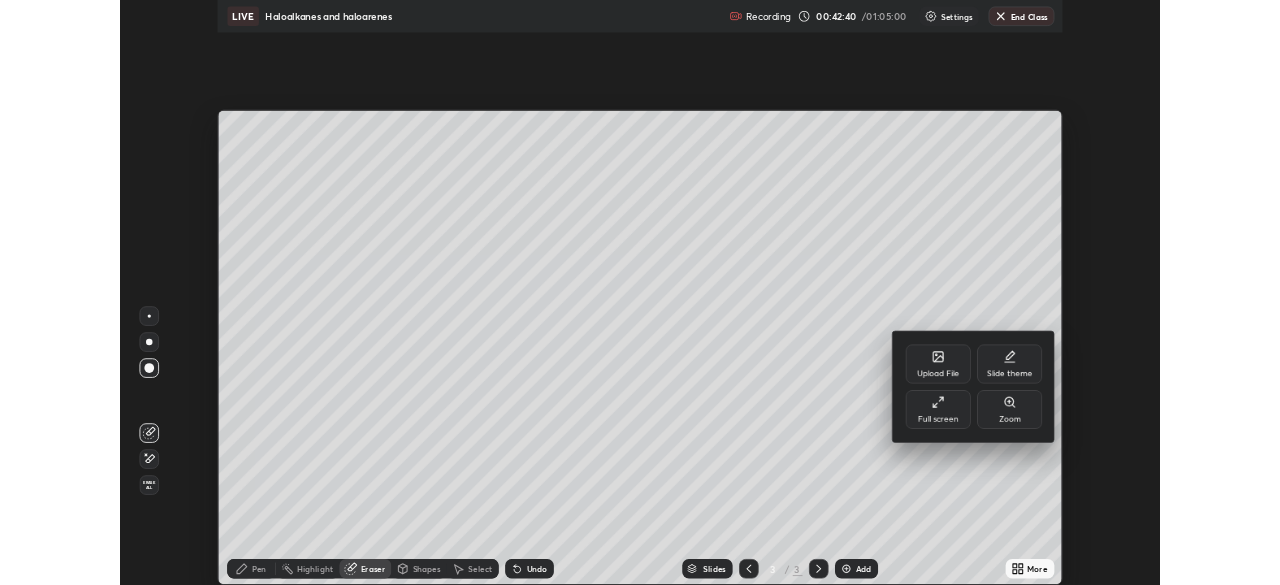scroll, scrollTop: 585, scrollLeft: 1280, axis: both 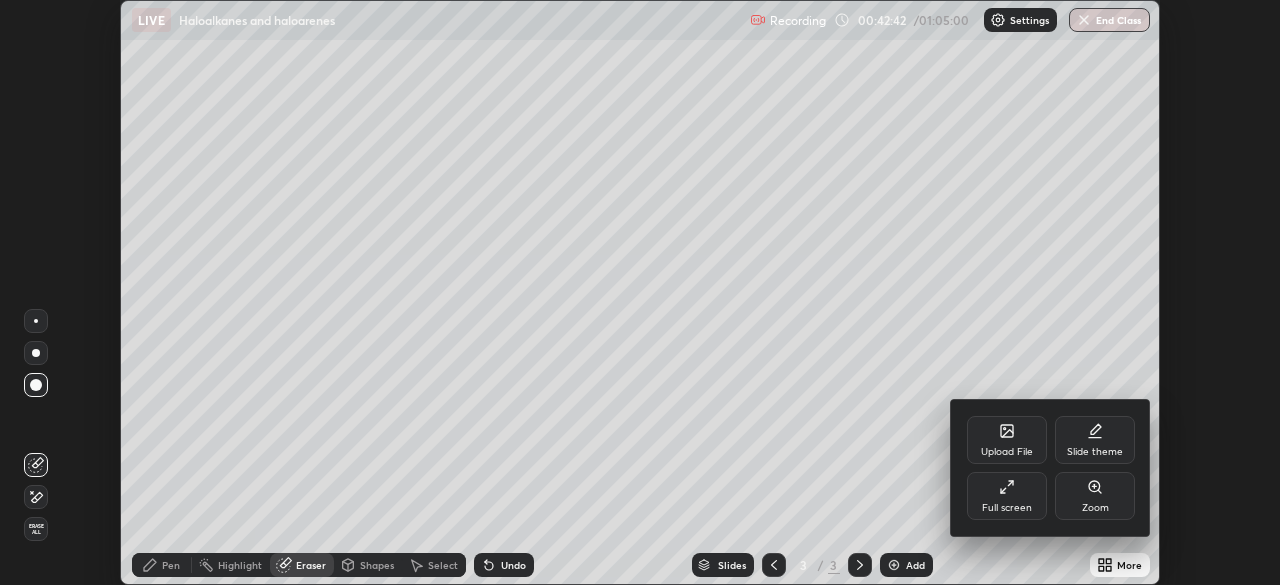 click at bounding box center (640, 292) 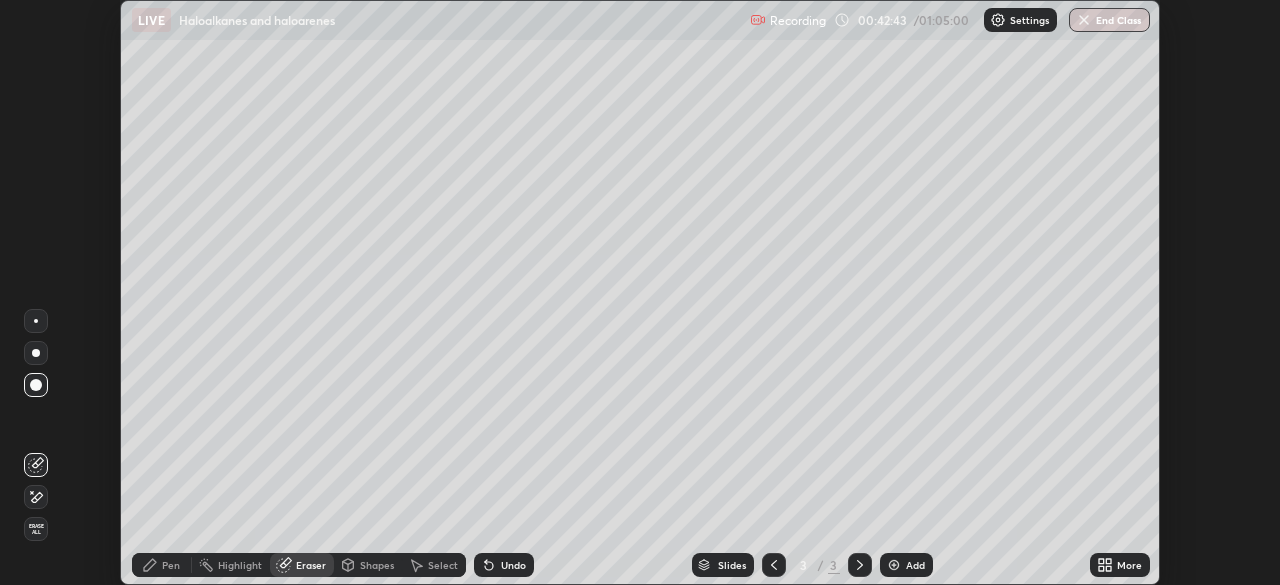 click 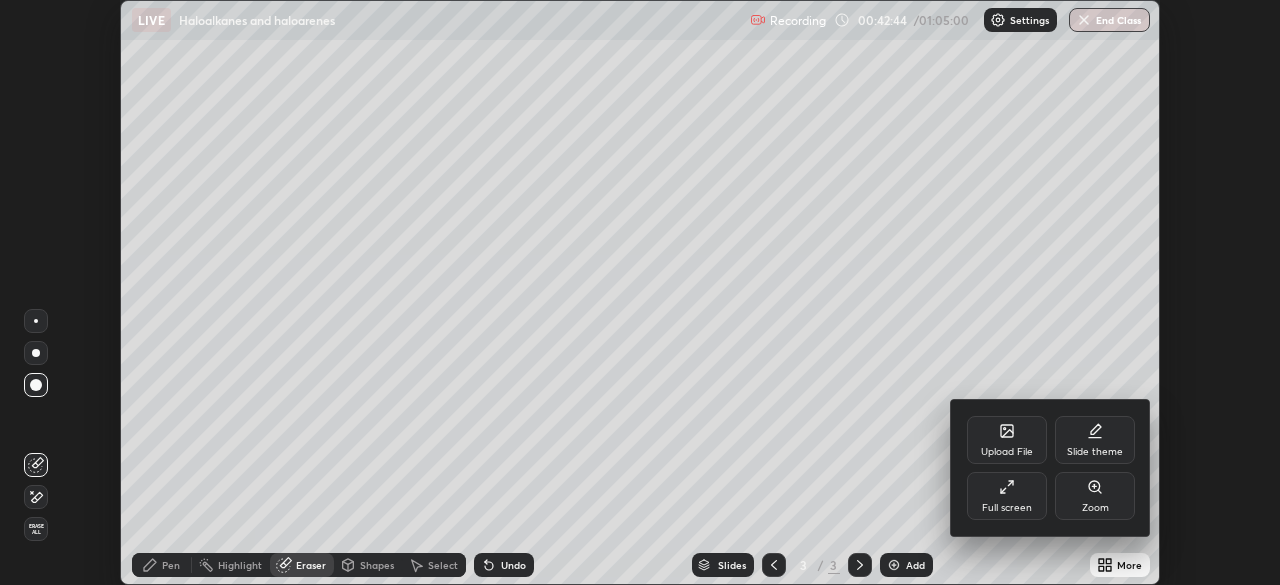 click on "Full screen" at bounding box center (1007, 496) 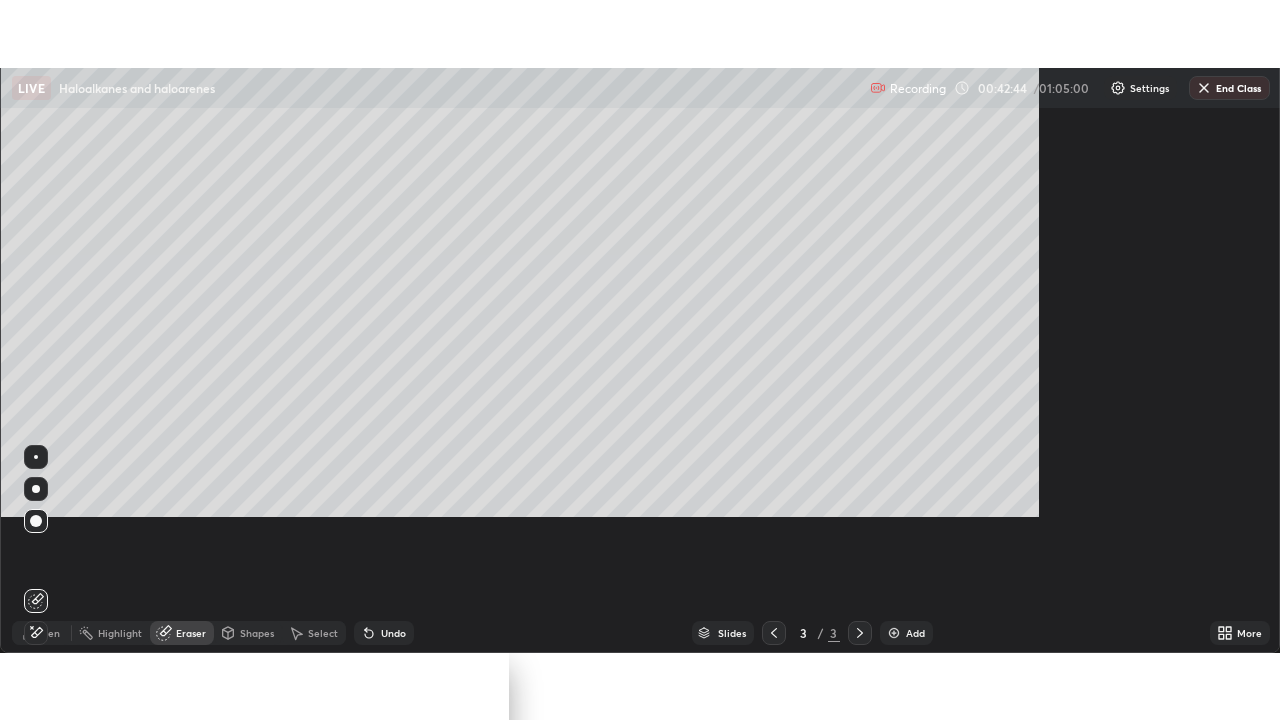 scroll, scrollTop: 99280, scrollLeft: 98720, axis: both 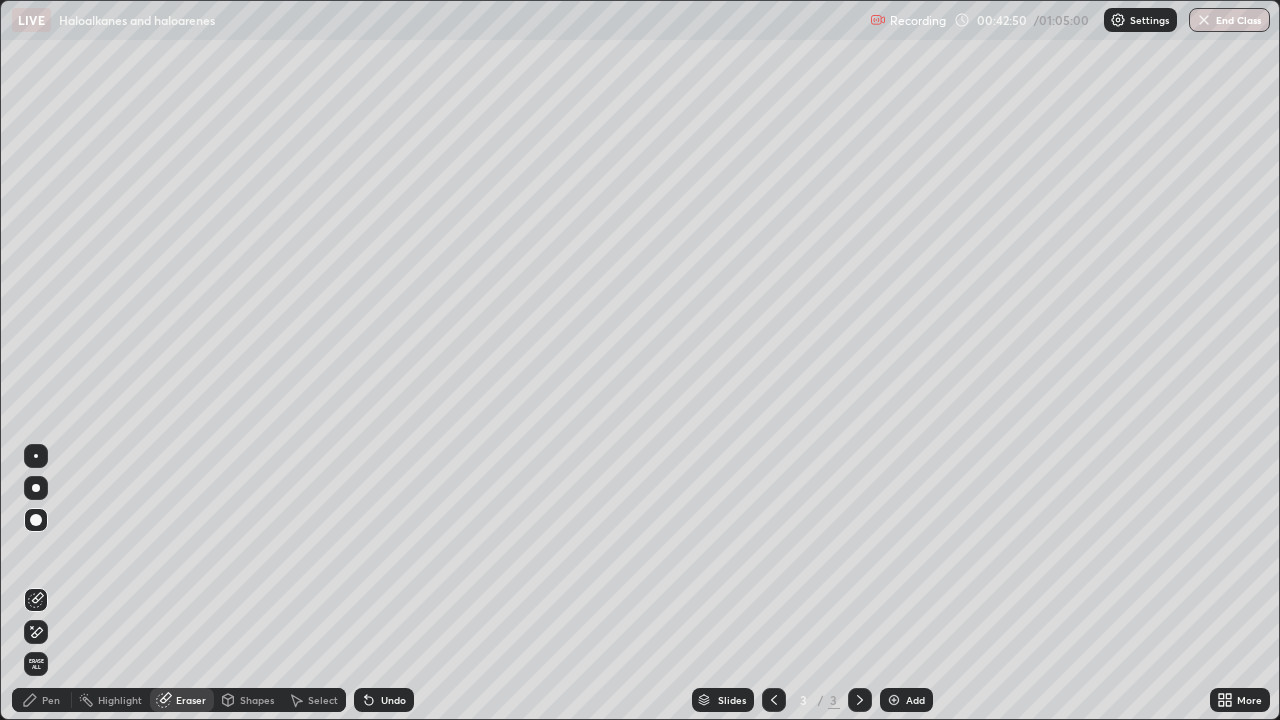 click on "Pen" at bounding box center [51, 700] 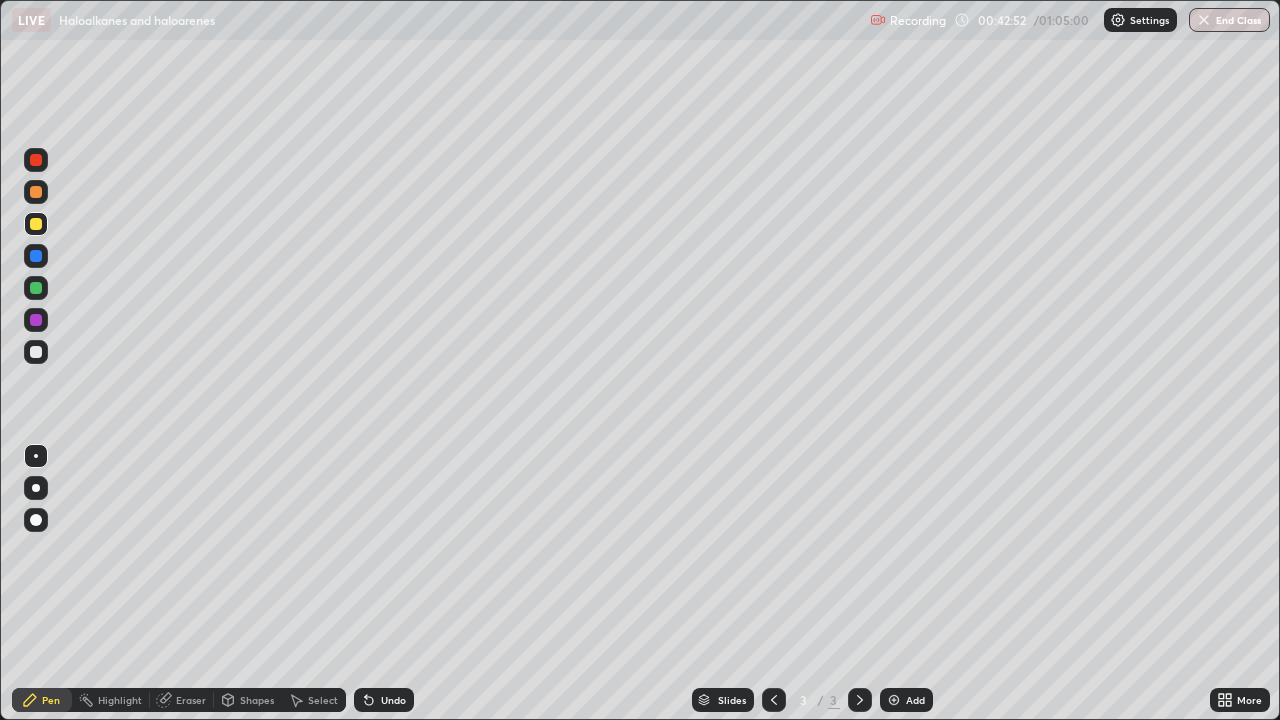 click at bounding box center [36, 352] 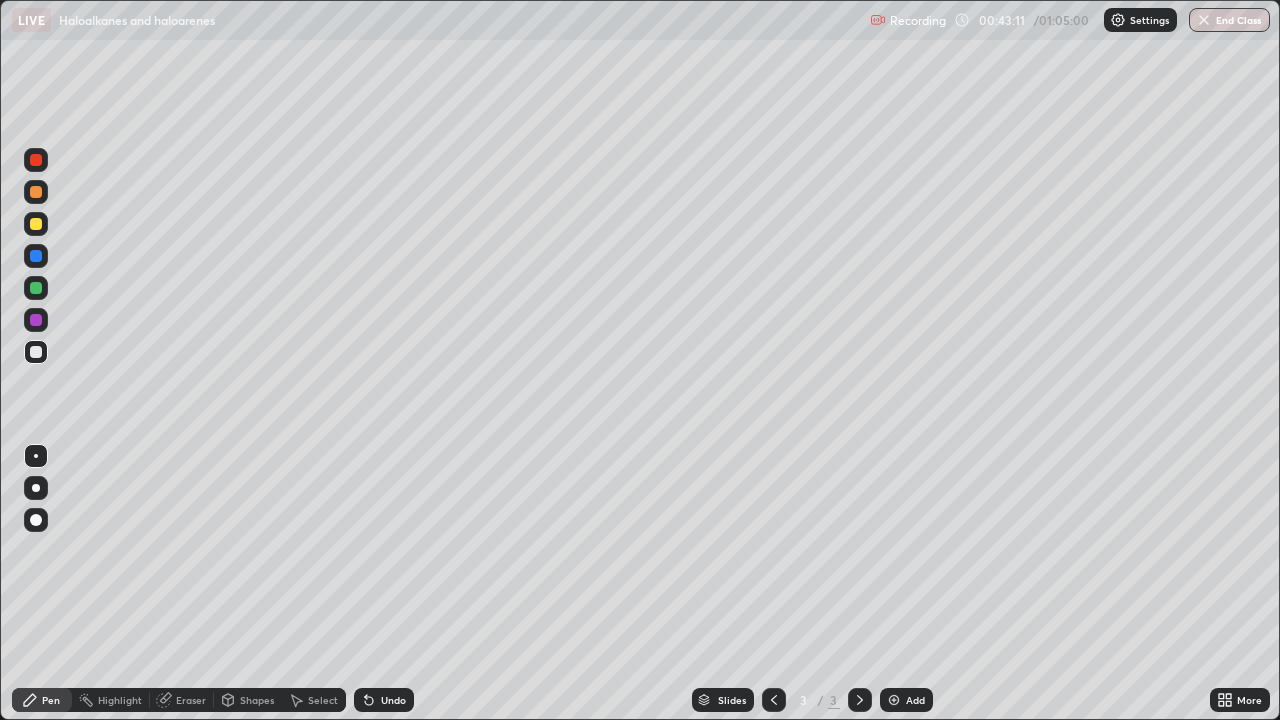click on "Eraser" at bounding box center (191, 700) 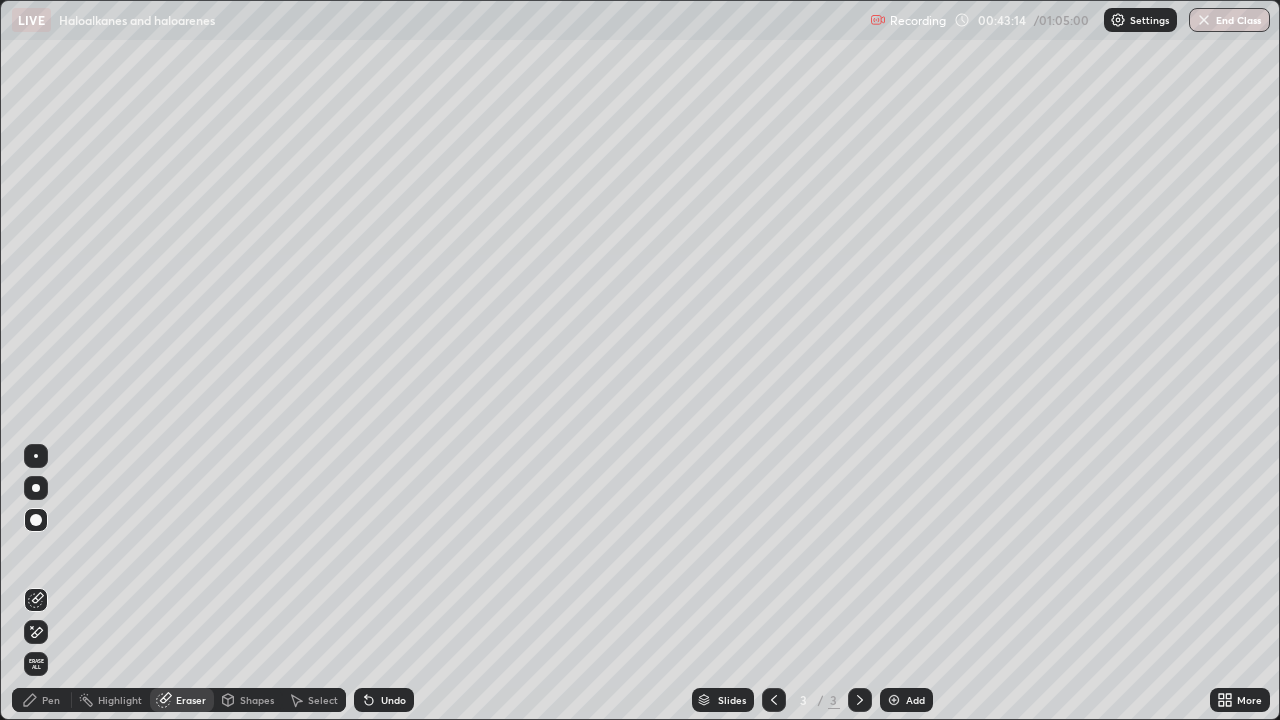 click on "Pen" at bounding box center [42, 700] 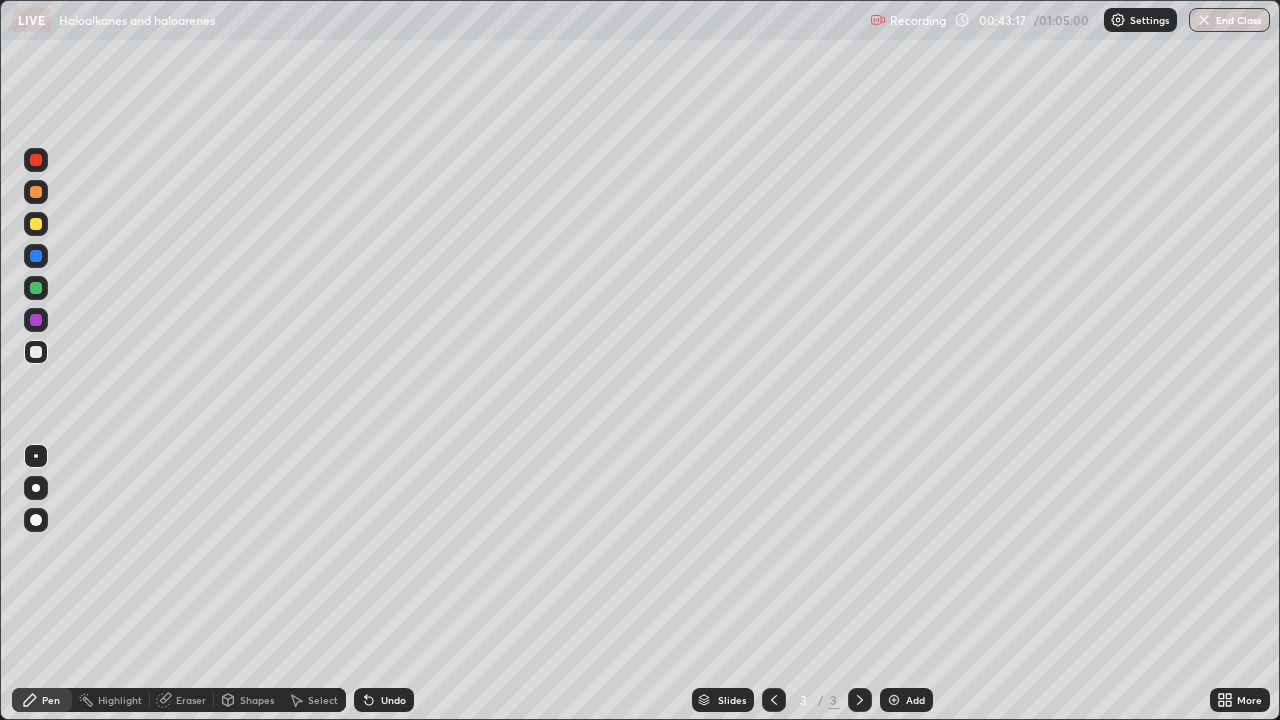 click on "Pen" at bounding box center (51, 700) 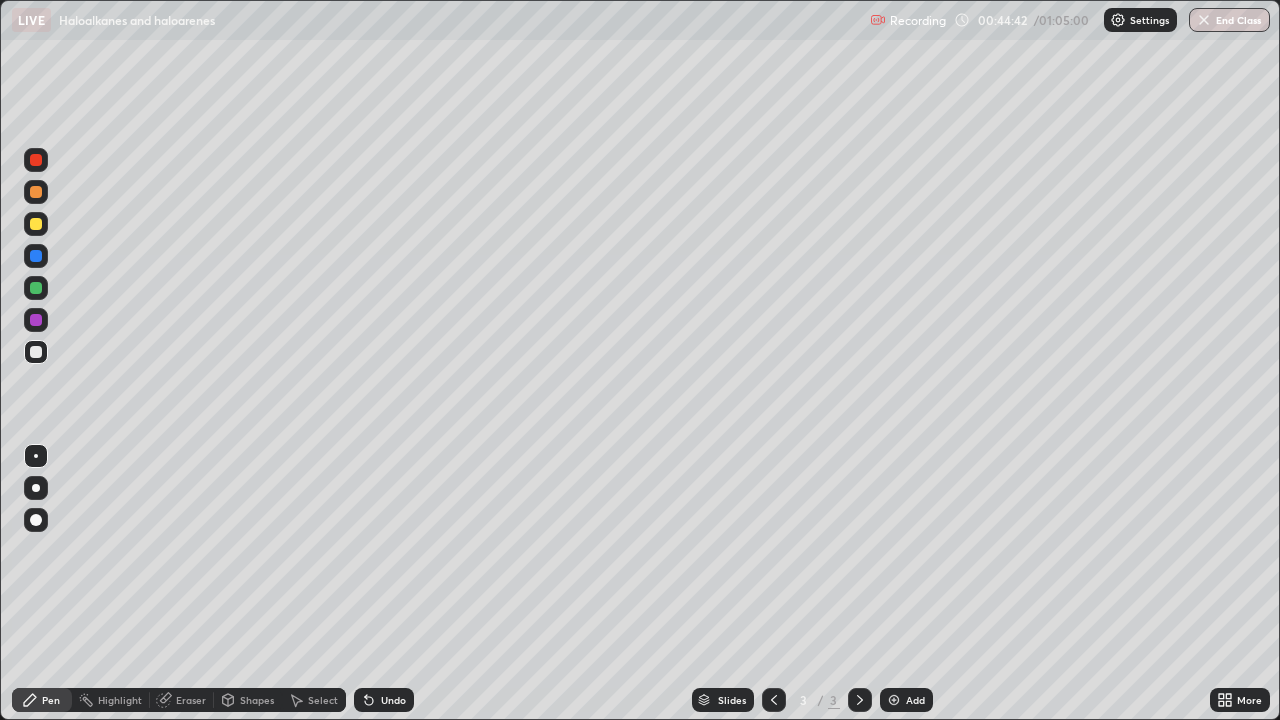click on "Eraser" at bounding box center (191, 700) 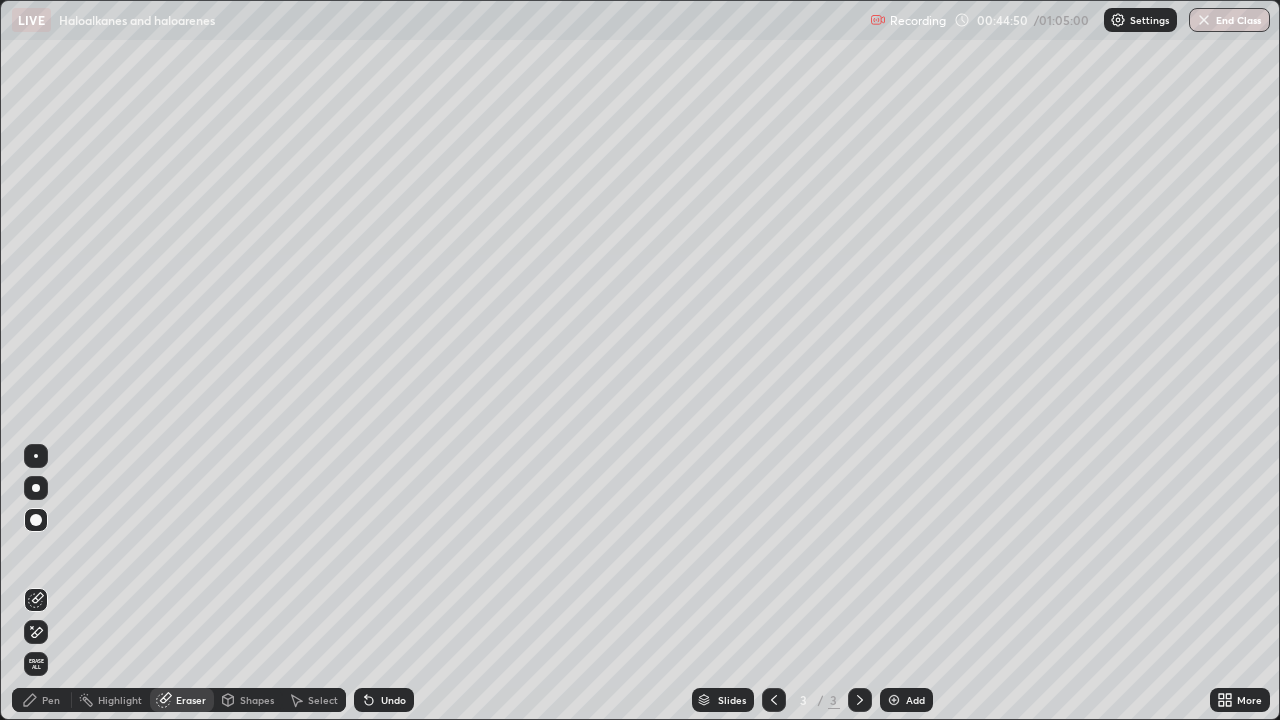click on "Pen" at bounding box center [51, 700] 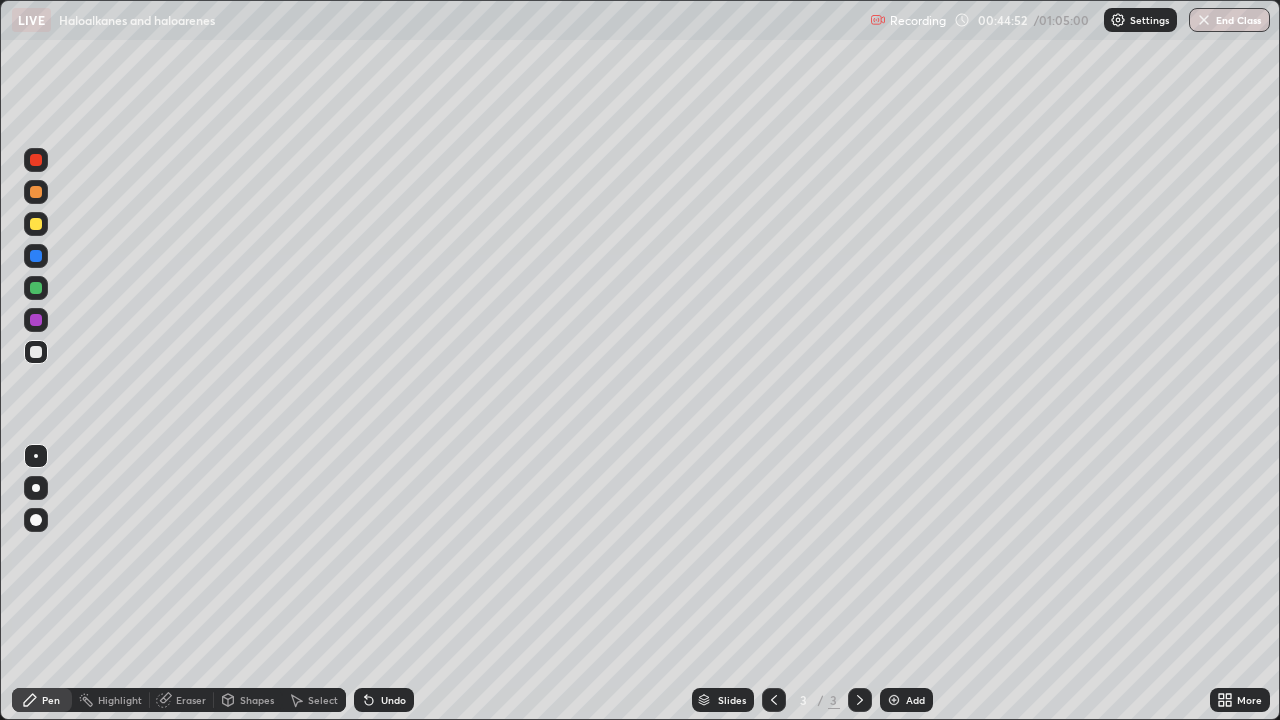 click on "Pen" at bounding box center [51, 700] 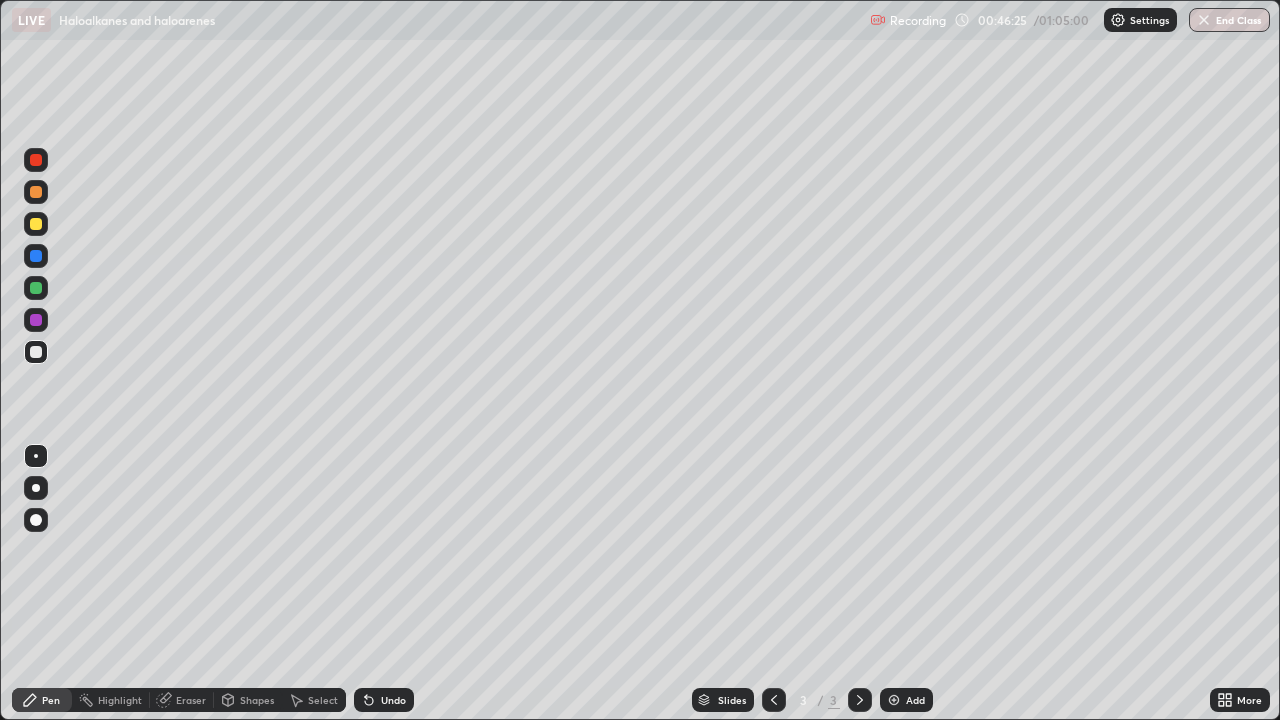 click on "Eraser" at bounding box center (191, 700) 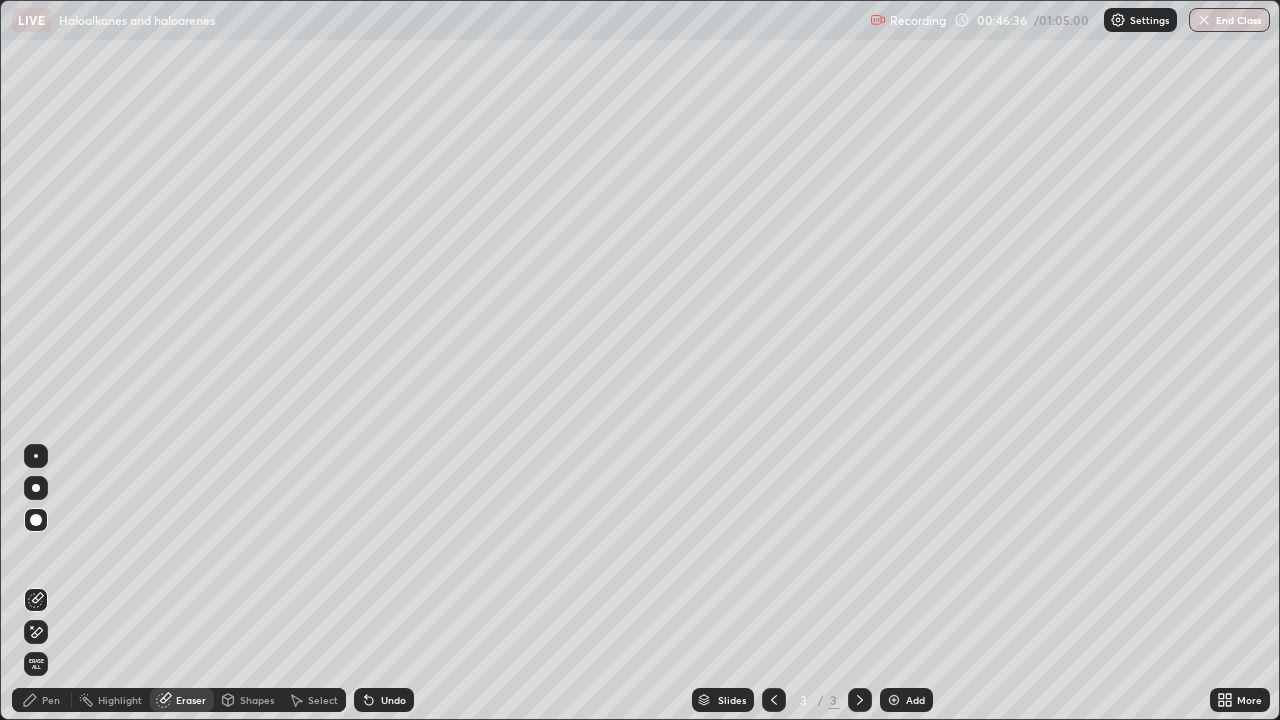 click on "Pen" at bounding box center (51, 700) 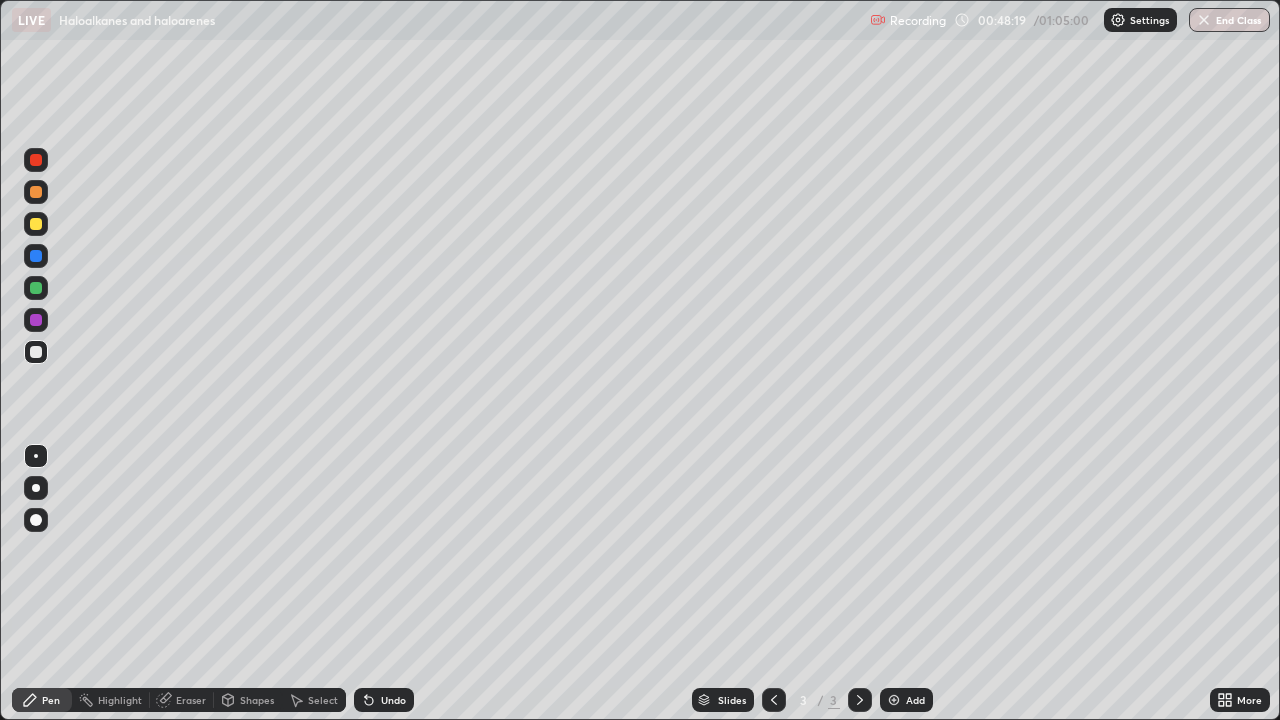 click at bounding box center (36, 224) 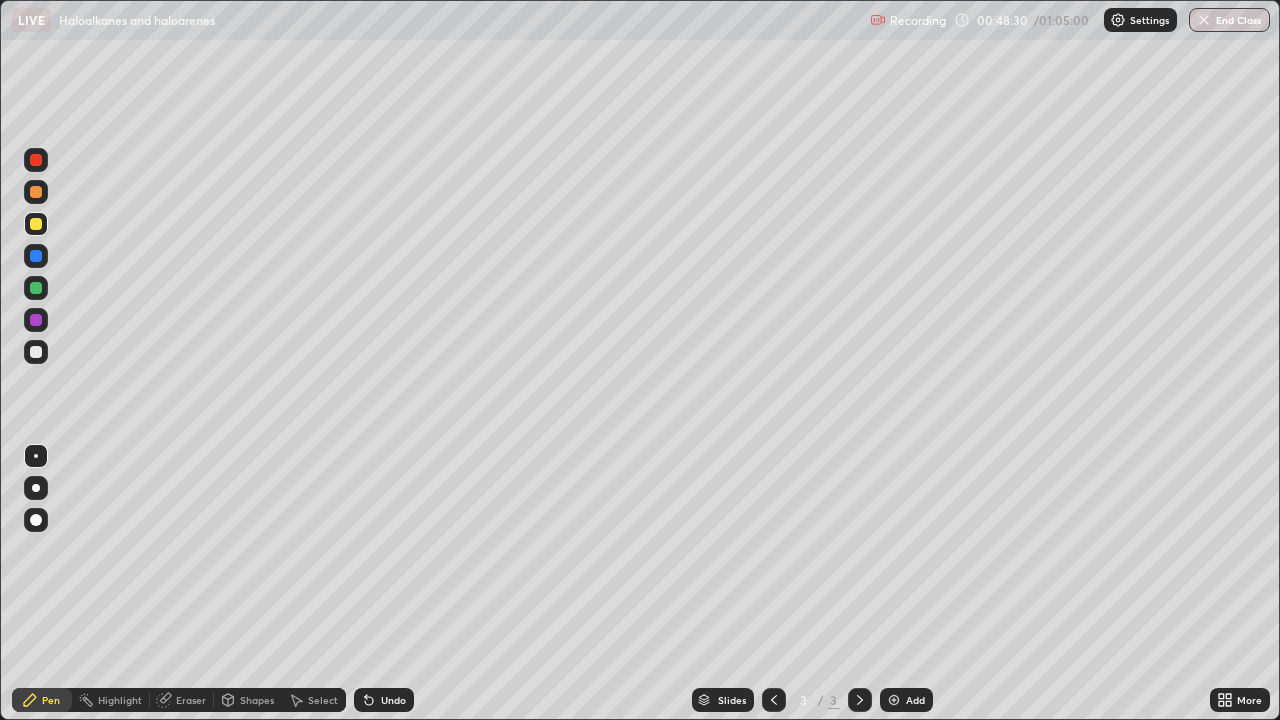 click on "Eraser" at bounding box center (191, 700) 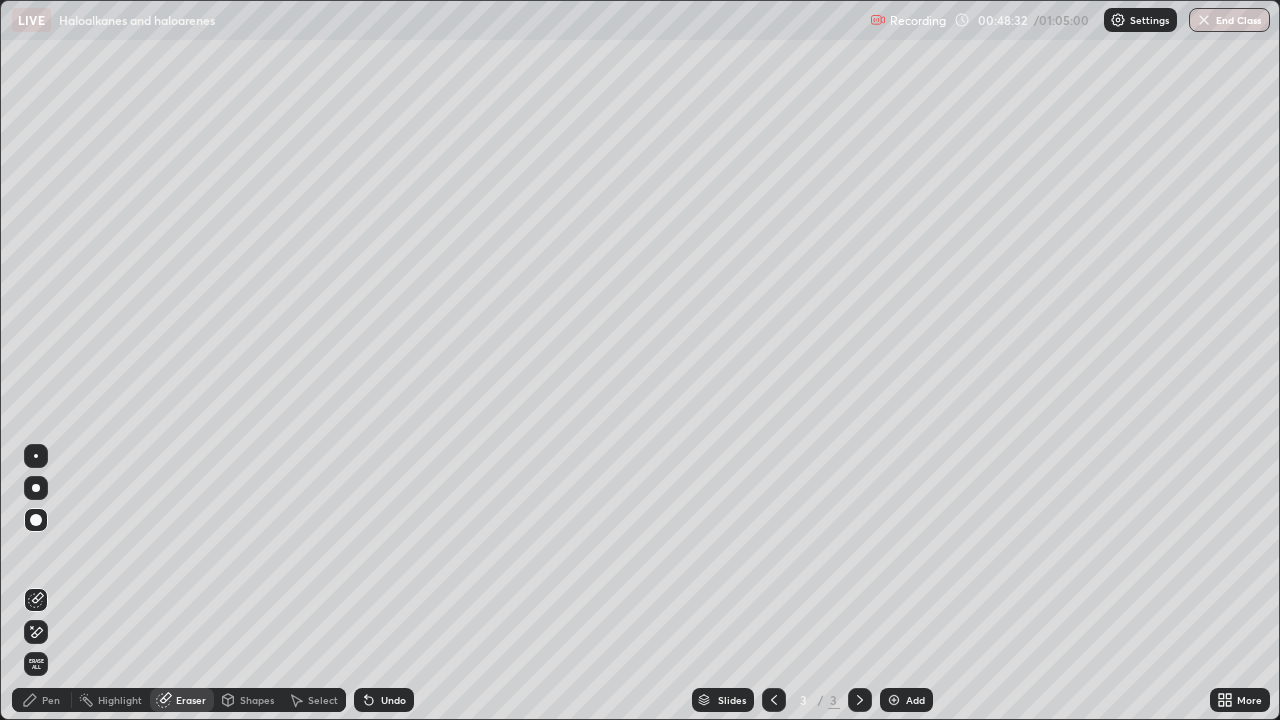 click on "Pen" at bounding box center (51, 700) 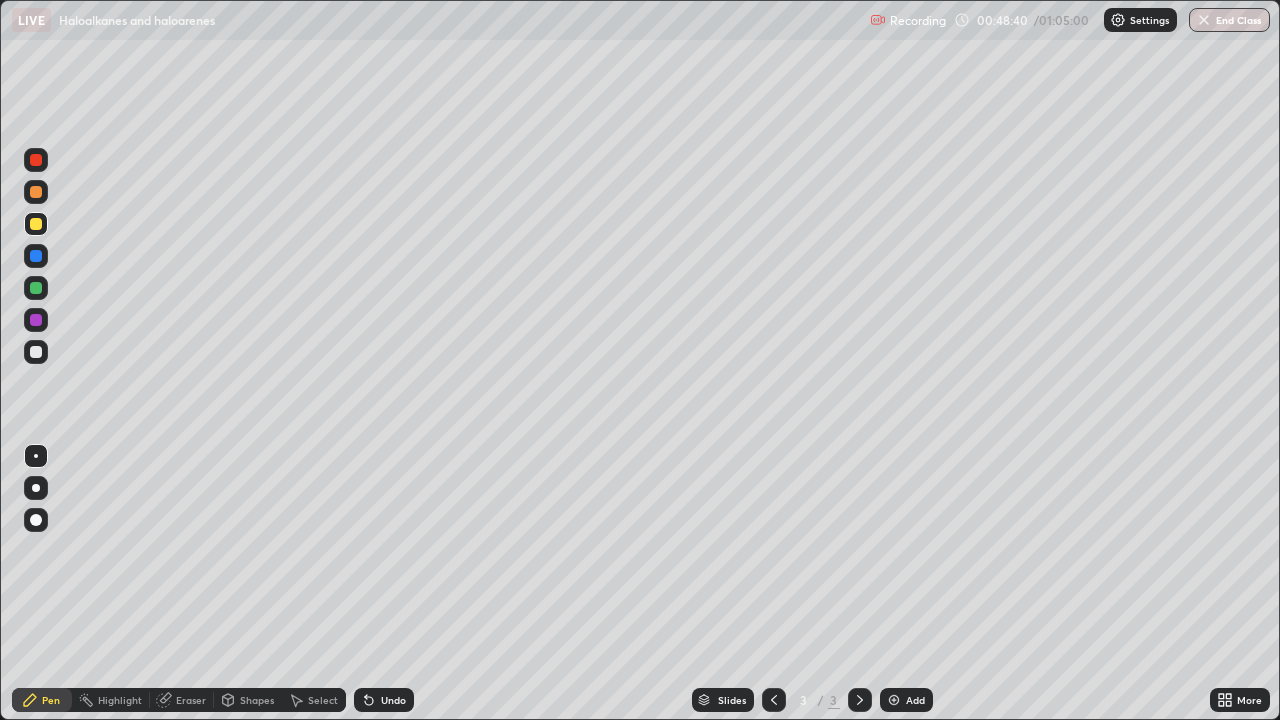 click 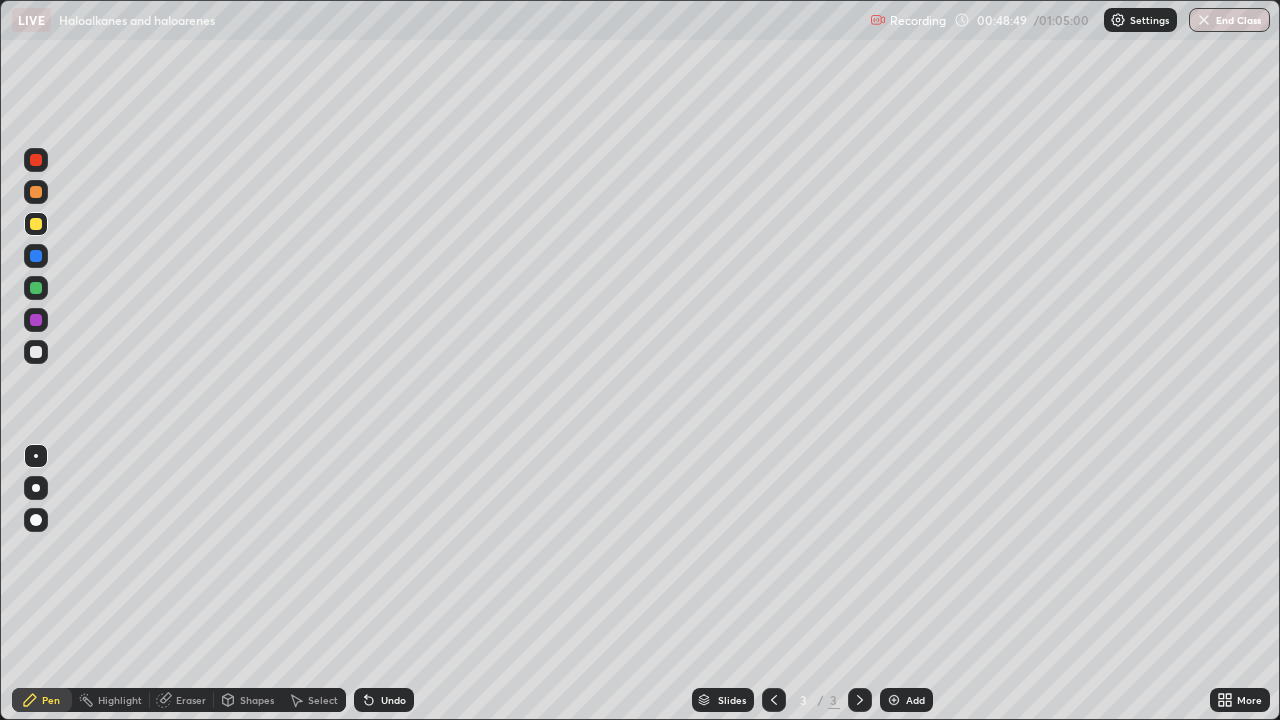 click 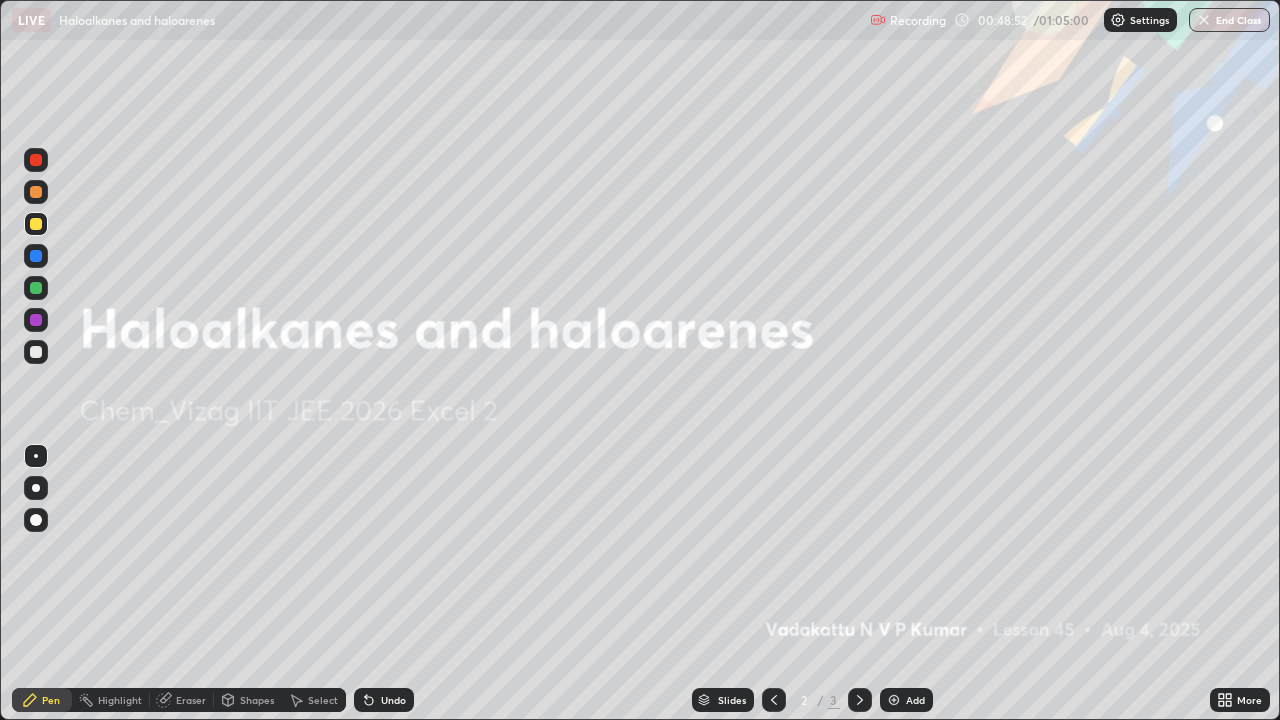 click 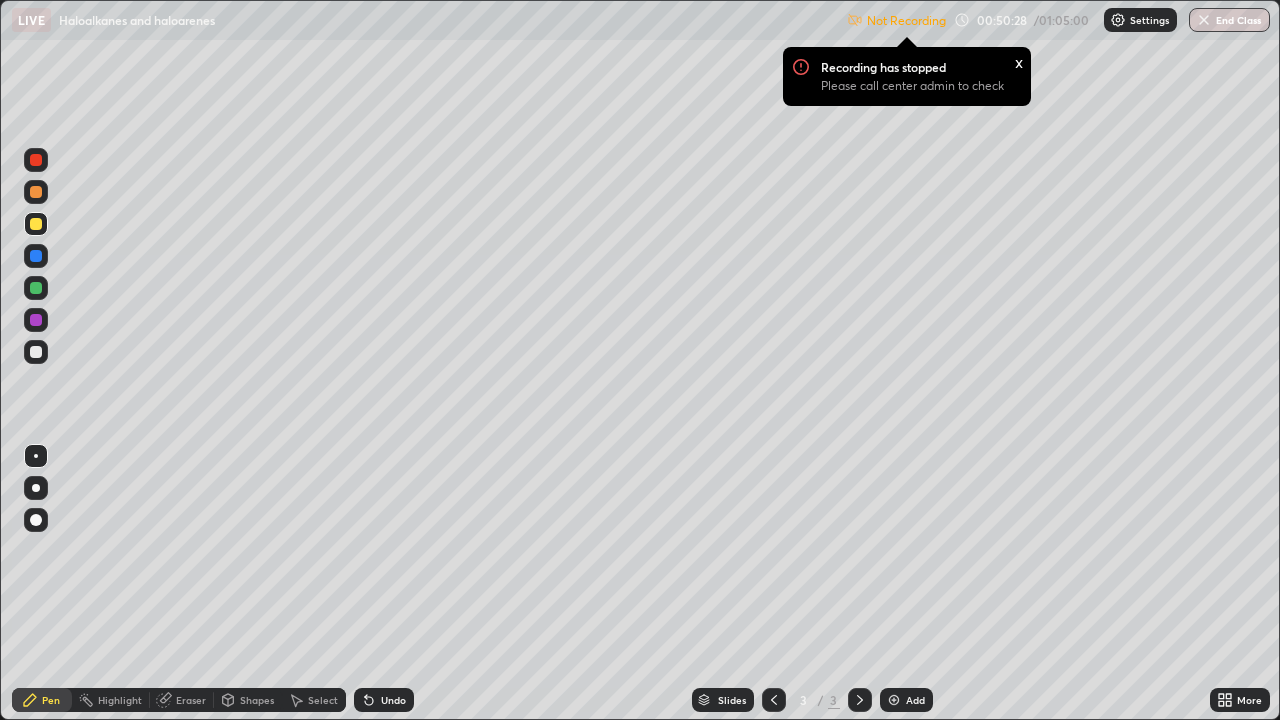 click on "Settings" at bounding box center [1149, 20] 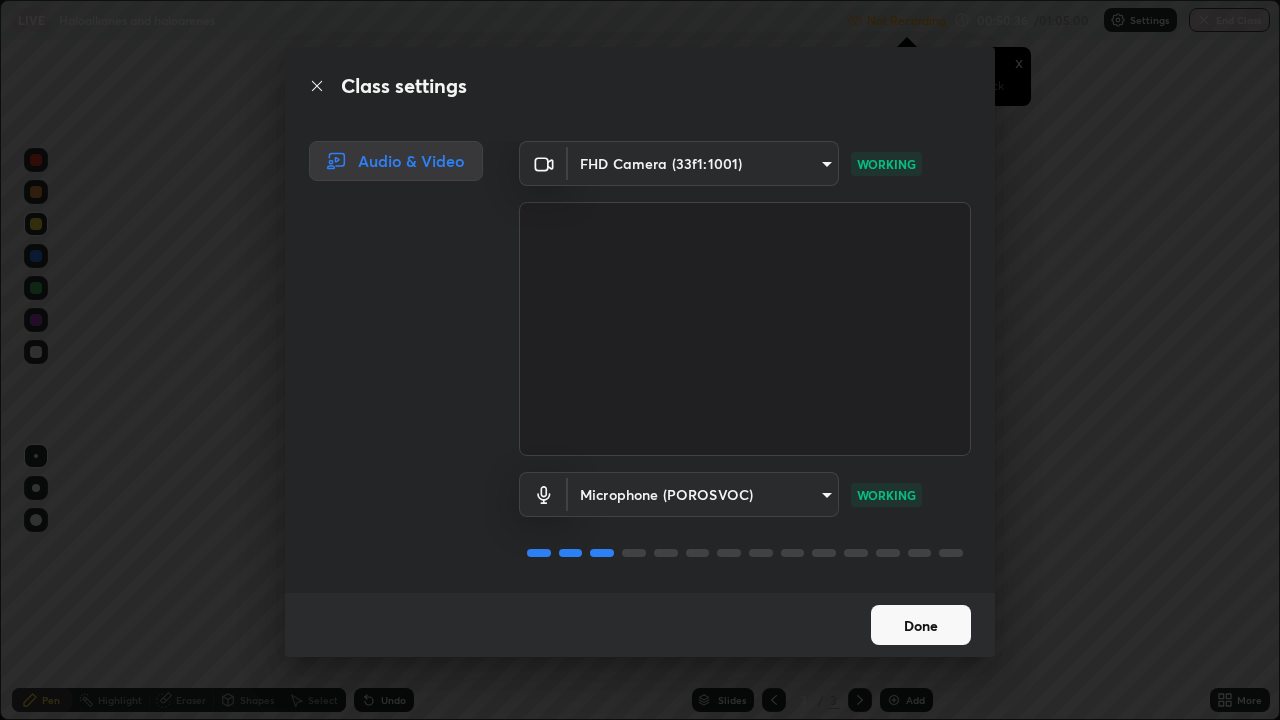 click on "Done" at bounding box center (921, 625) 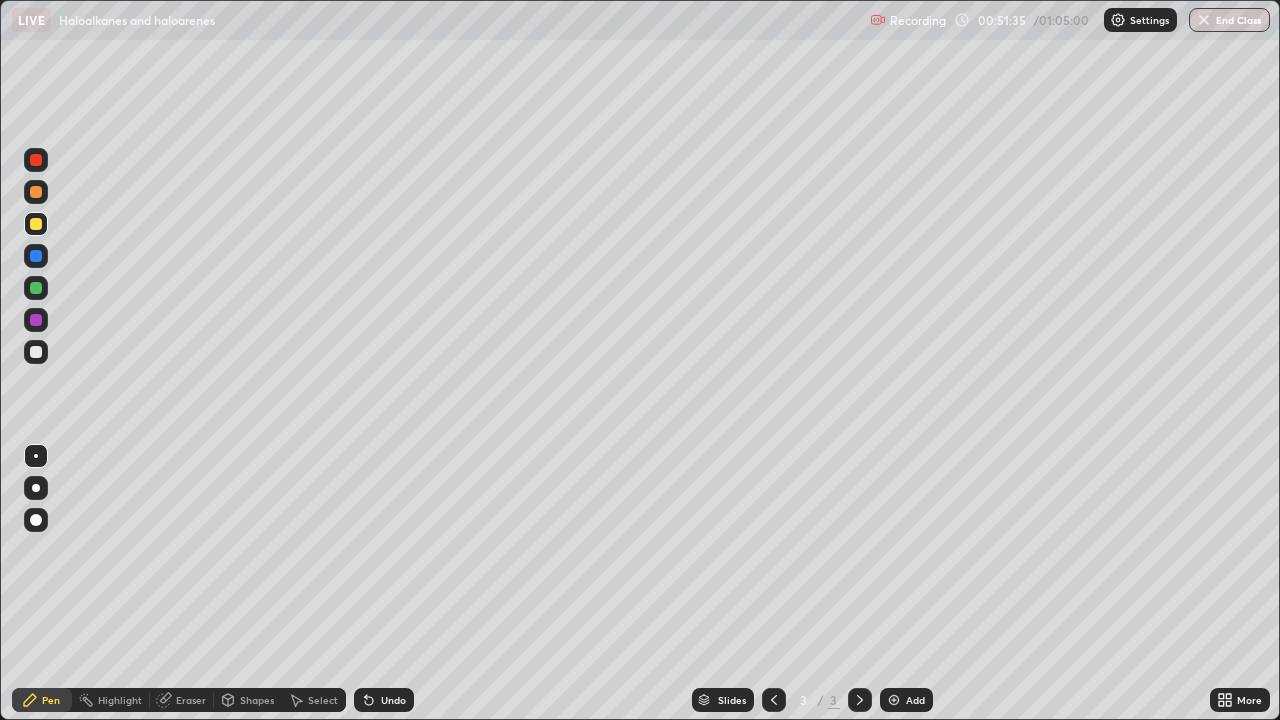 click on "Select" at bounding box center [323, 700] 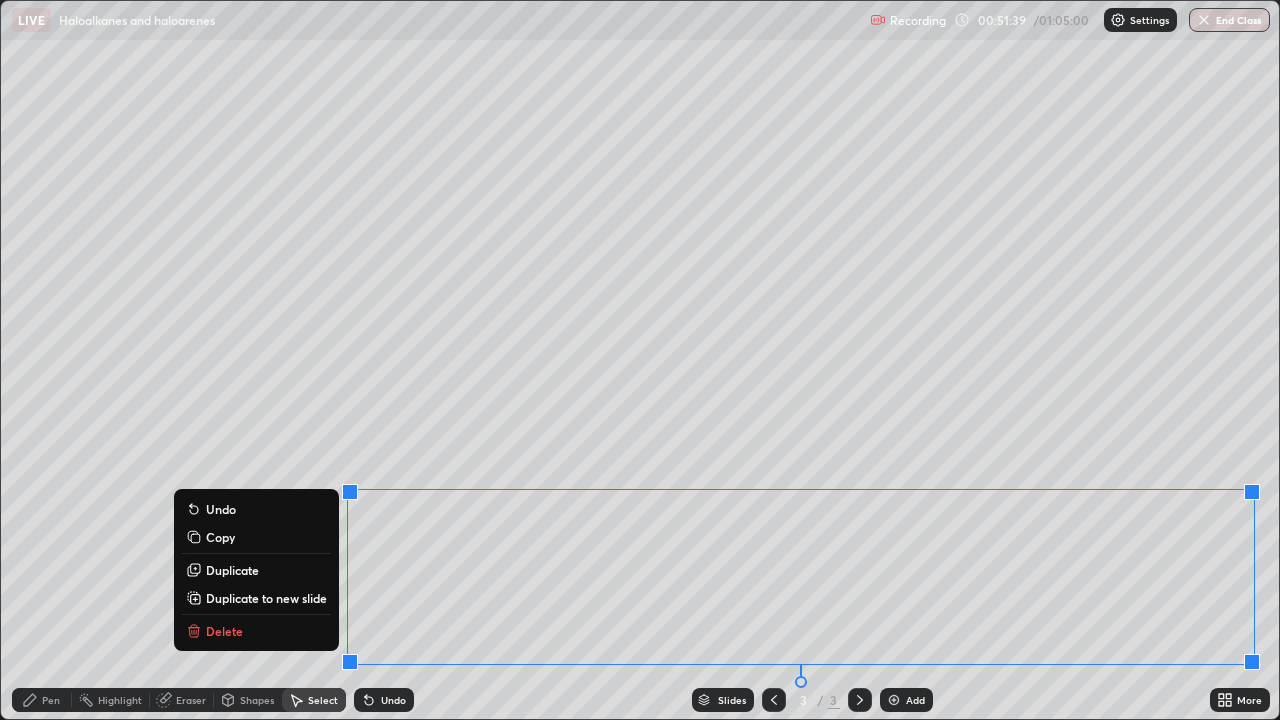 click on "Delete" at bounding box center (256, 631) 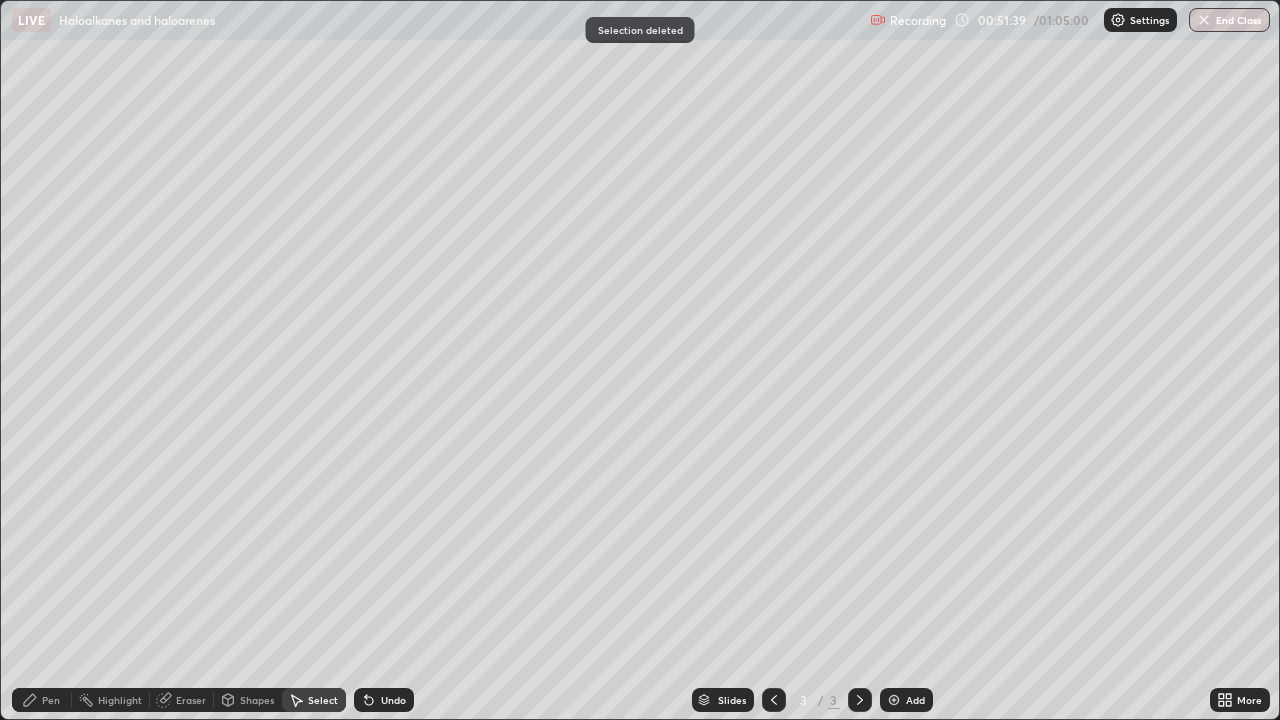 click on "0 ° Undo Copy Duplicate Duplicate to new slide Delete" at bounding box center [640, 360] 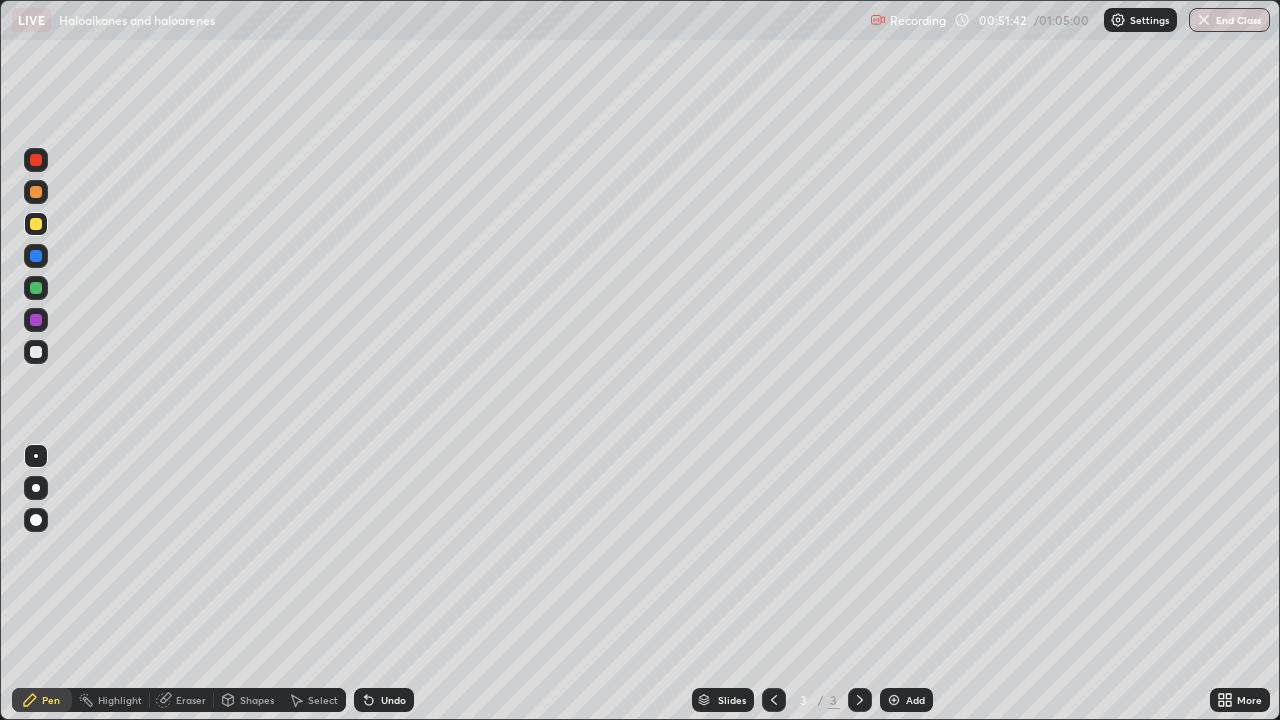 click on "Pen" at bounding box center (51, 700) 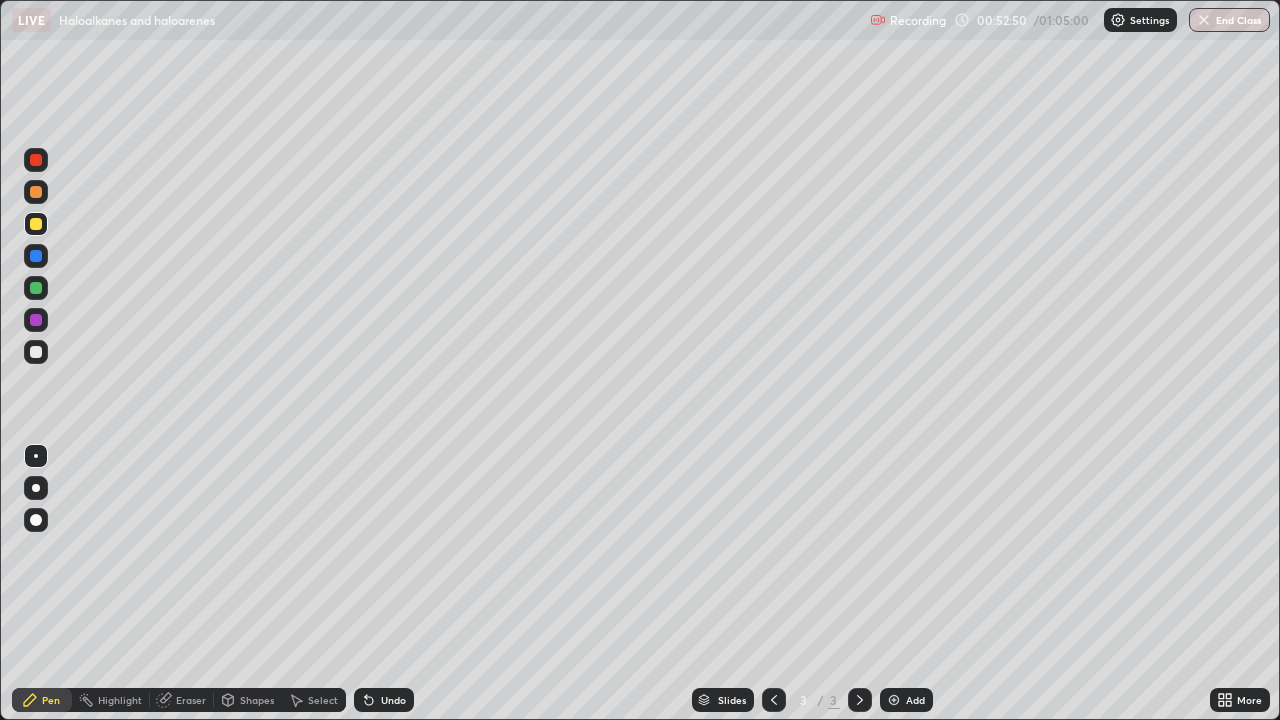click on "Select" at bounding box center [314, 700] 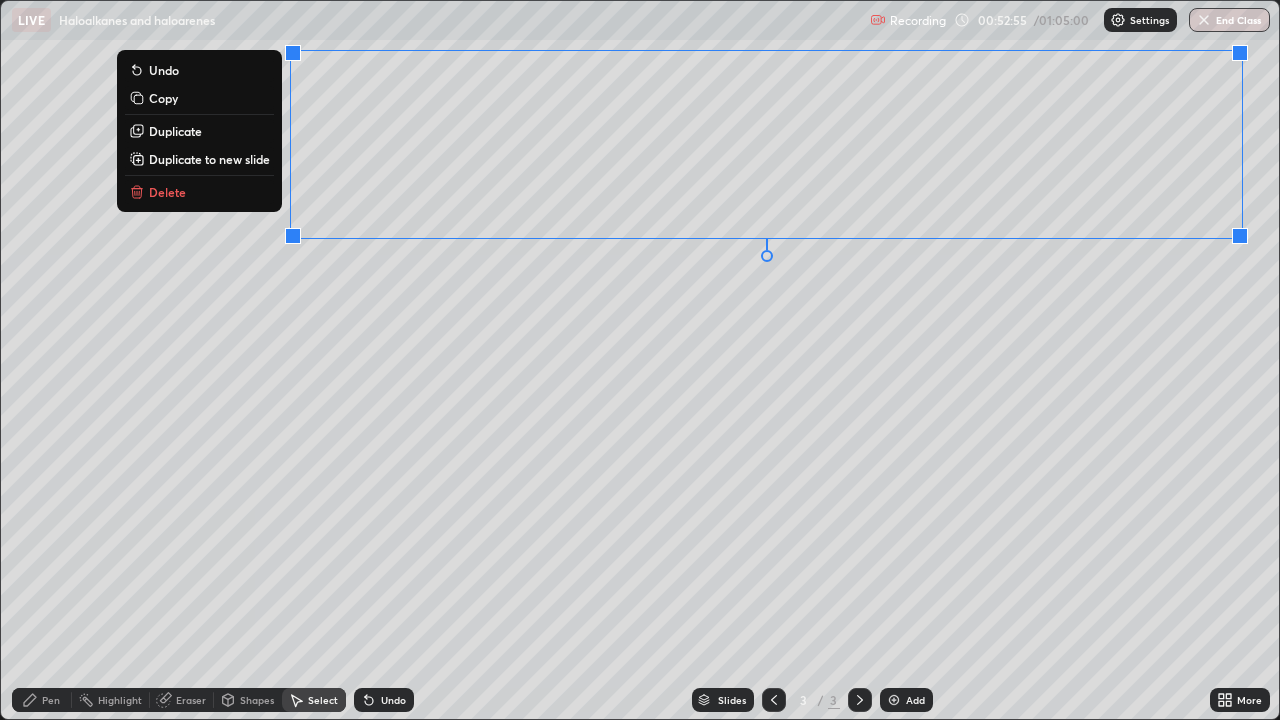 click on "Delete" at bounding box center (167, 192) 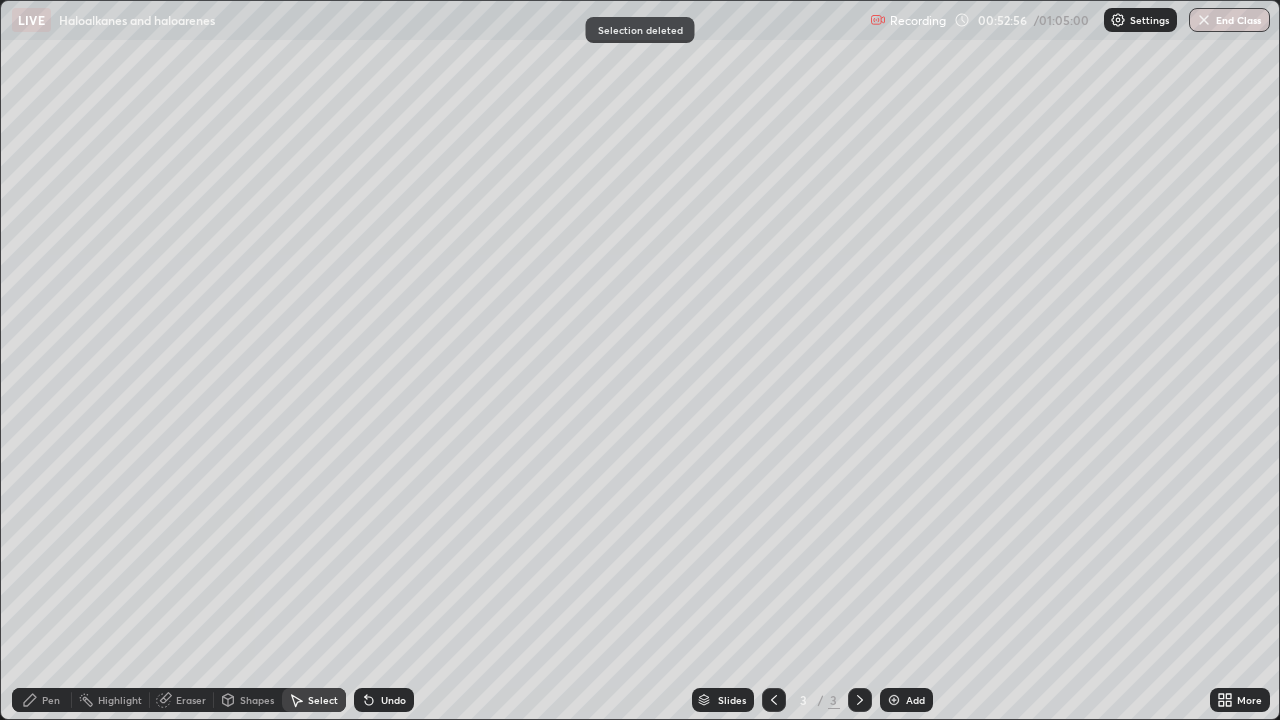 click on "Eraser" at bounding box center [191, 700] 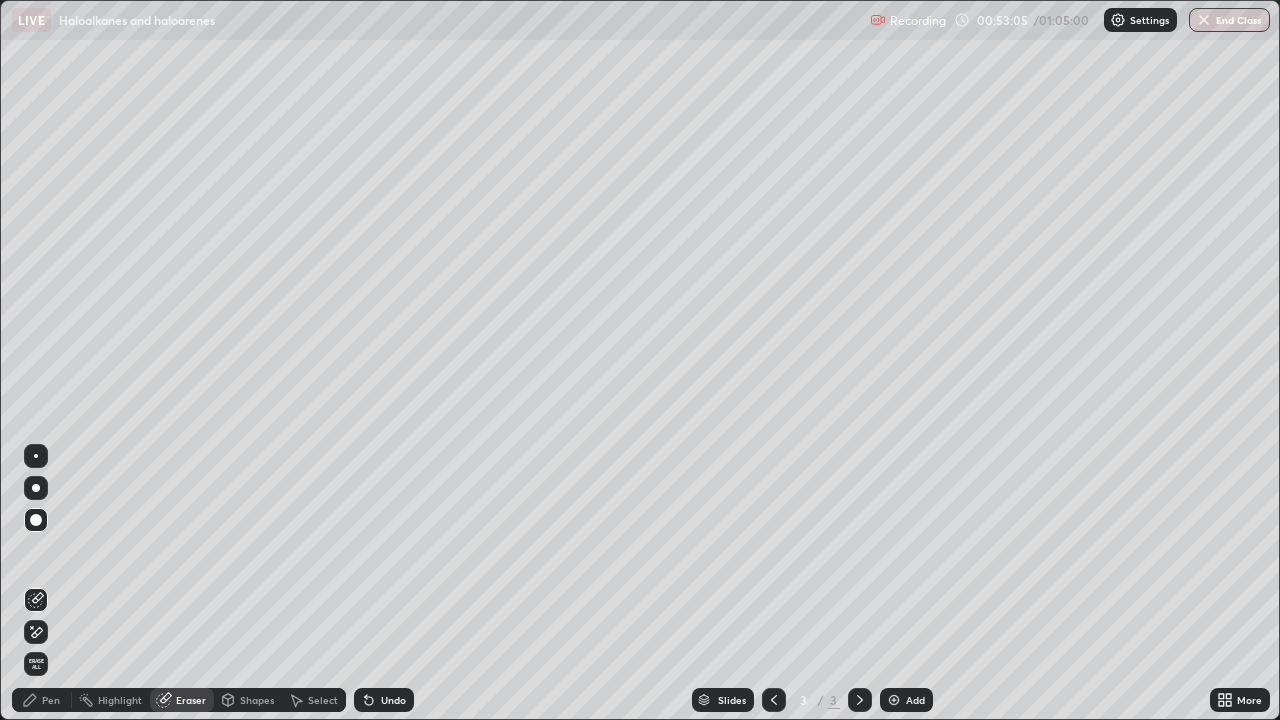 click on "Pen" at bounding box center (51, 700) 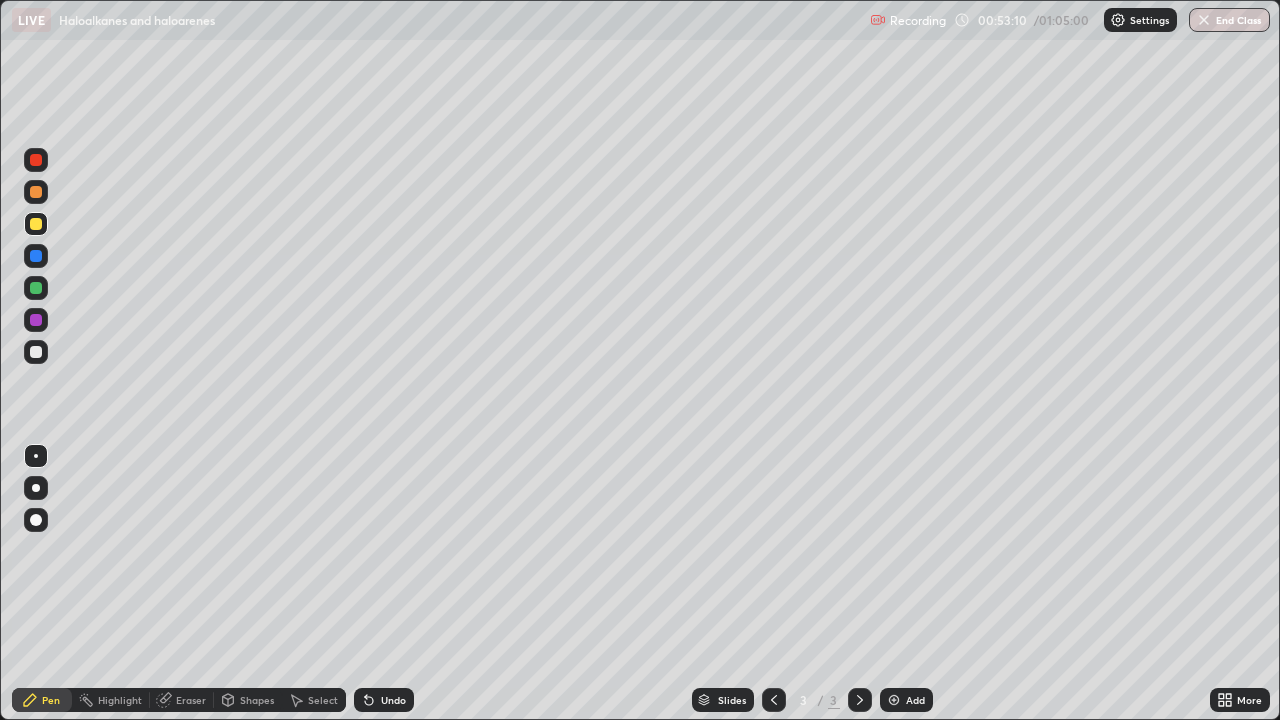click on "Pen" at bounding box center [51, 700] 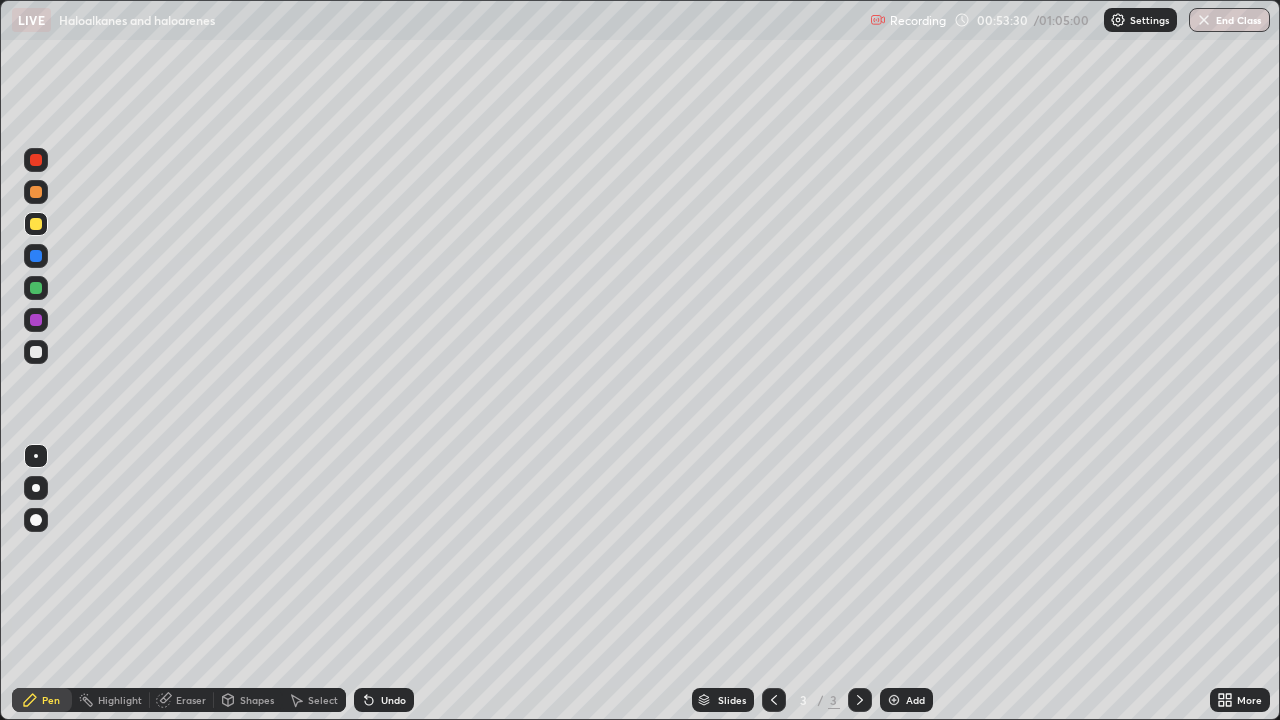 click on "Eraser" at bounding box center [191, 700] 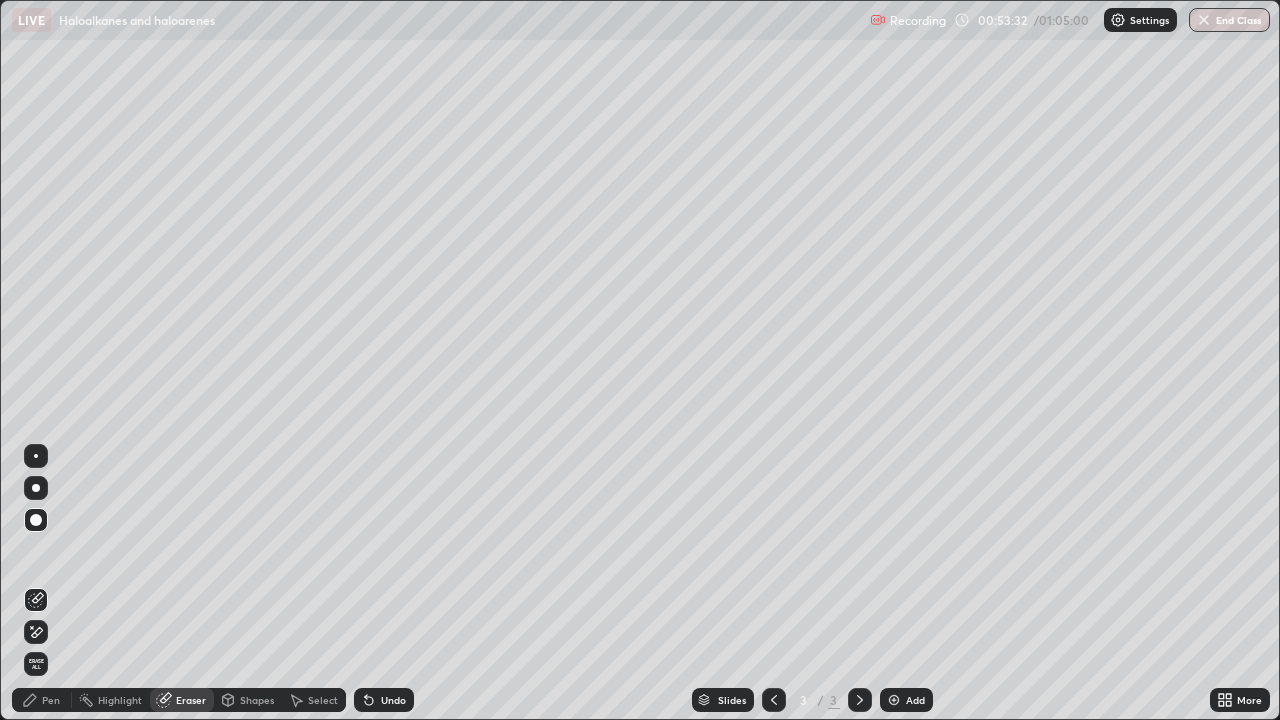 click on "Pen" at bounding box center (51, 700) 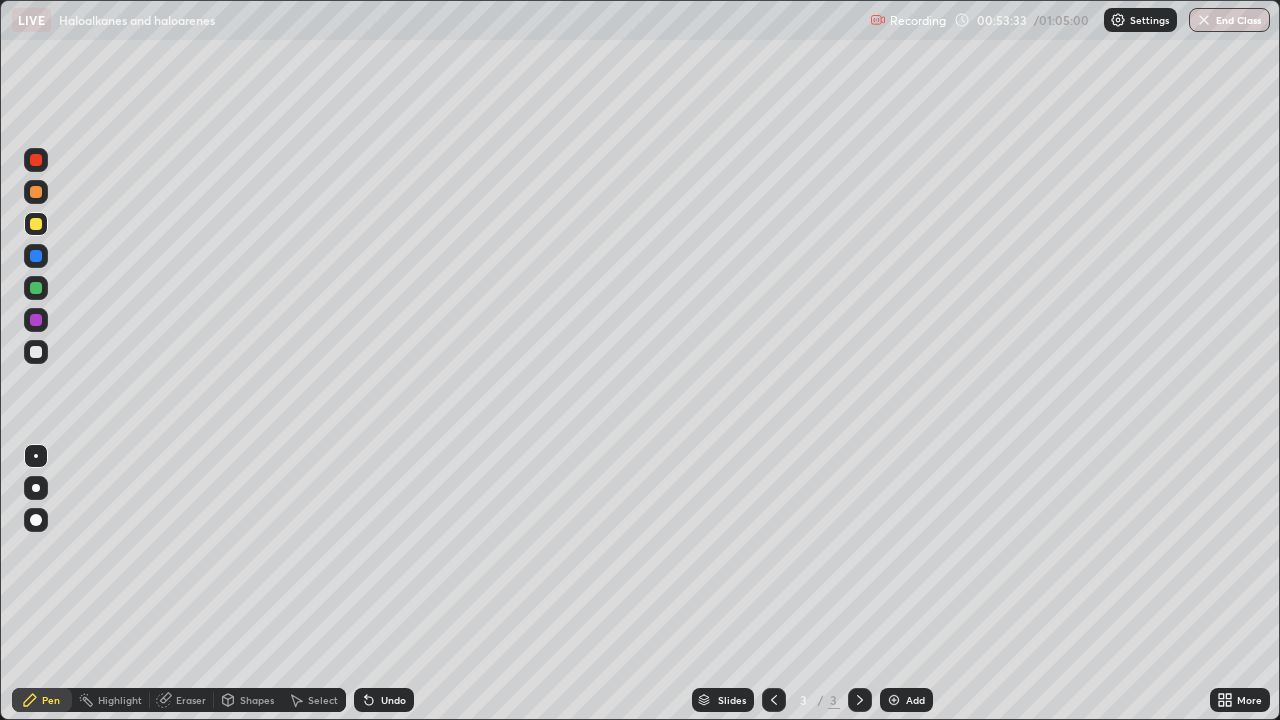 click on "Pen" at bounding box center [51, 700] 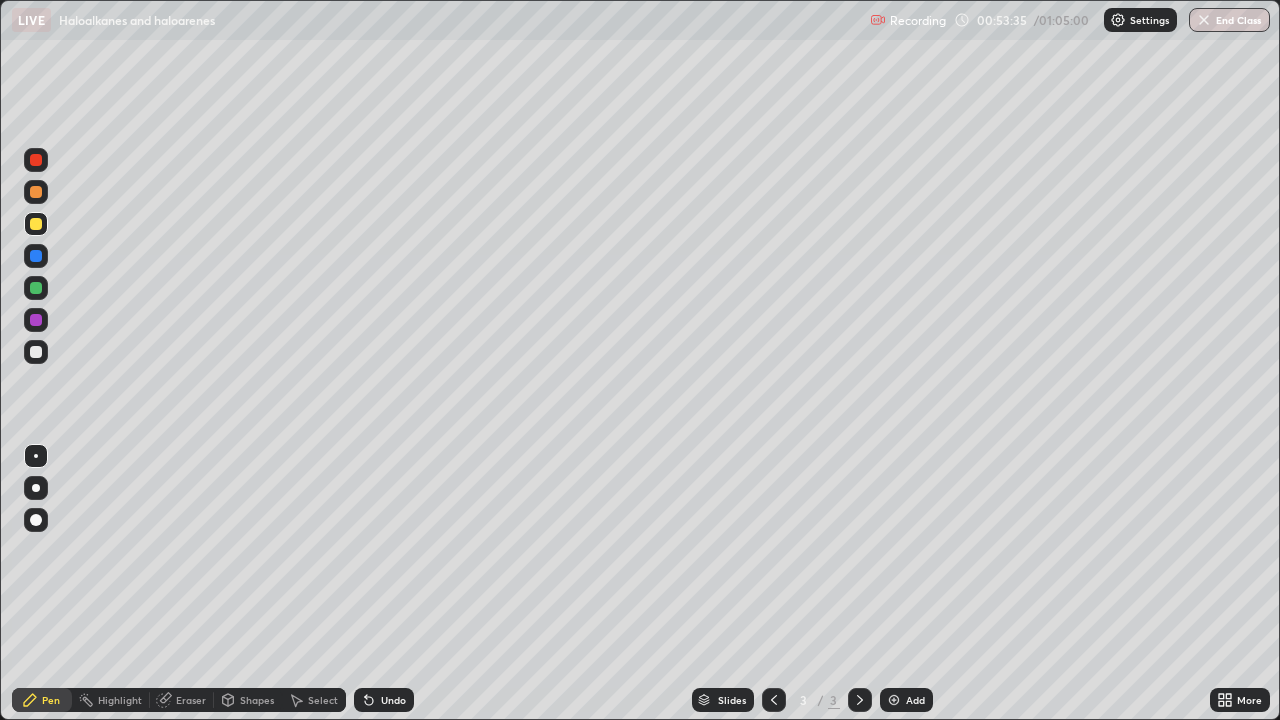 click on "Pen" at bounding box center (51, 700) 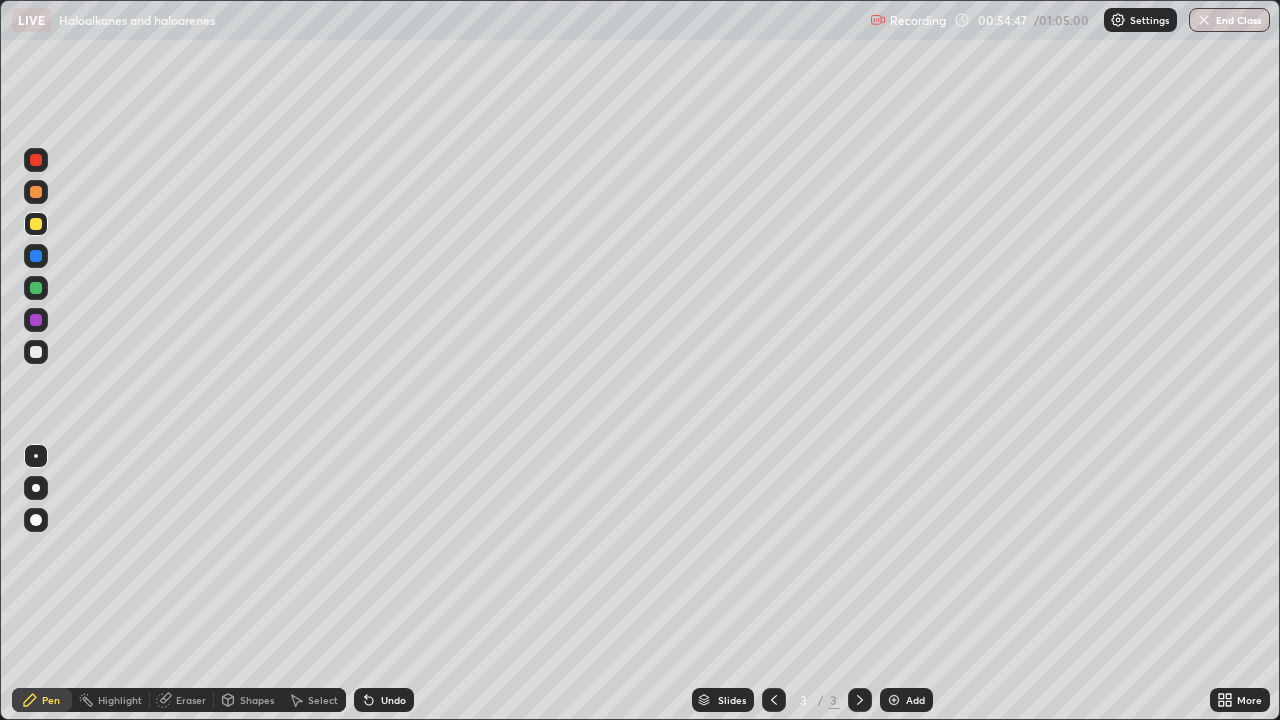 click on "Undo" at bounding box center [384, 700] 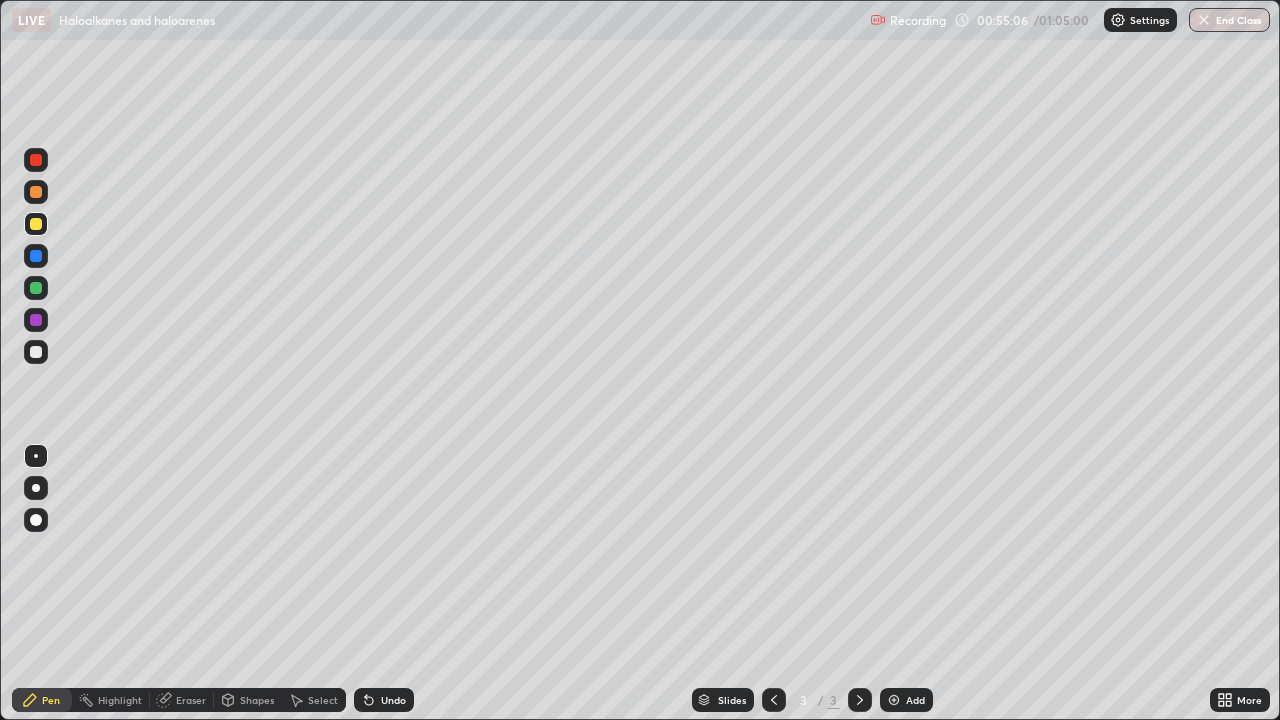 click on "Select" at bounding box center [323, 700] 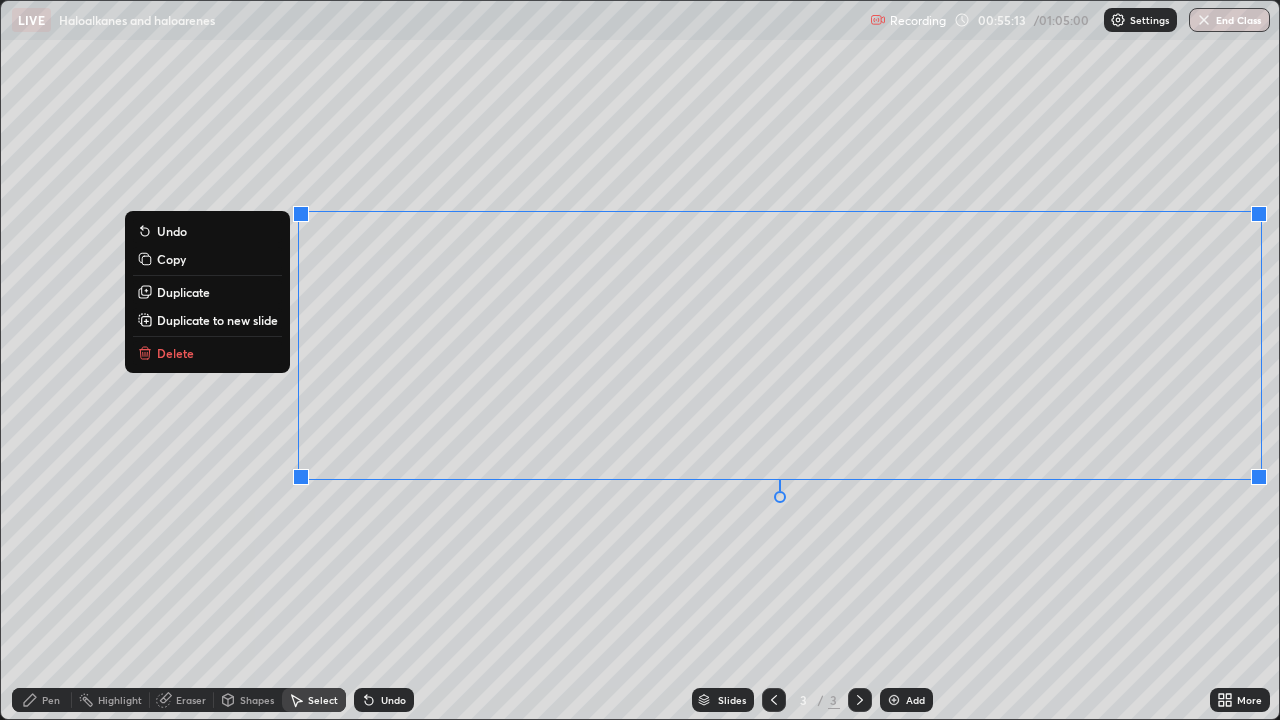 click on "Delete" at bounding box center (207, 353) 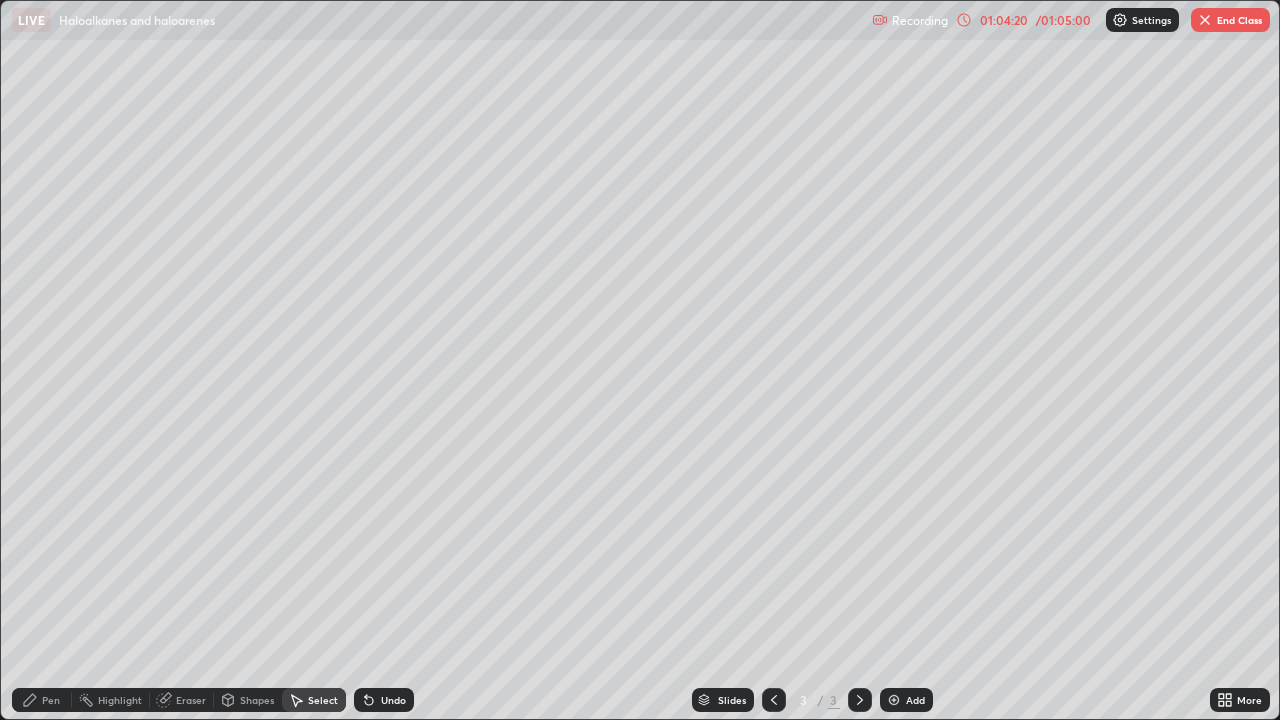 click on "End Class" at bounding box center [1230, 20] 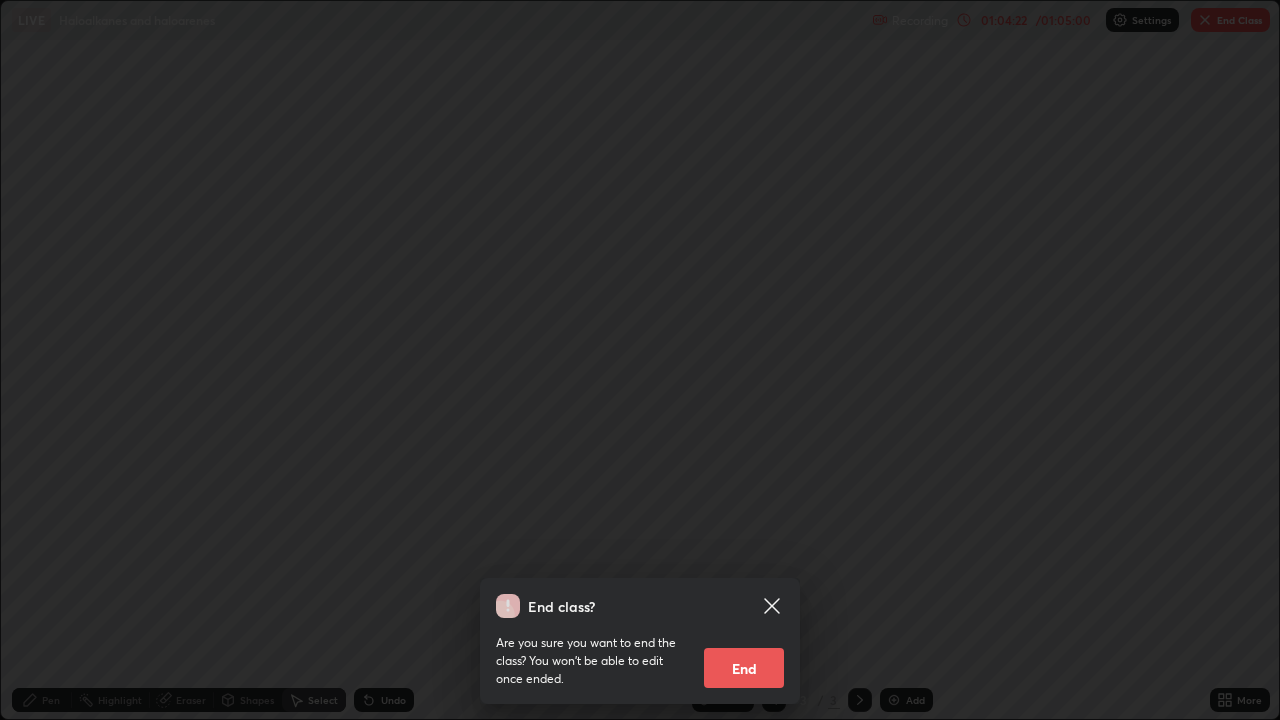 click on "End" at bounding box center (744, 668) 